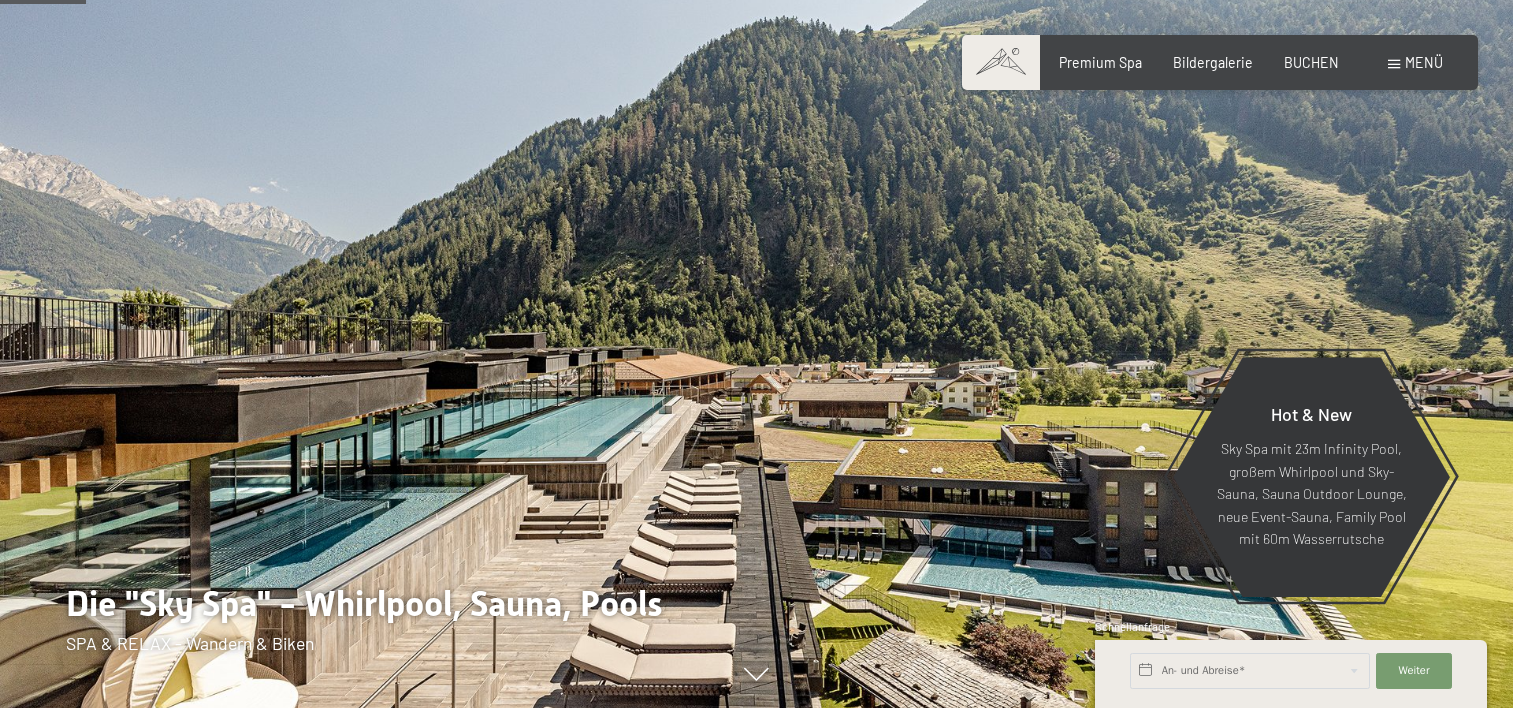 scroll, scrollTop: 533, scrollLeft: 0, axis: vertical 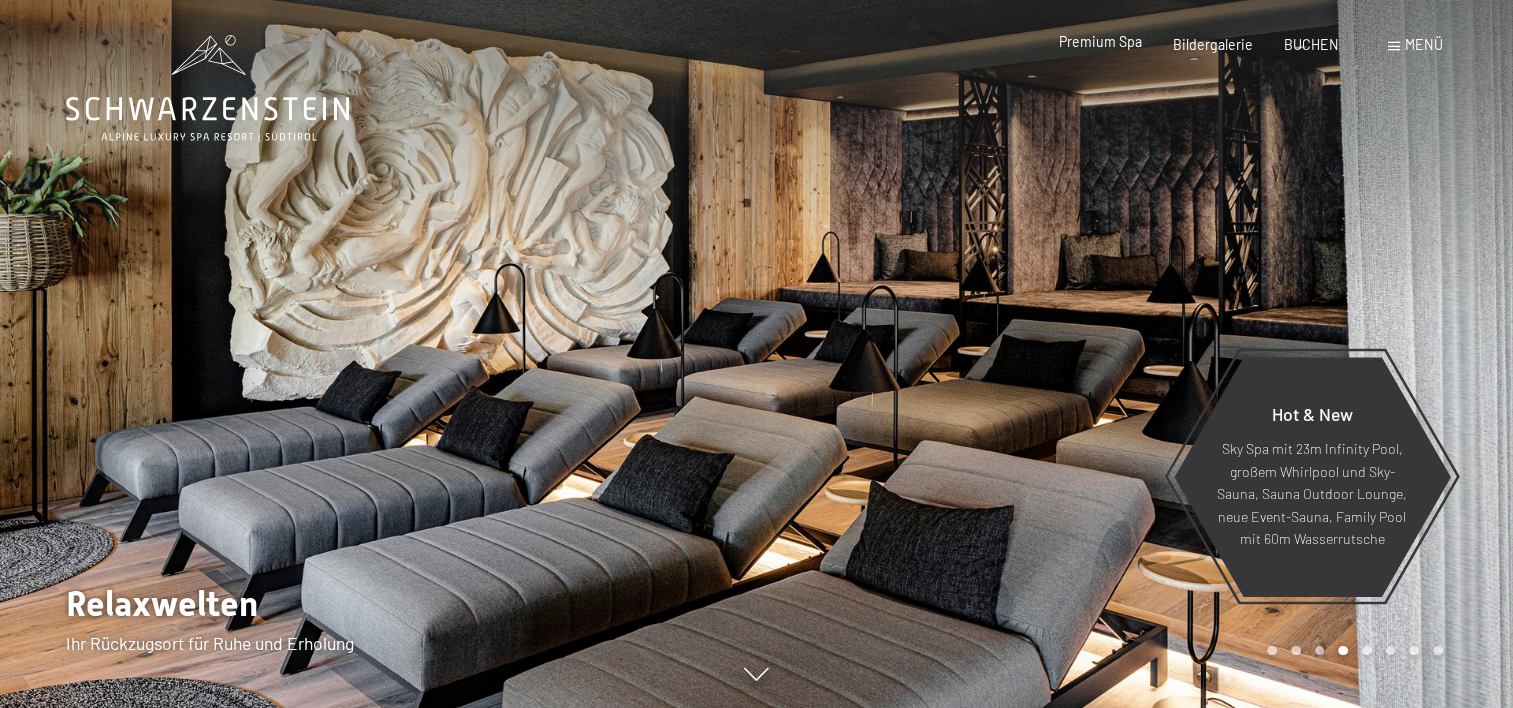 click on "Premium Spa" at bounding box center [1100, 41] 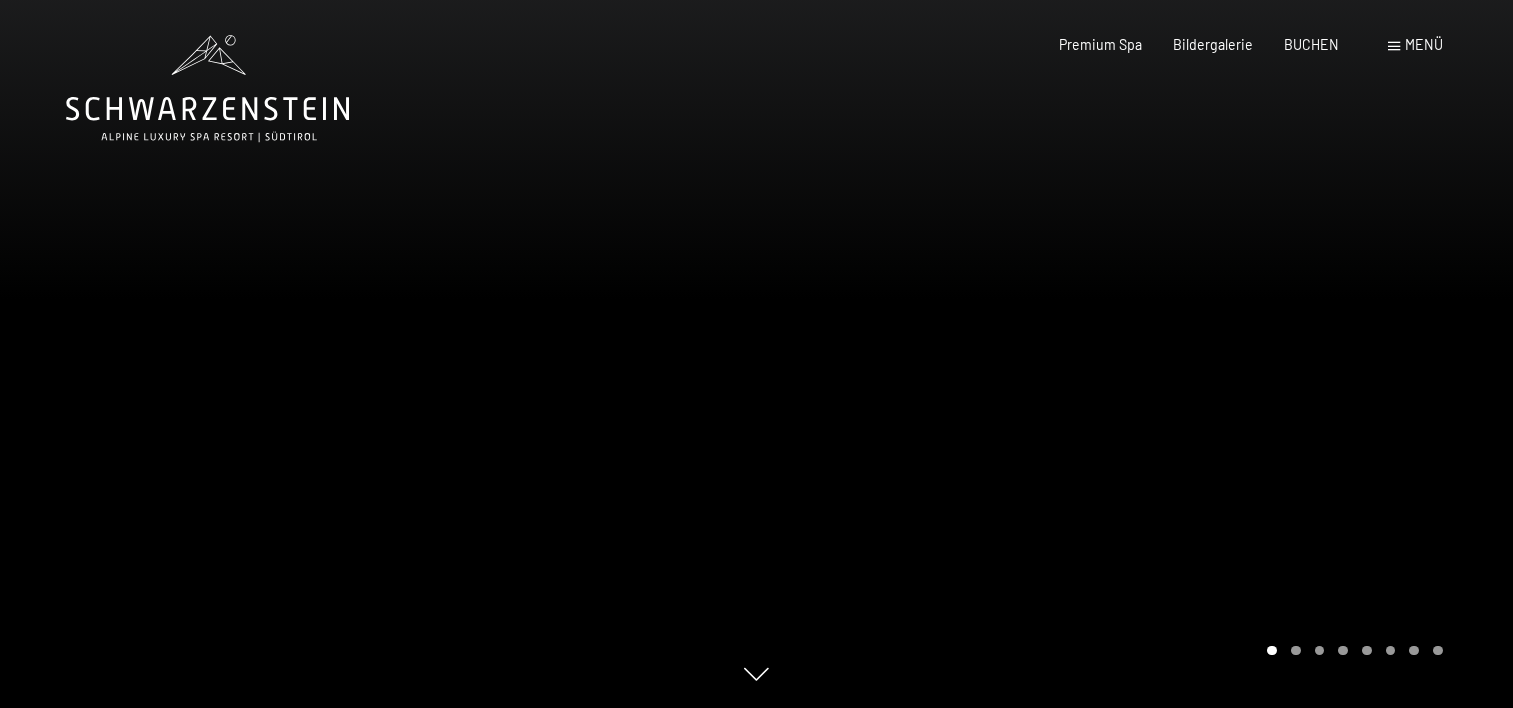 scroll, scrollTop: 0, scrollLeft: 0, axis: both 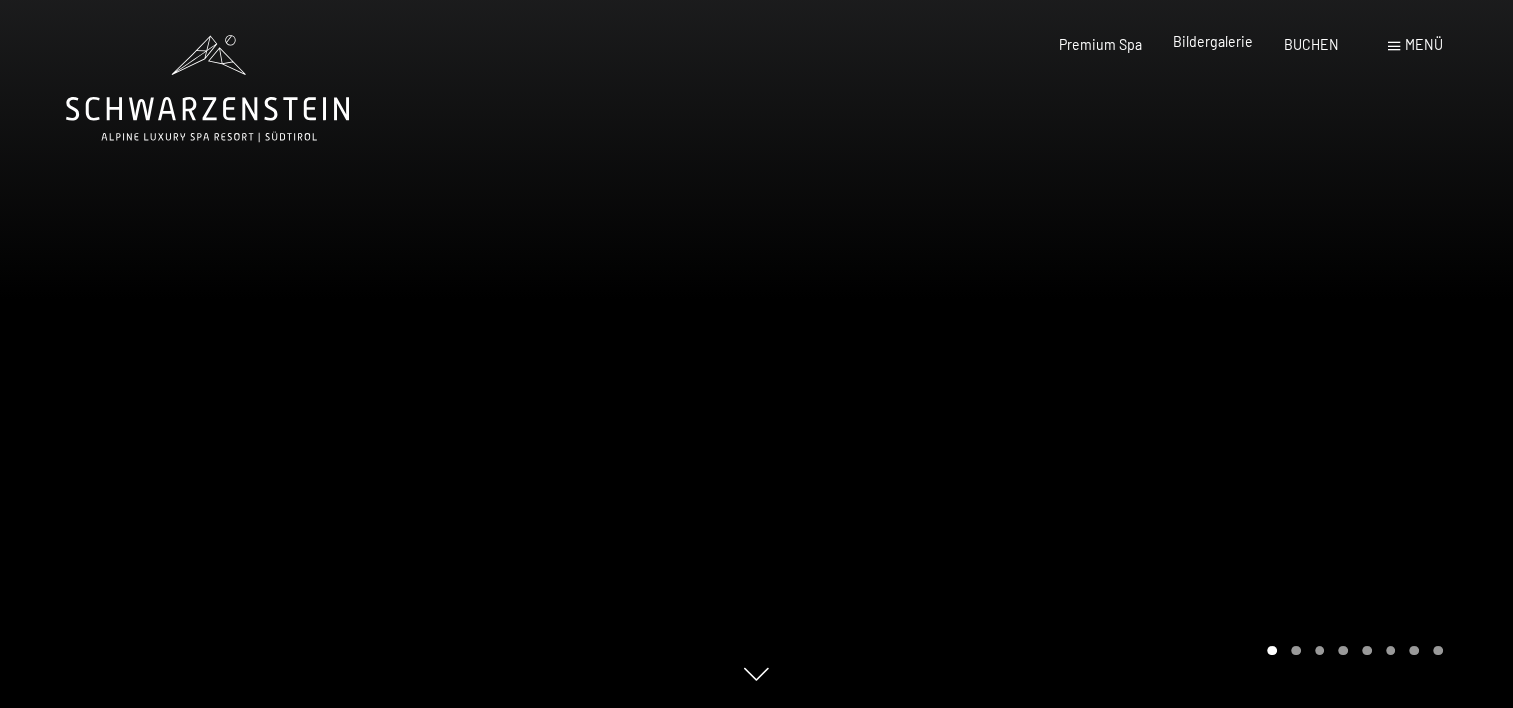 click on "Bildergalerie" at bounding box center [1213, 41] 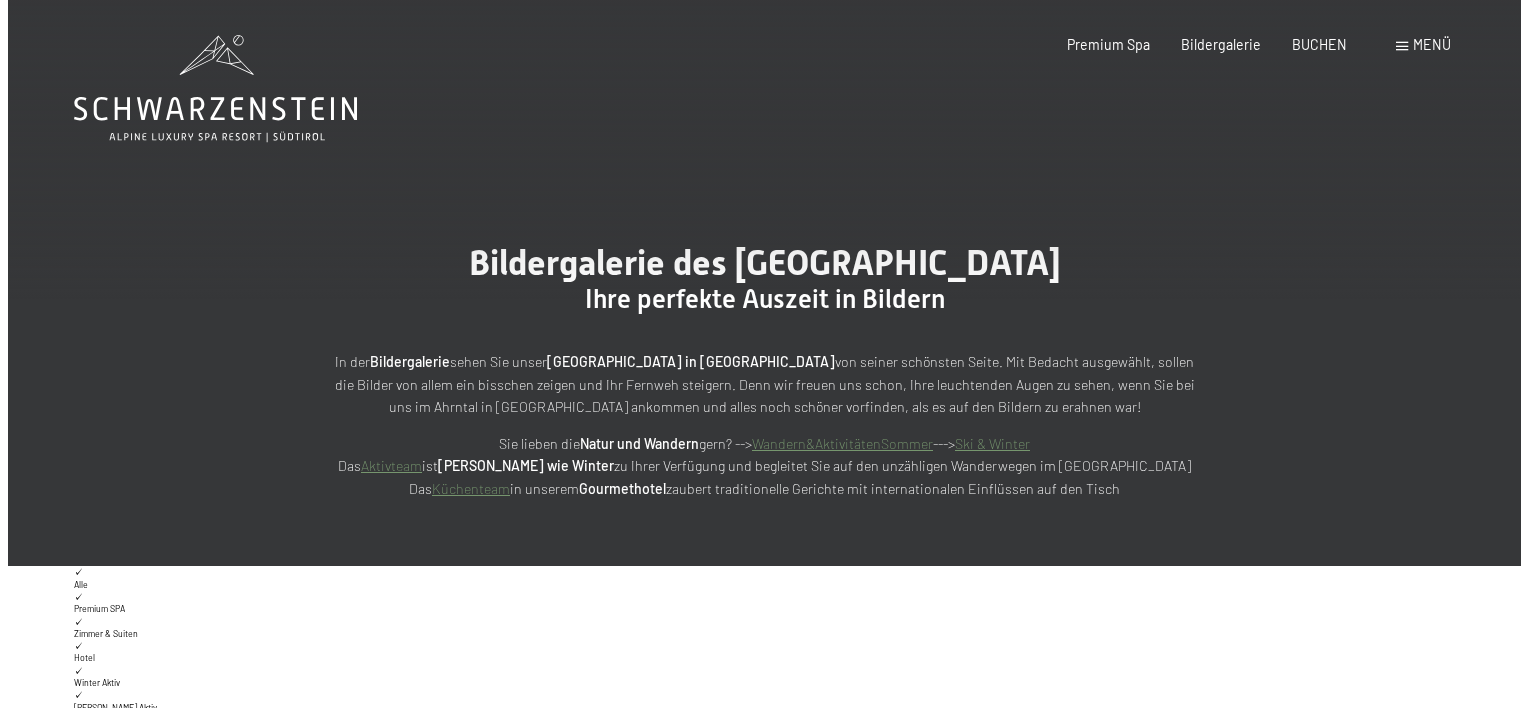 scroll, scrollTop: 0, scrollLeft: 0, axis: both 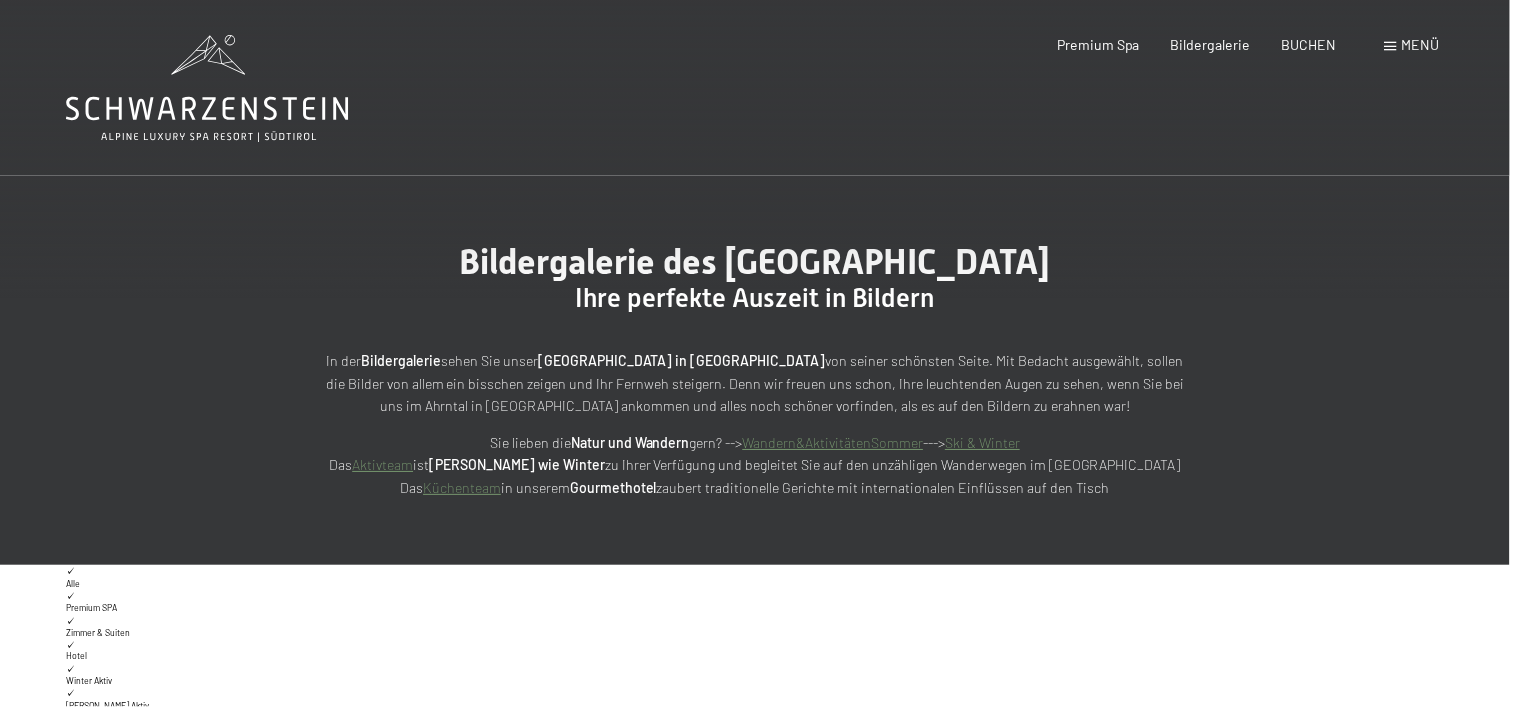 click at bounding box center (1394, 46) 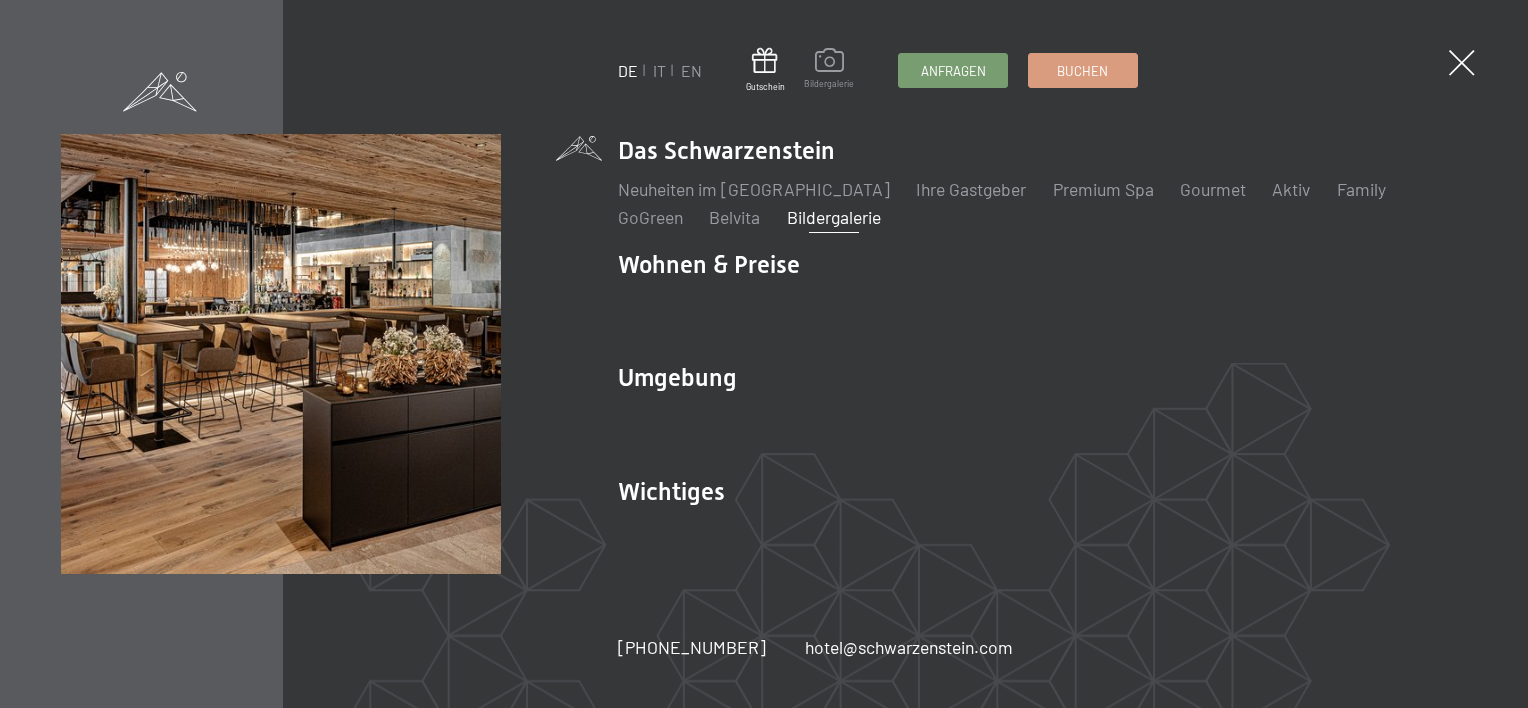 scroll, scrollTop: 0, scrollLeft: 0, axis: both 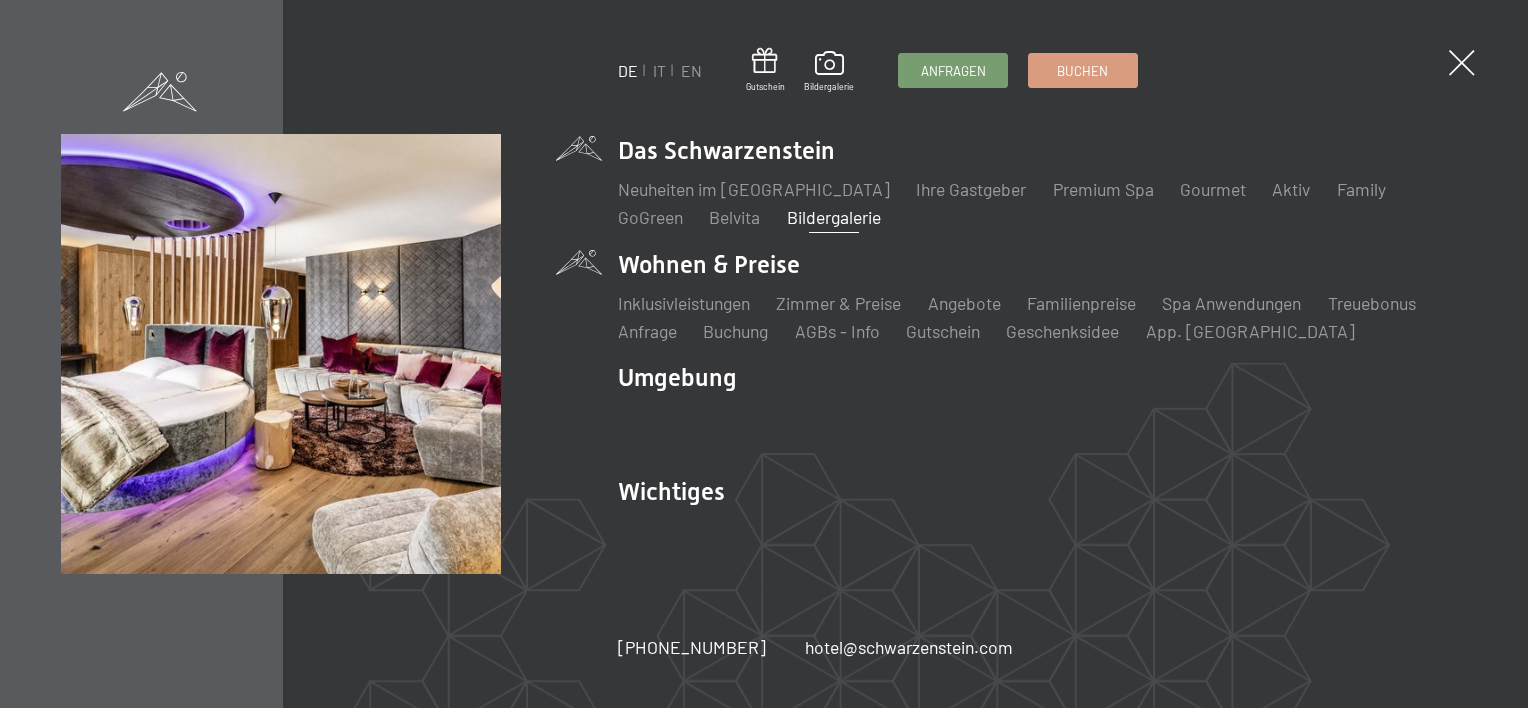 click on "Wohnen & Preise           Inklusivleistungen         Zimmer & Preise         Liste             Angebote         Liste             Familienpreise         Spa Anwendungen         Treuebonus         Anfrage         Buchung         AGBs - Info         Gutschein         Geschenksidee         App. Luxegg" at bounding box center [1042, 296] 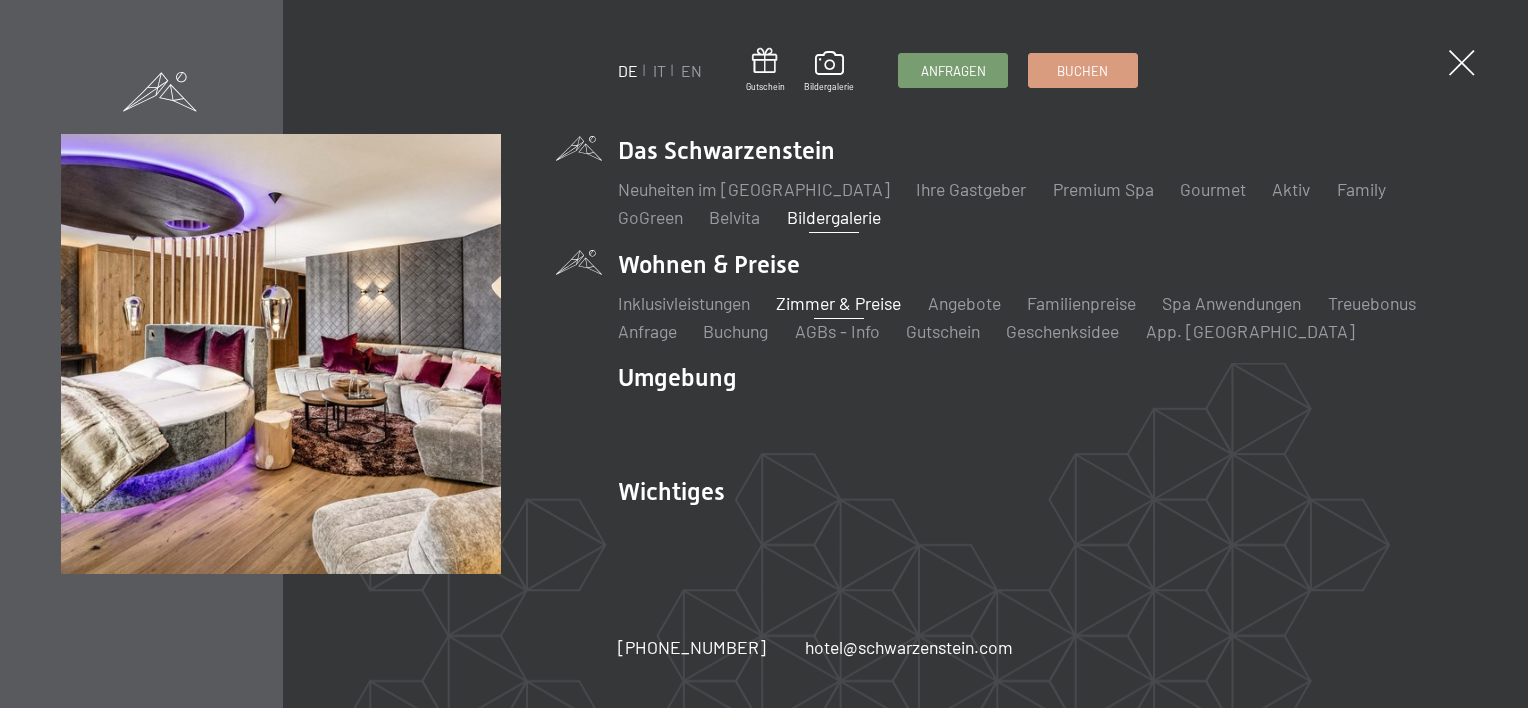click on "Zimmer & Preise" at bounding box center (838, 303) 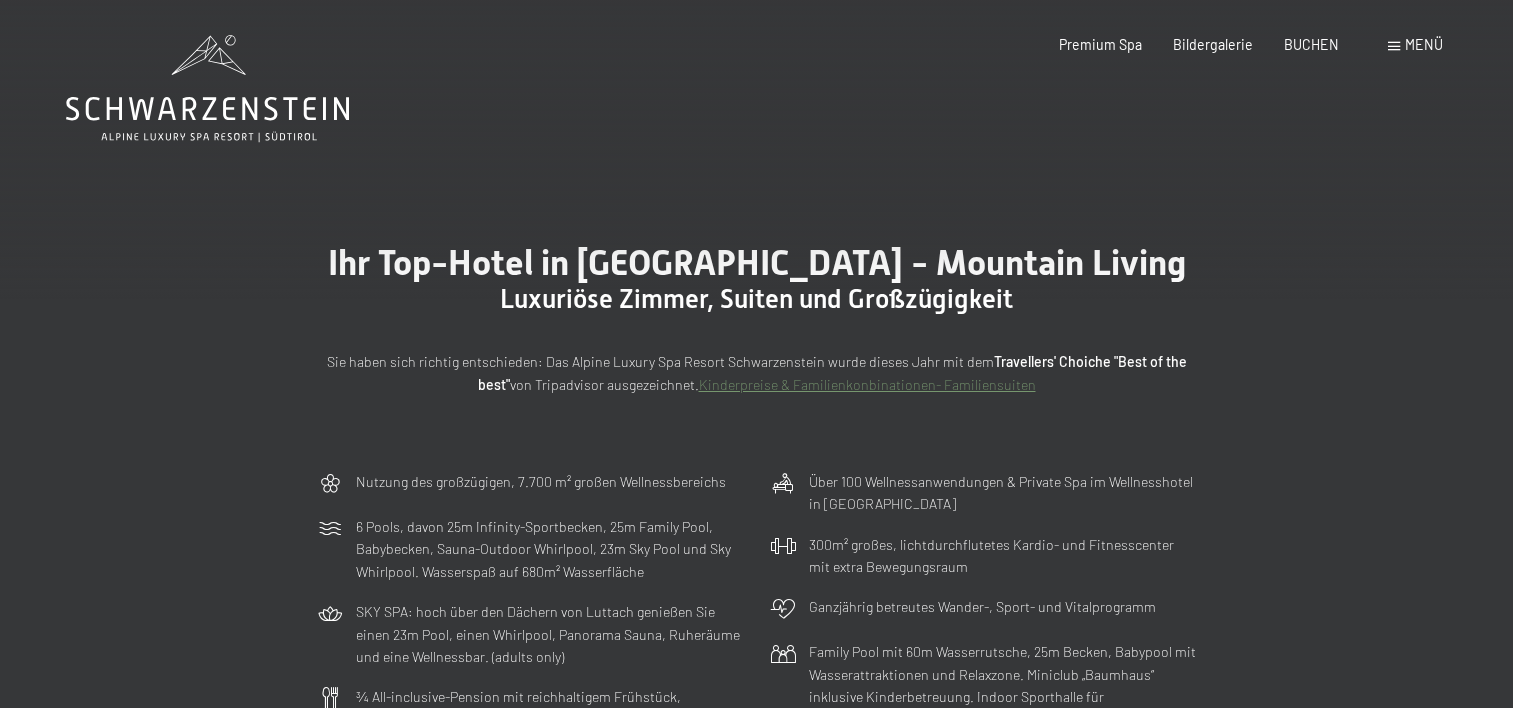 scroll, scrollTop: 0, scrollLeft: 0, axis: both 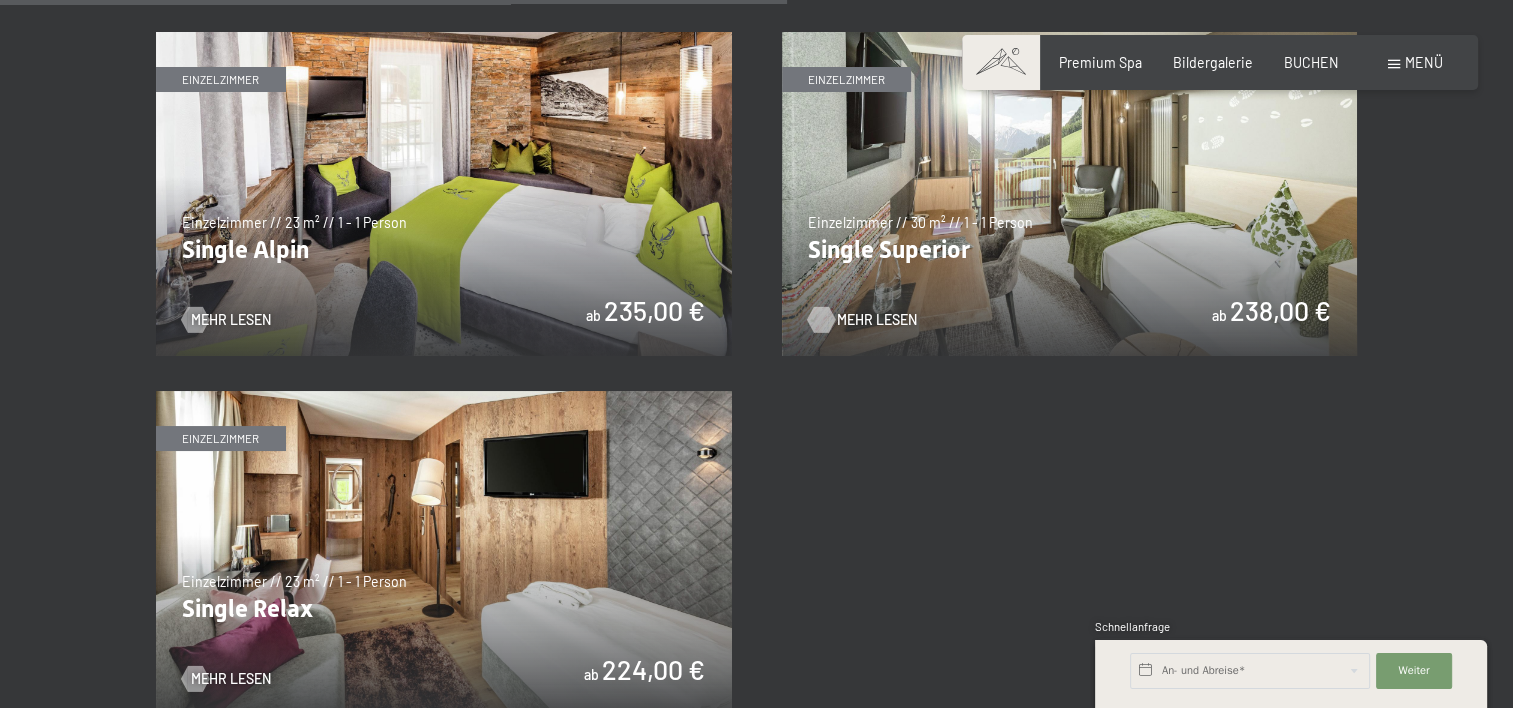 click on "Mehr Lesen" at bounding box center [877, 320] 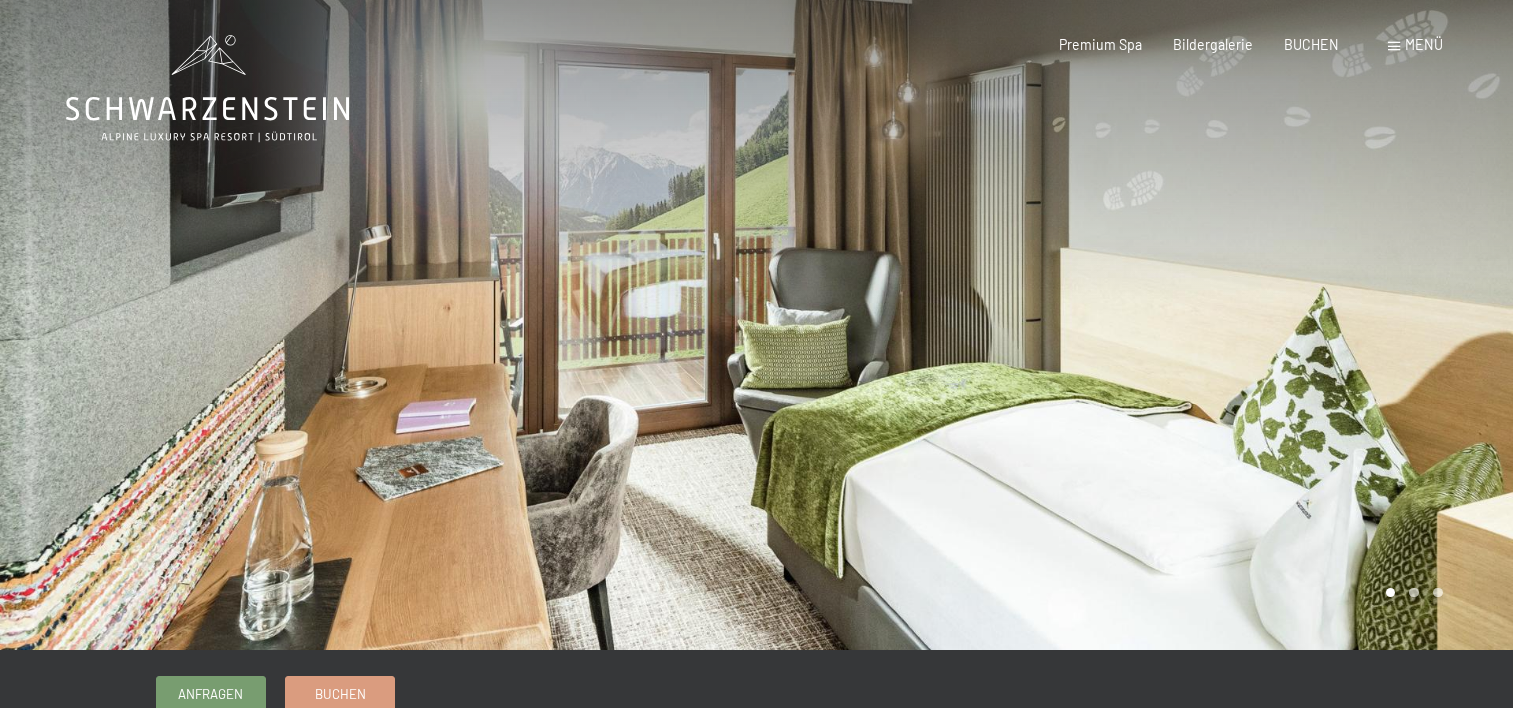 scroll, scrollTop: 0, scrollLeft: 0, axis: both 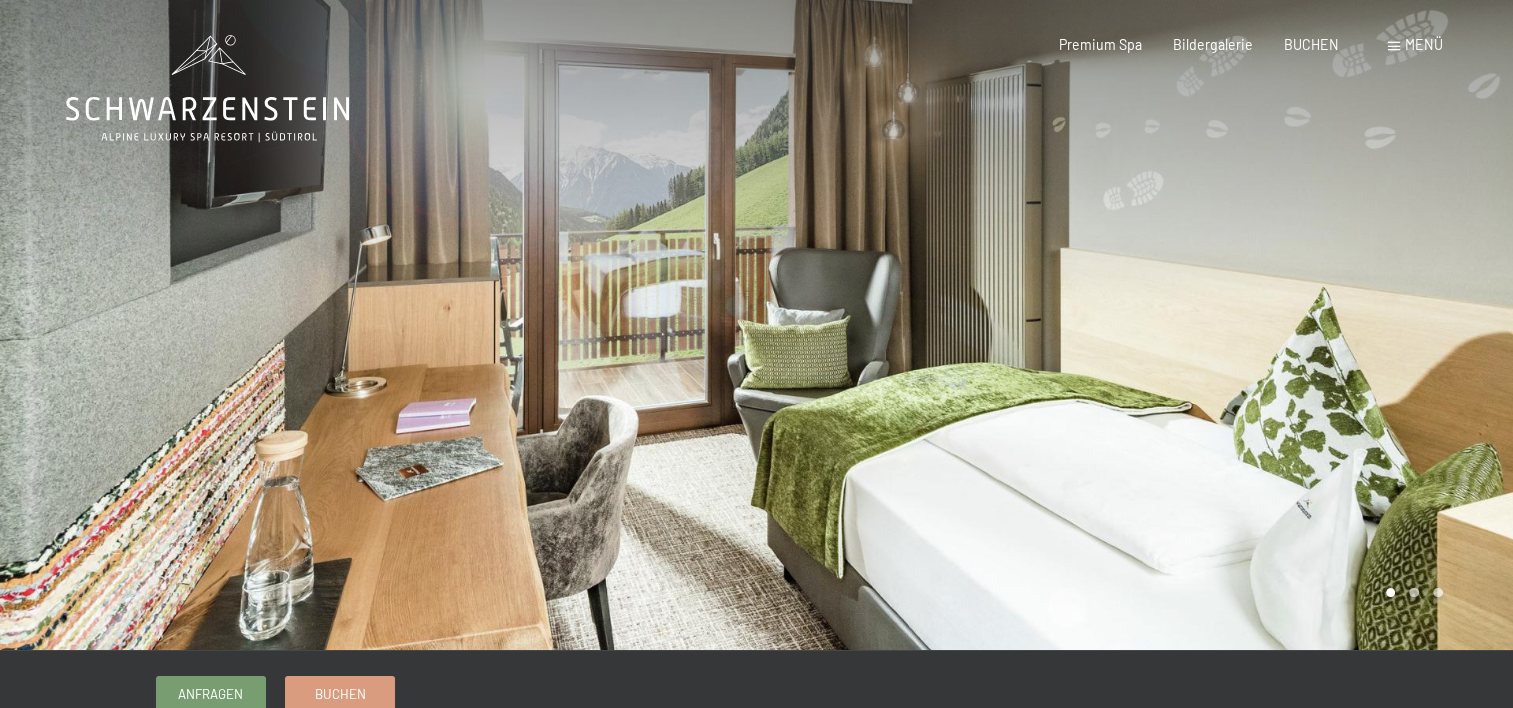 click at bounding box center (378, 325) 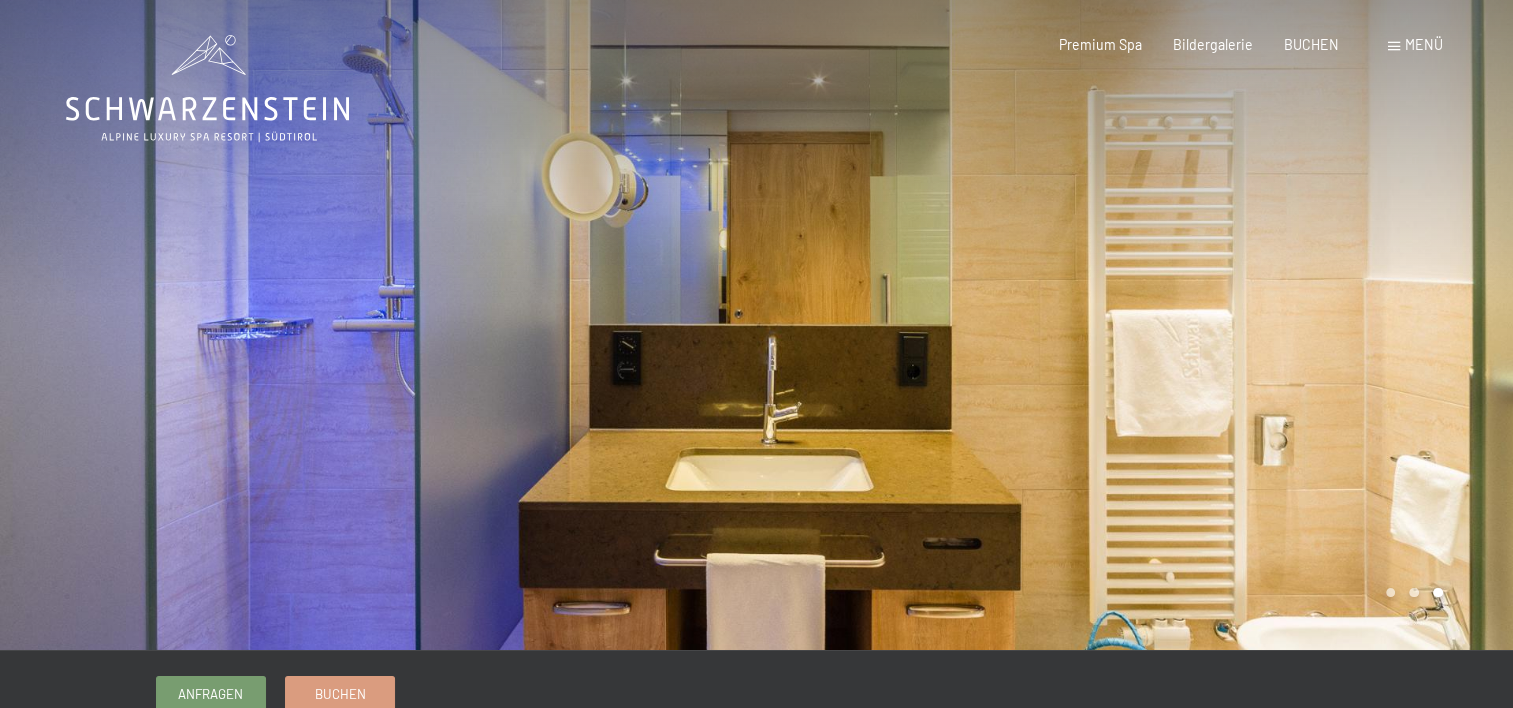 click at bounding box center (378, 325) 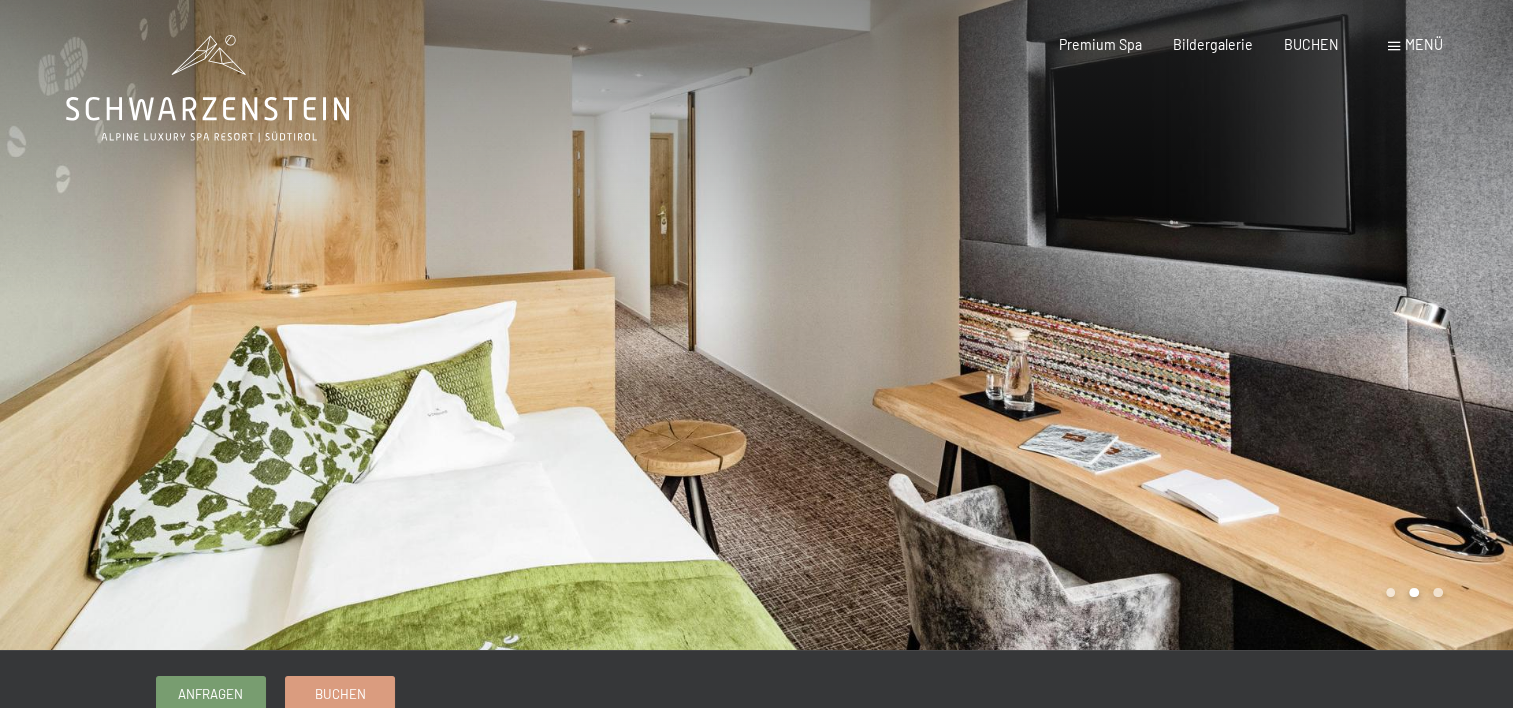 click at bounding box center (378, 325) 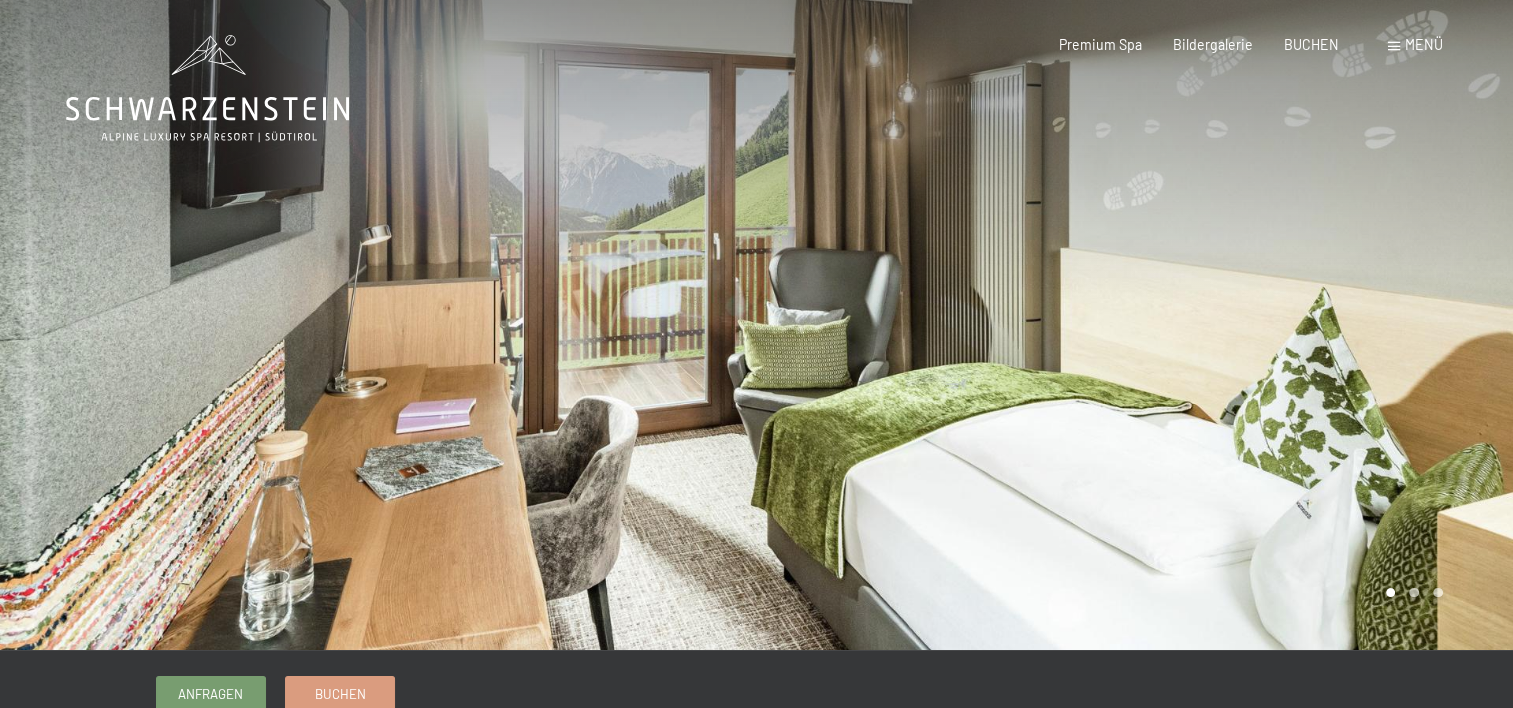 click at bounding box center [378, 325] 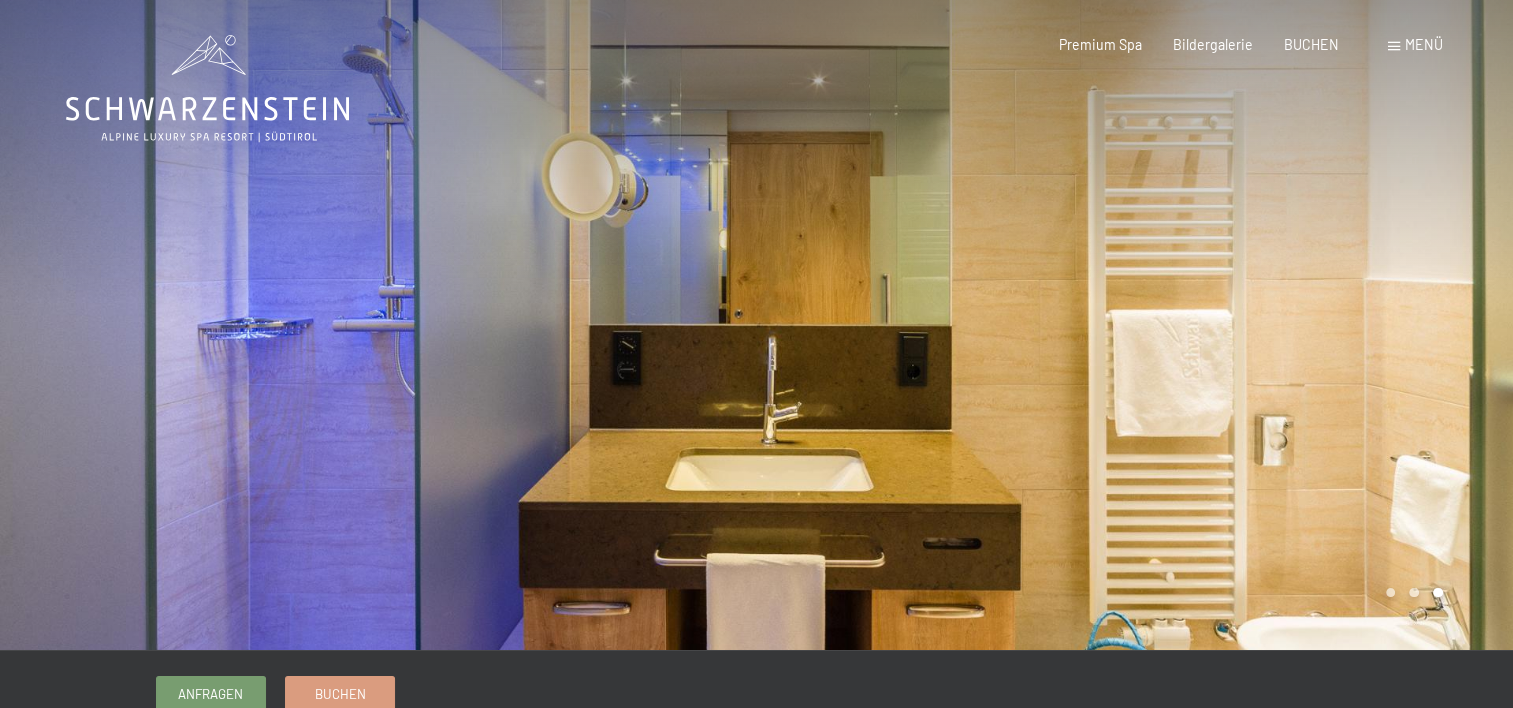 click at bounding box center [1135, 325] 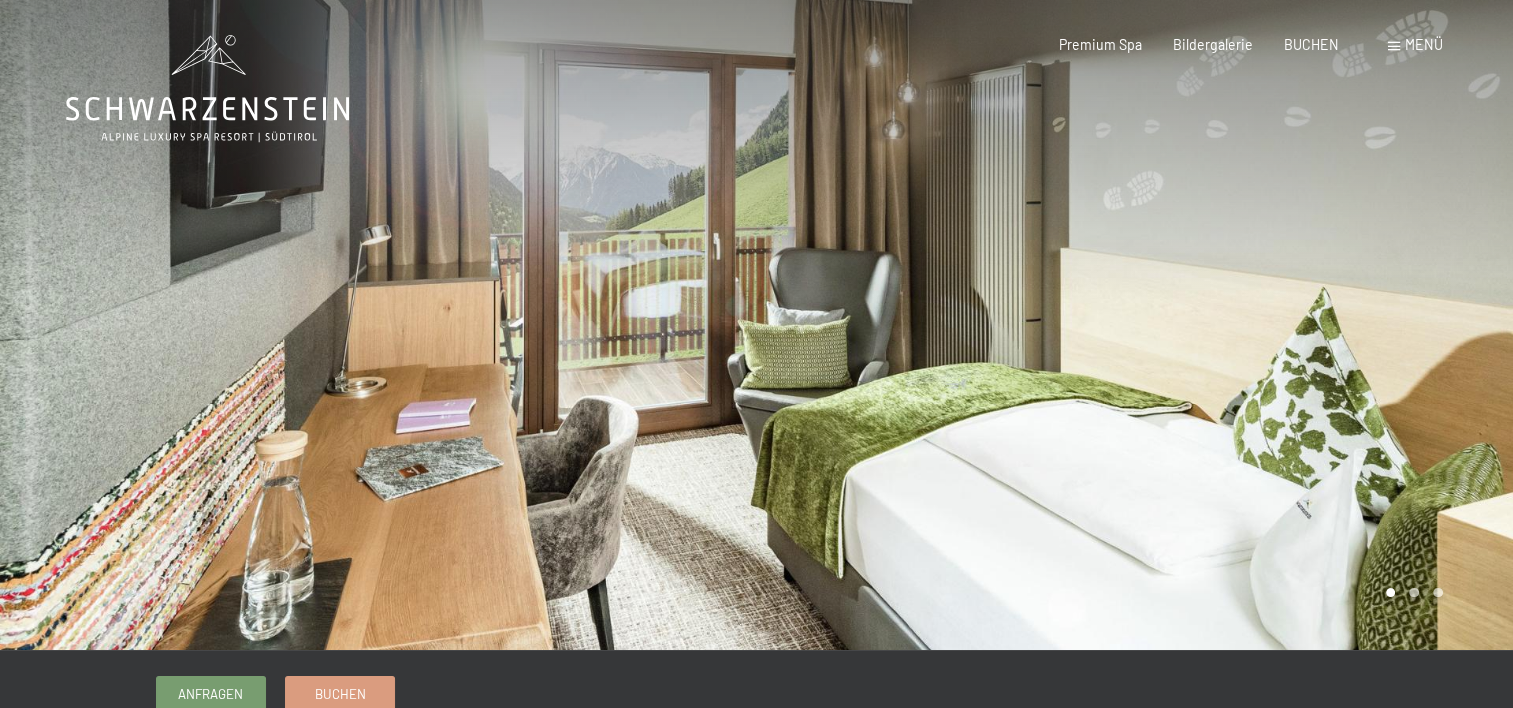 click at bounding box center (1135, 325) 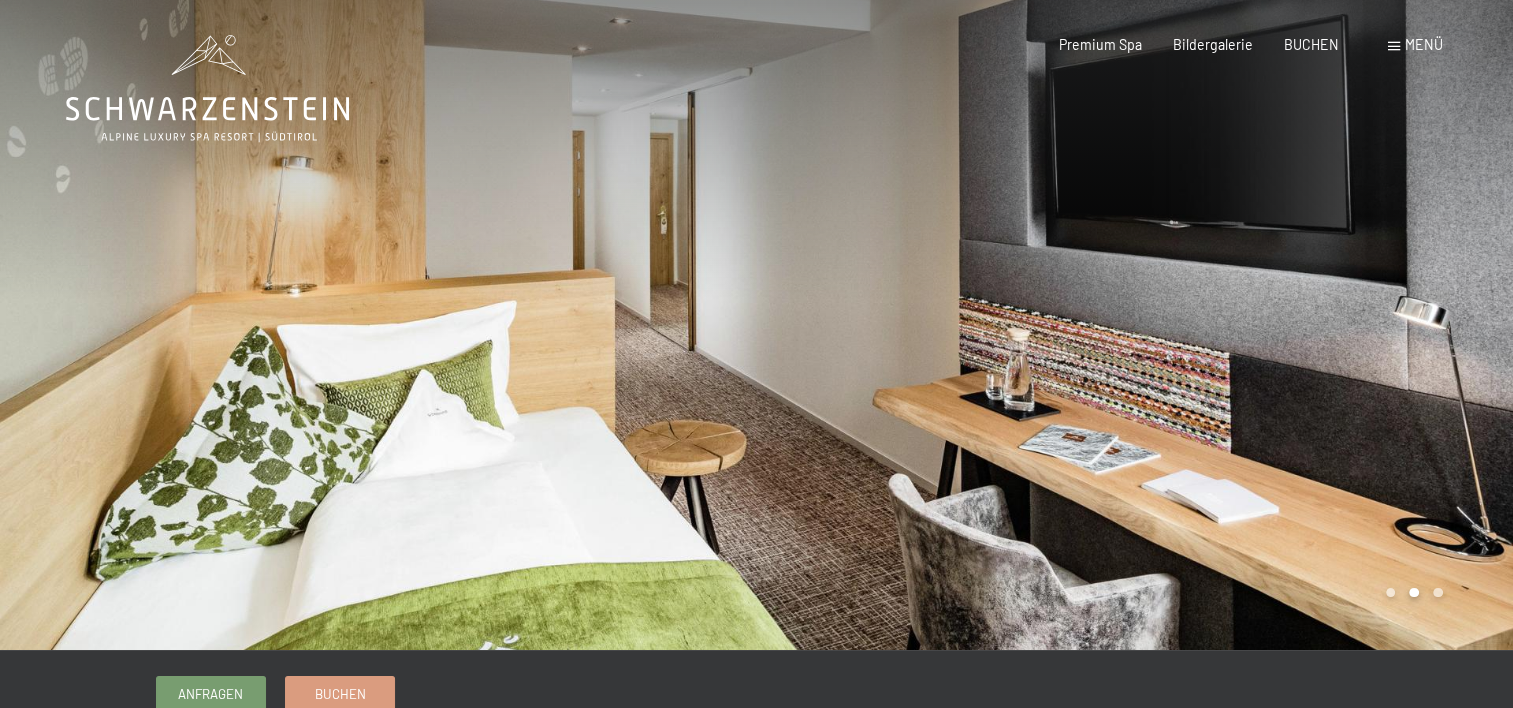 click at bounding box center (1135, 325) 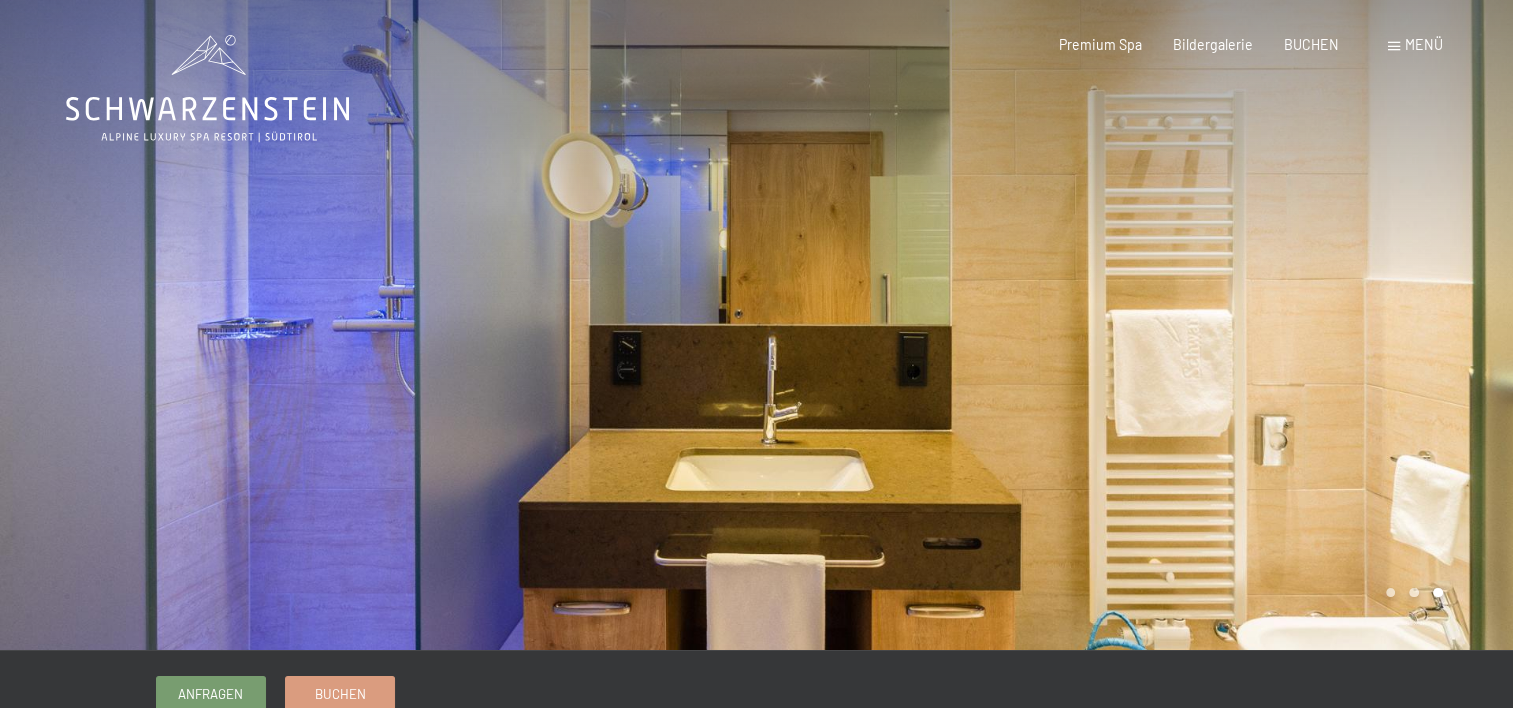 click at bounding box center (1135, 325) 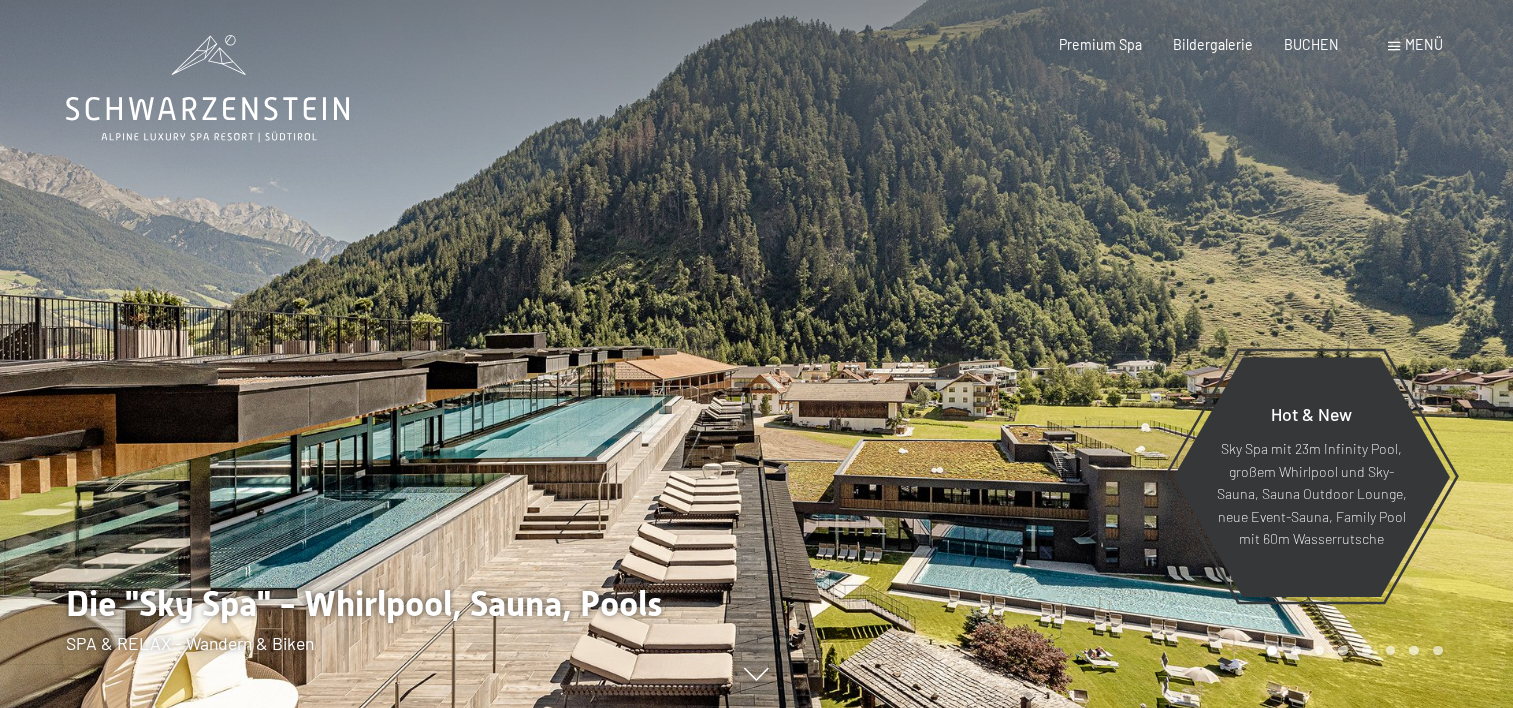 scroll, scrollTop: 0, scrollLeft: 0, axis: both 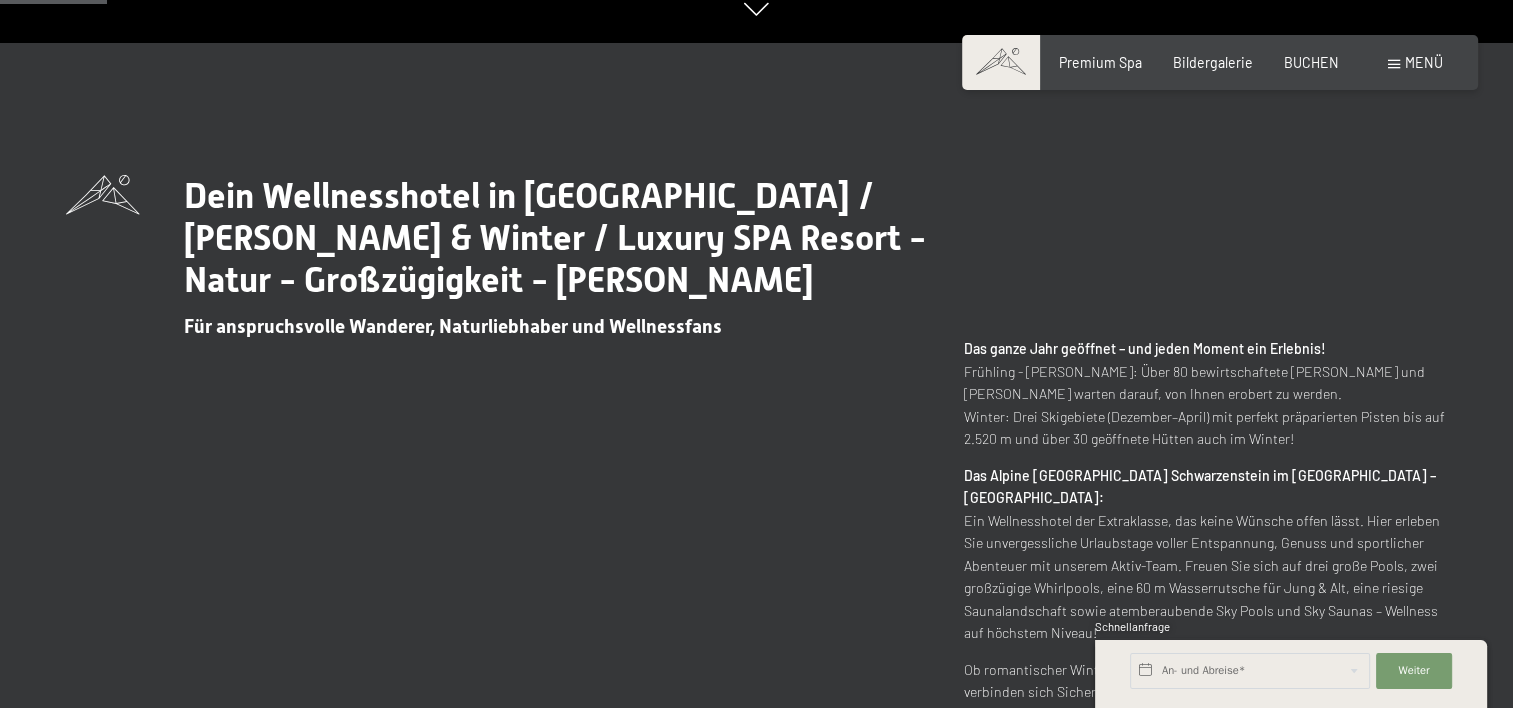 click on "Menü" at bounding box center [1415, 63] 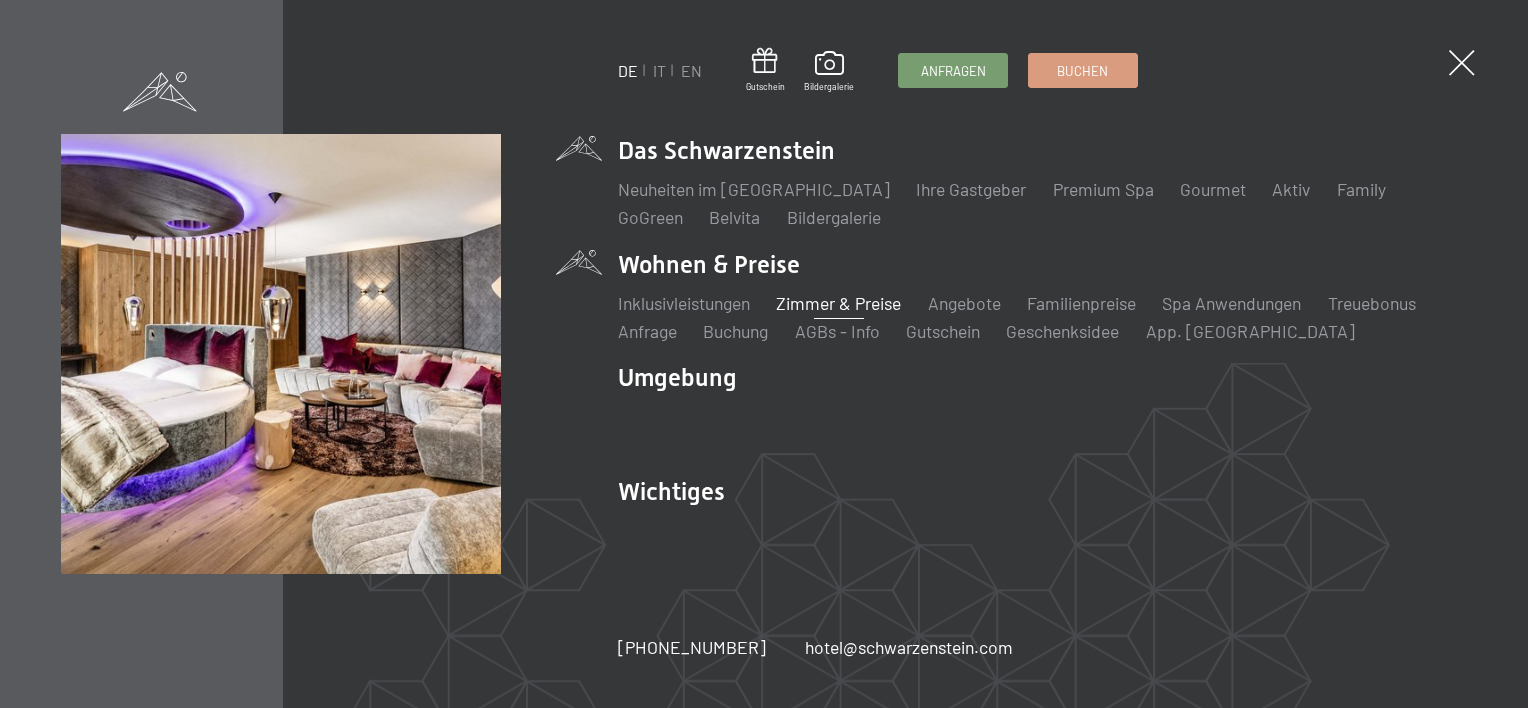 click on "Zimmer & Preise" at bounding box center [838, 303] 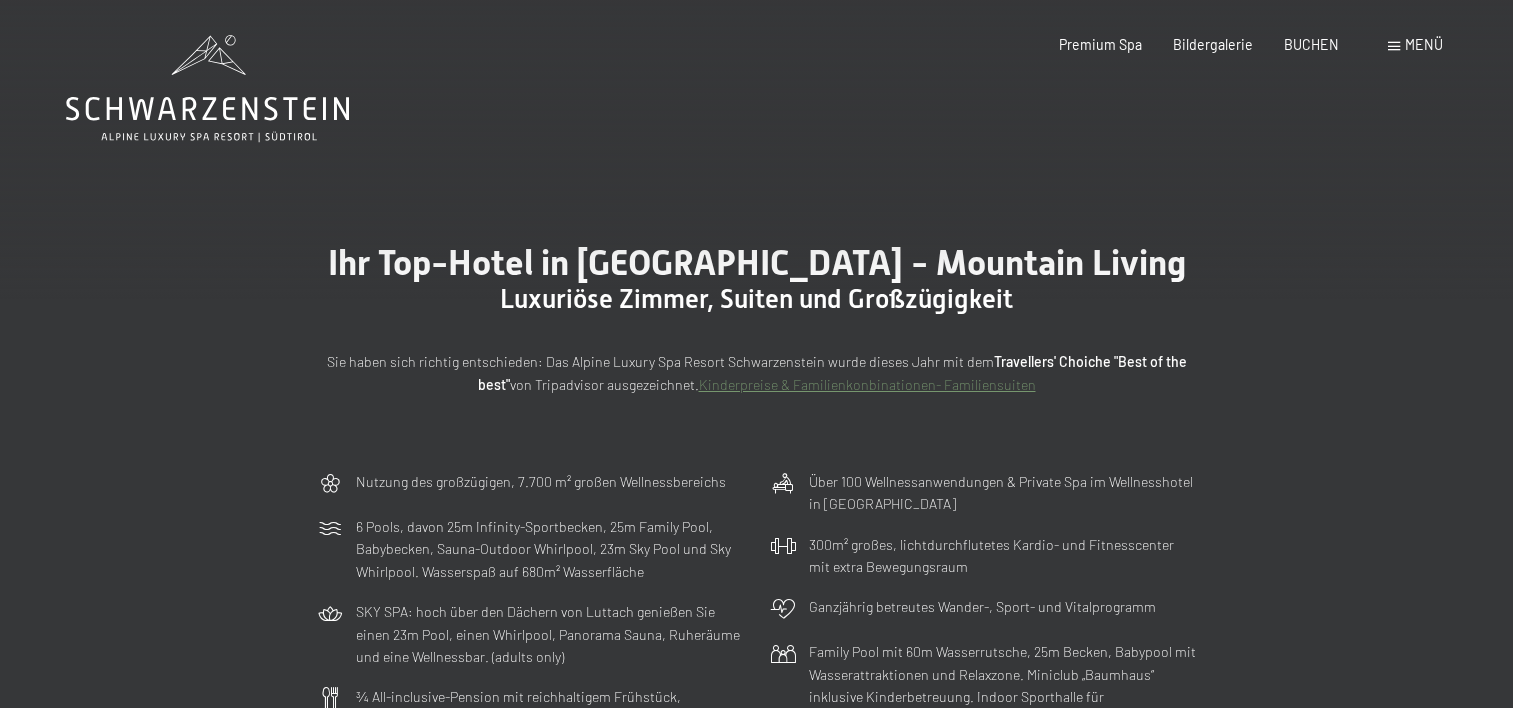 scroll, scrollTop: 0, scrollLeft: 0, axis: both 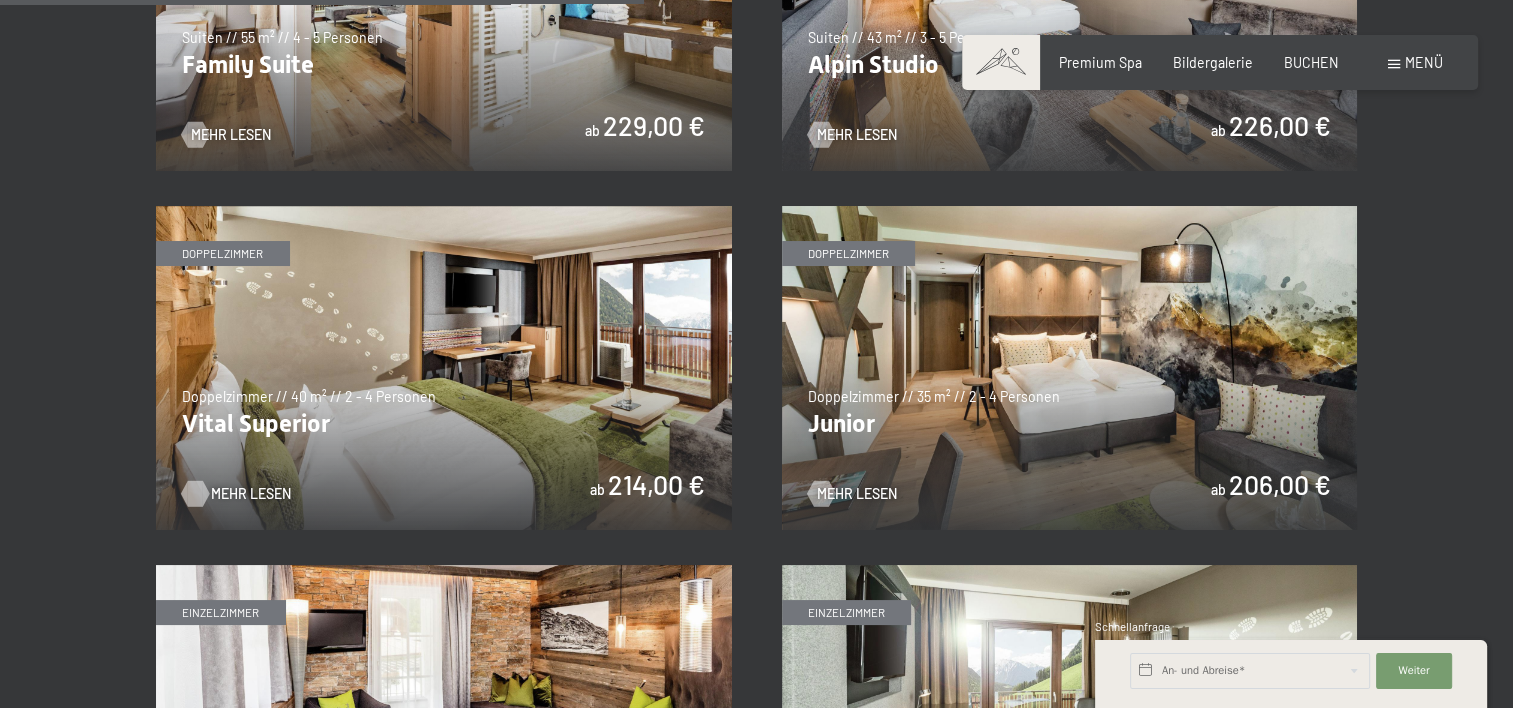 click on "Mehr Lesen" at bounding box center (251, 494) 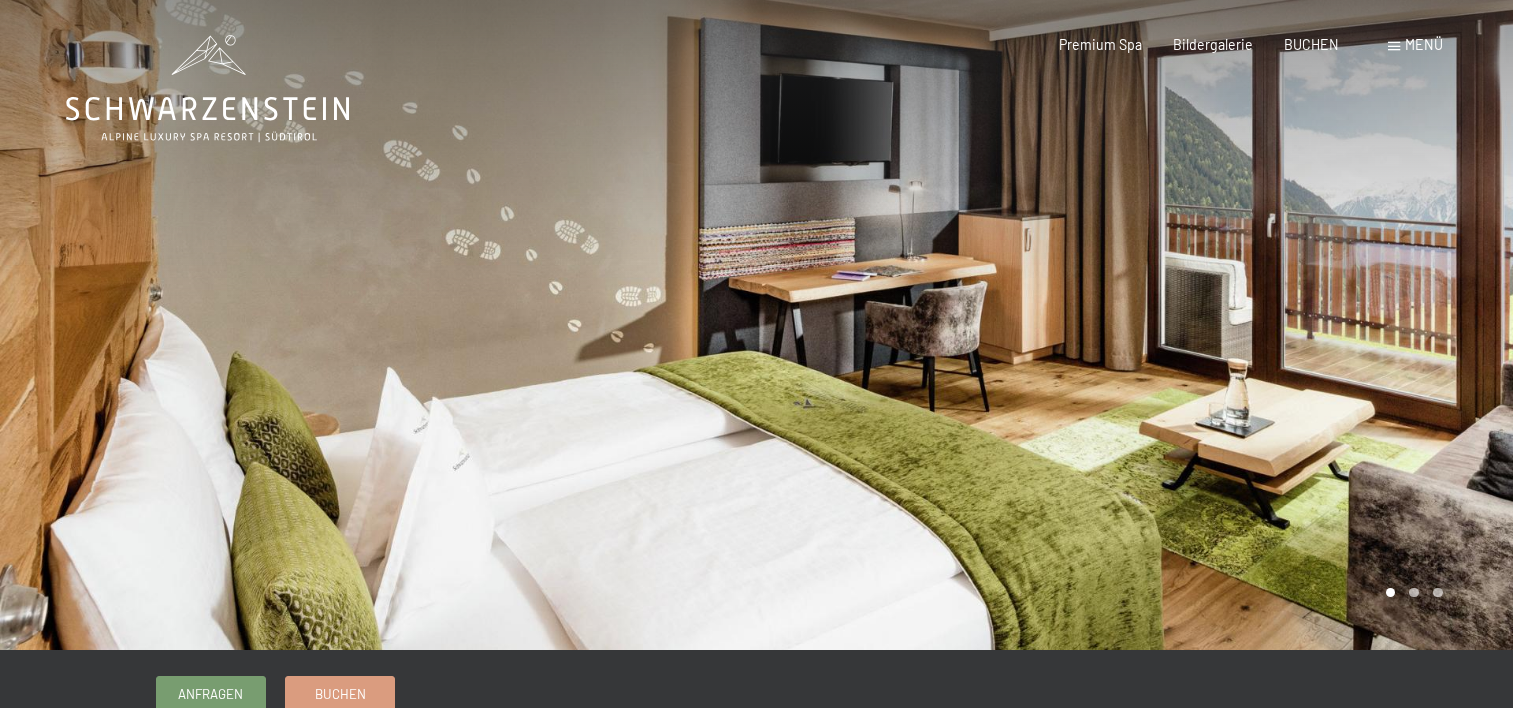 scroll, scrollTop: 0, scrollLeft: 0, axis: both 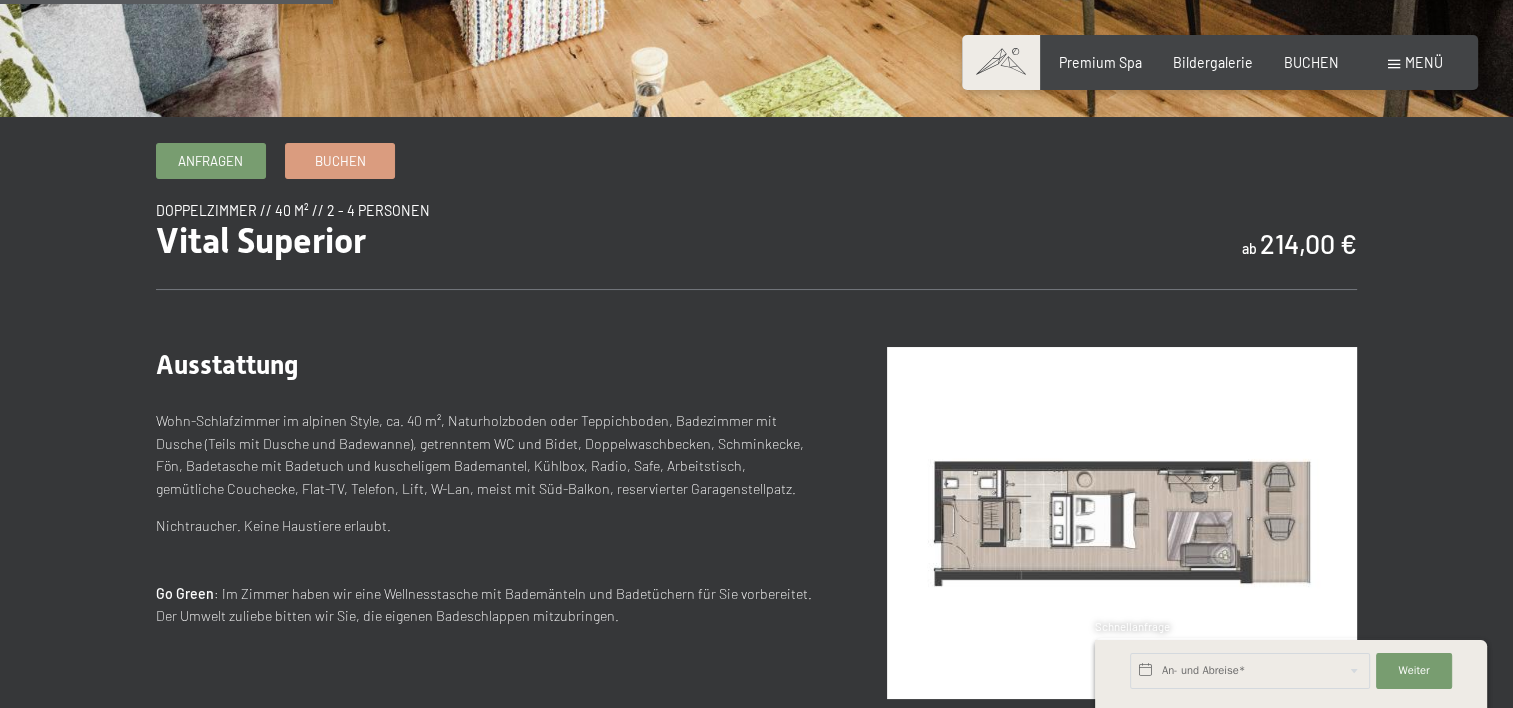 click at bounding box center [1122, 523] 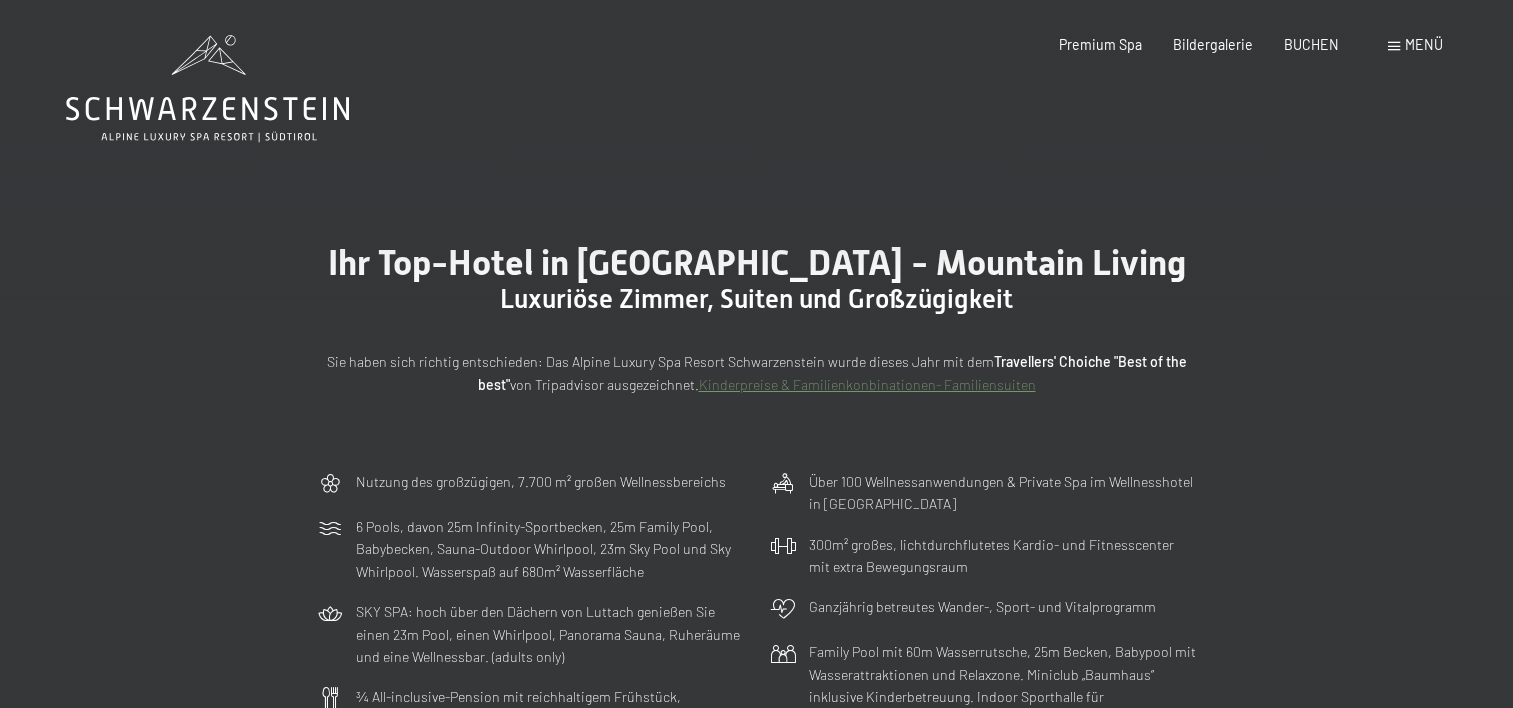 scroll, scrollTop: 0, scrollLeft: 0, axis: both 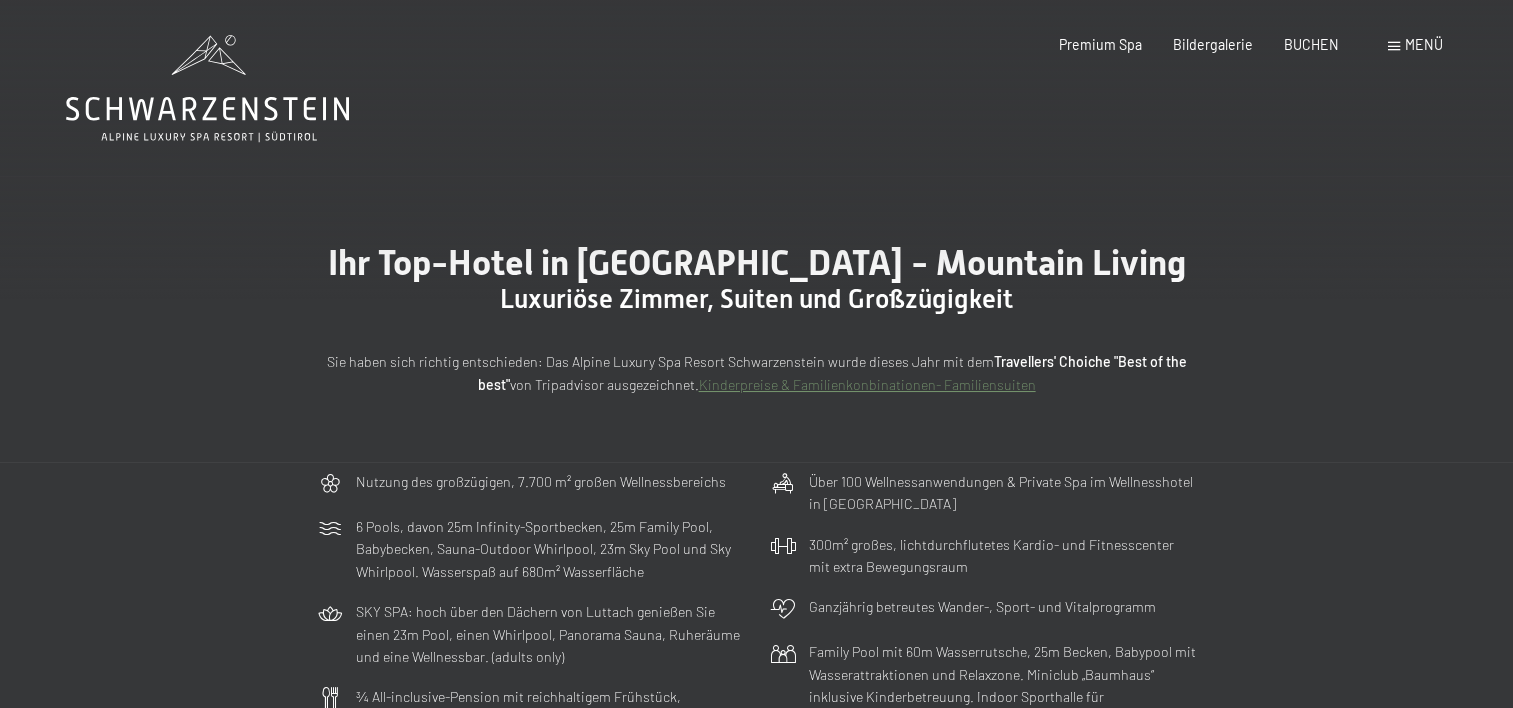 click at bounding box center (1394, 46) 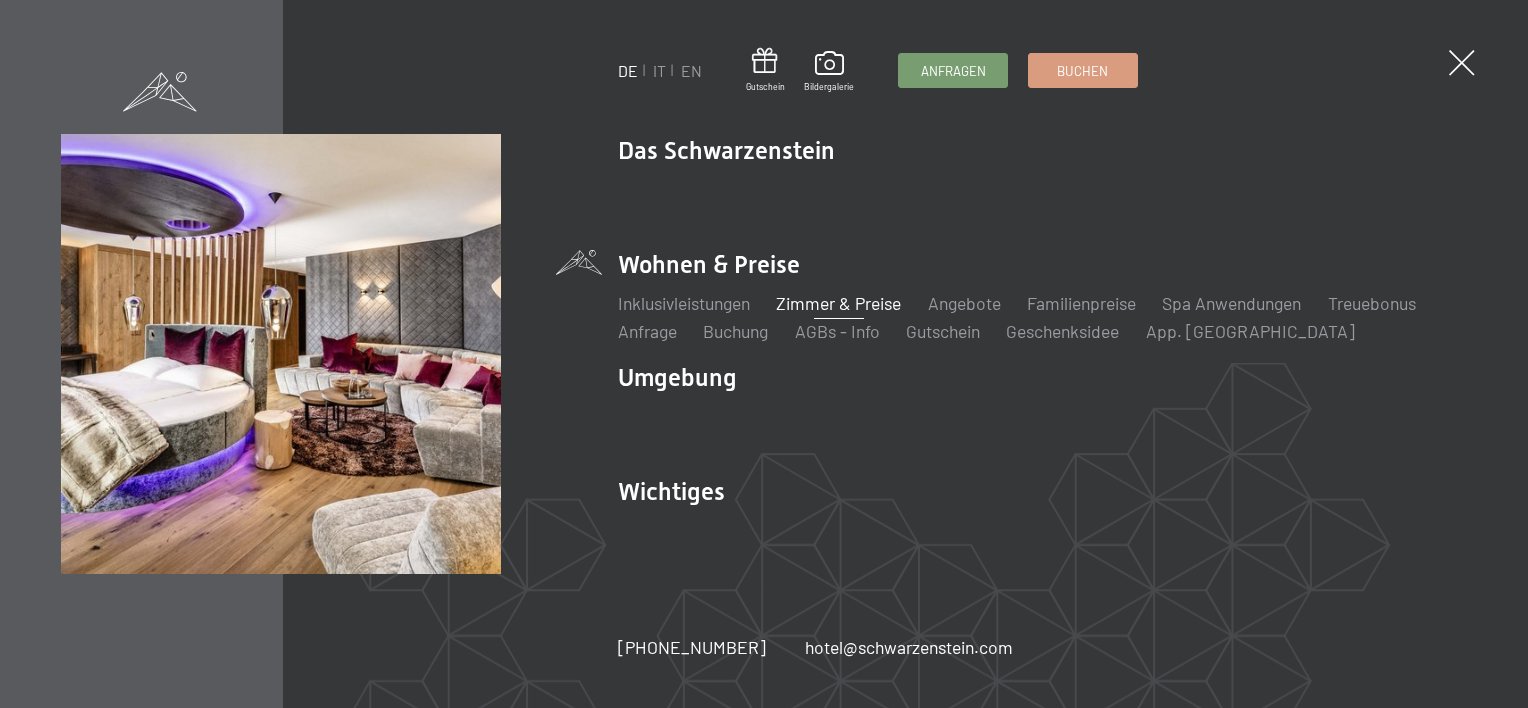 click on "Zimmer & Preise" at bounding box center (838, 303) 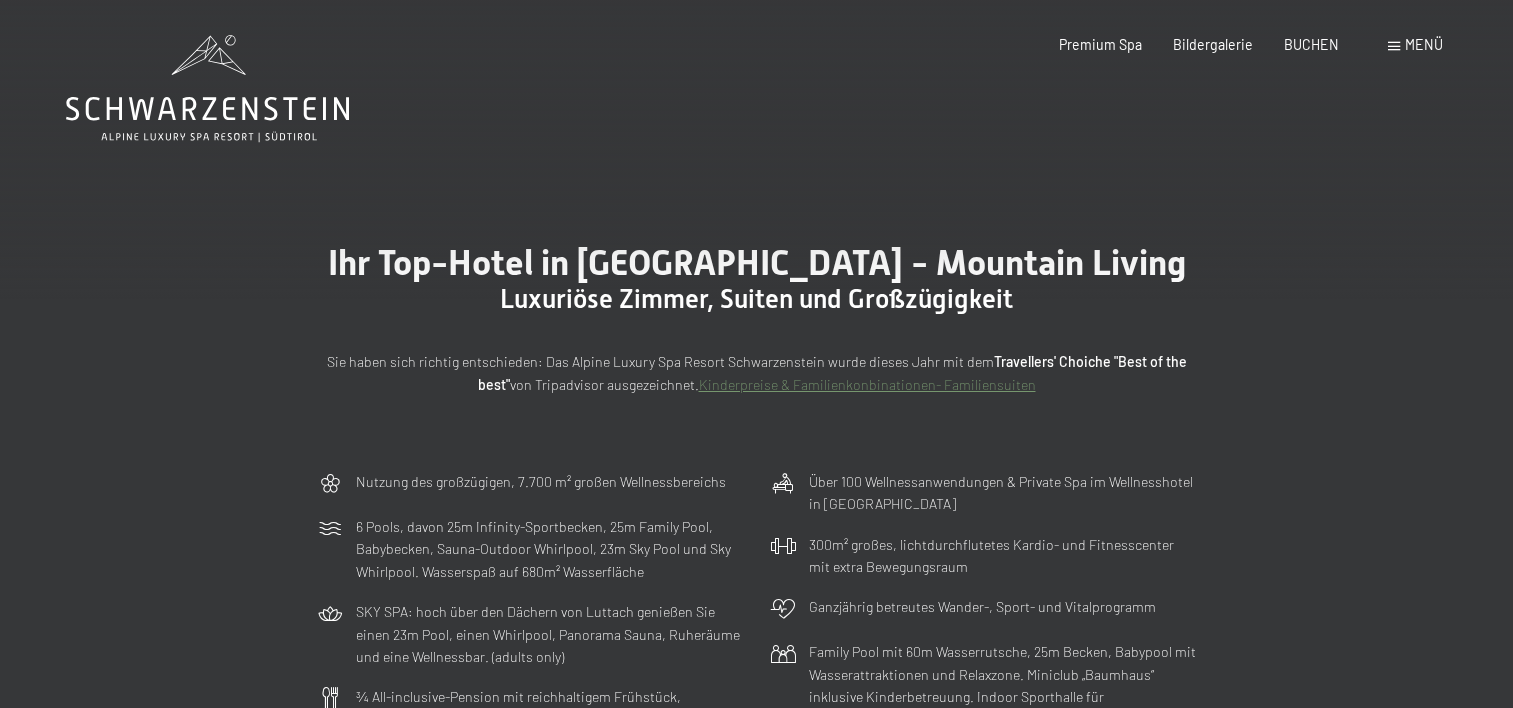 scroll, scrollTop: 0, scrollLeft: 0, axis: both 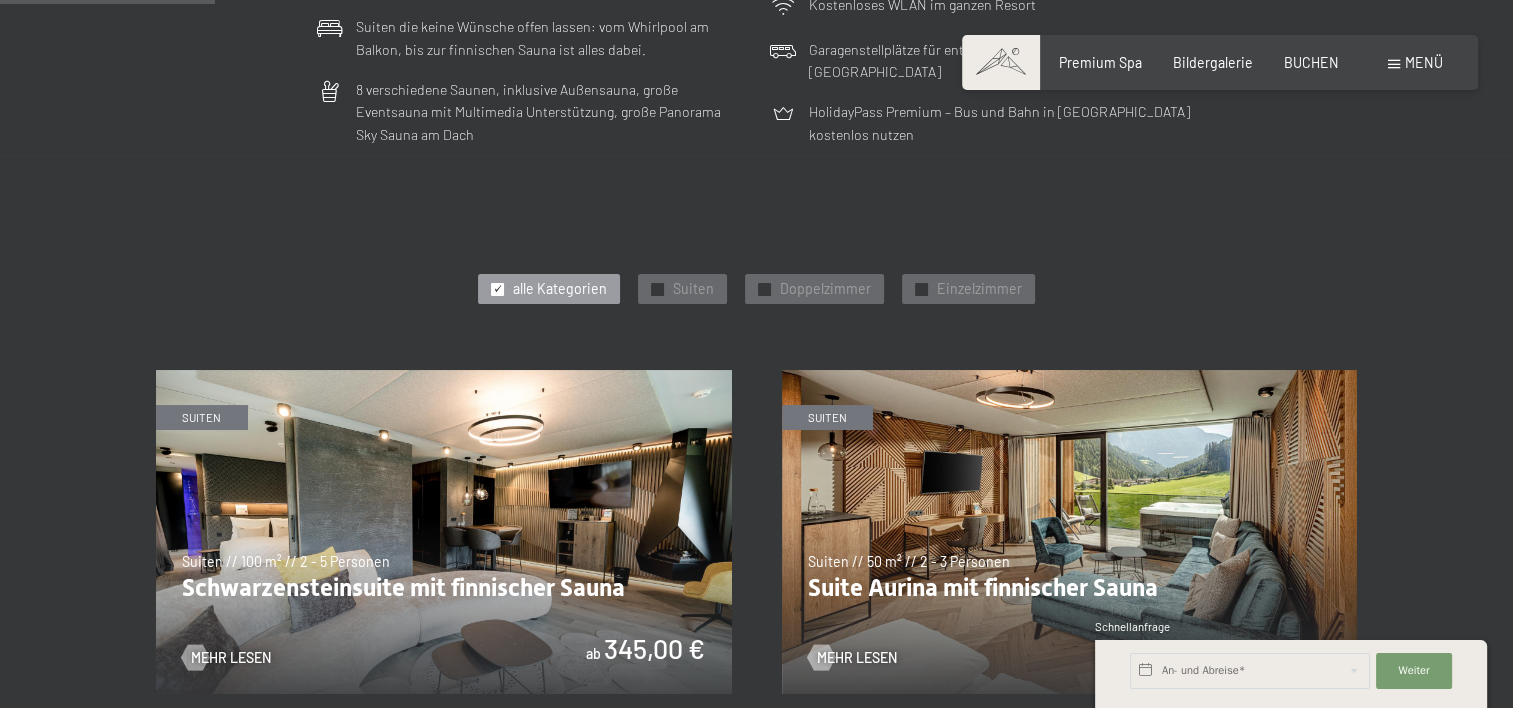 click at bounding box center (1394, 64) 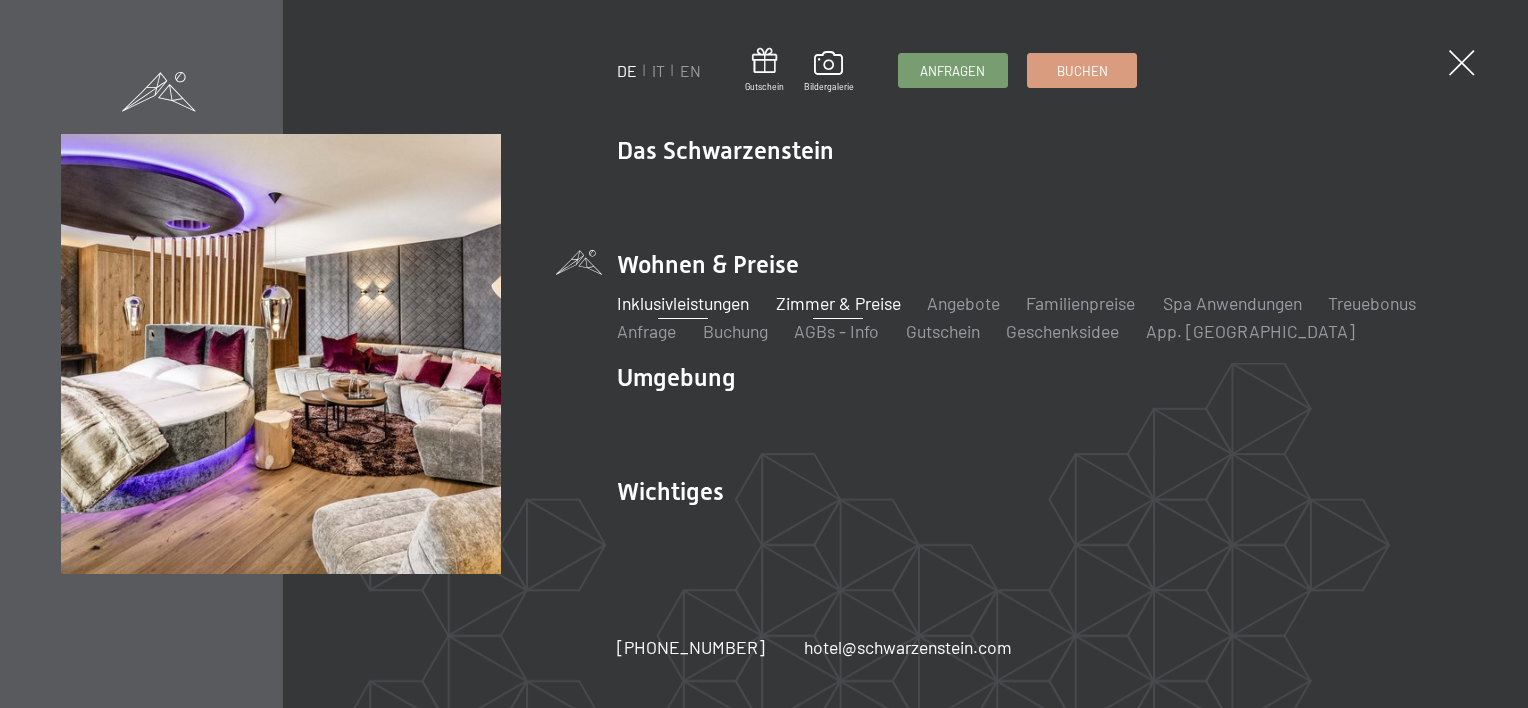 click on "Inklusivleistungen" at bounding box center [684, 303] 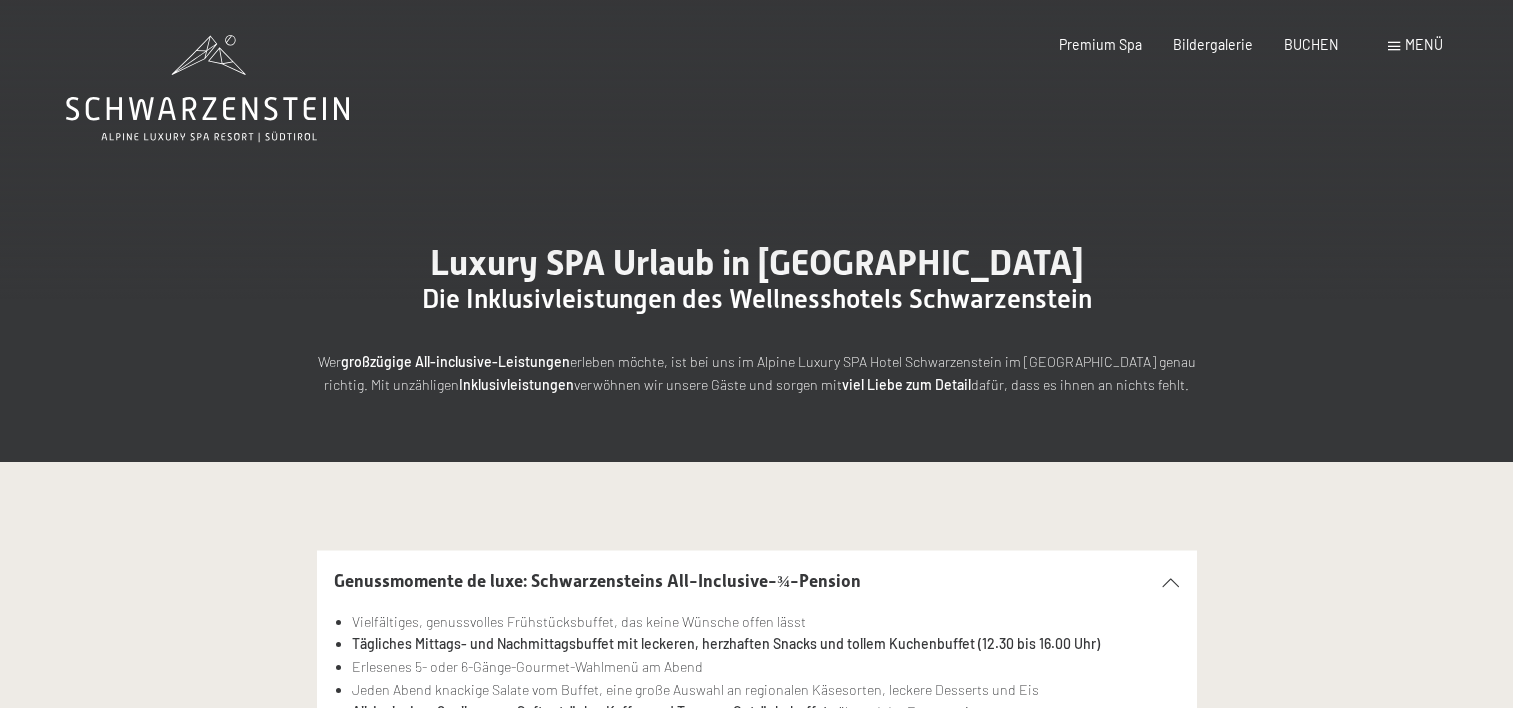 scroll, scrollTop: 0, scrollLeft: 0, axis: both 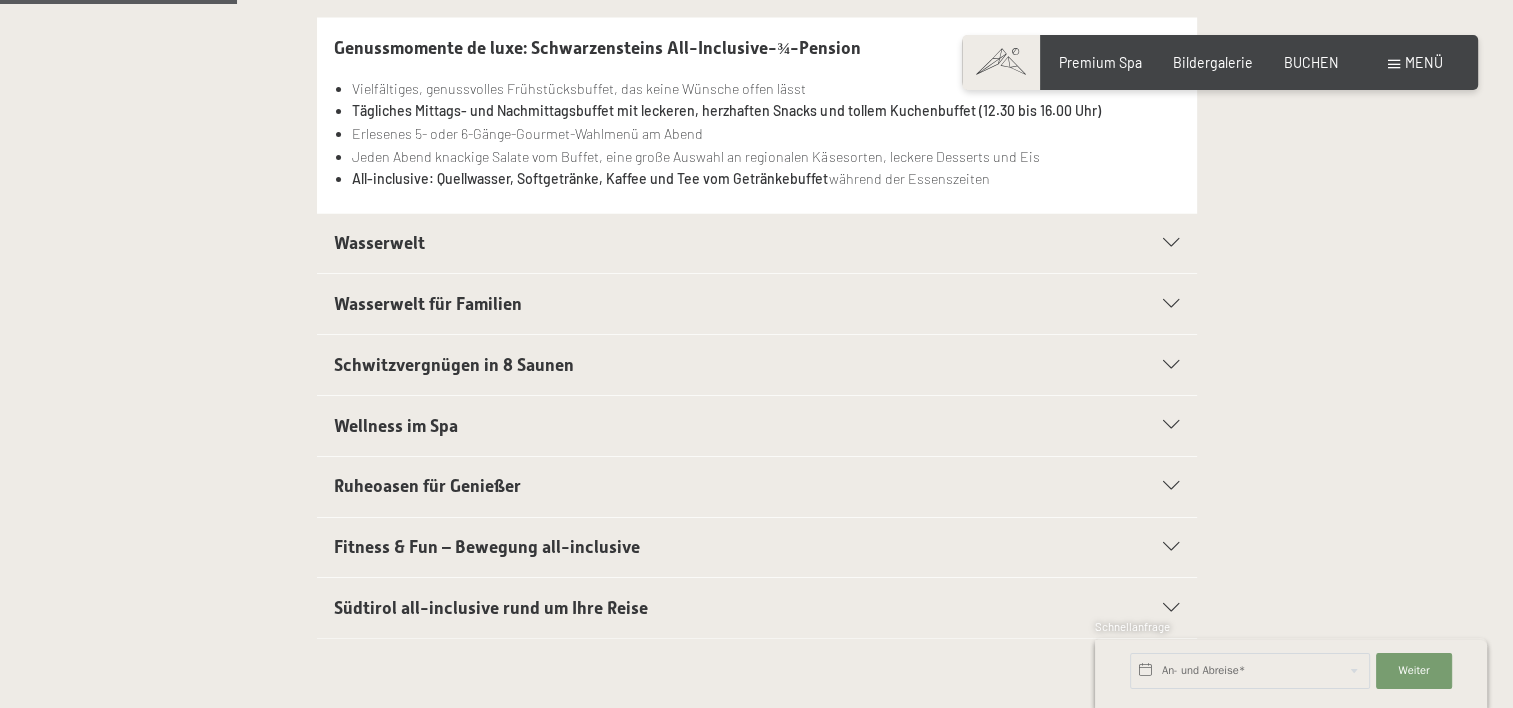 click on "Fitness & Fun – Bewegung all-inclusive" at bounding box center (487, 547) 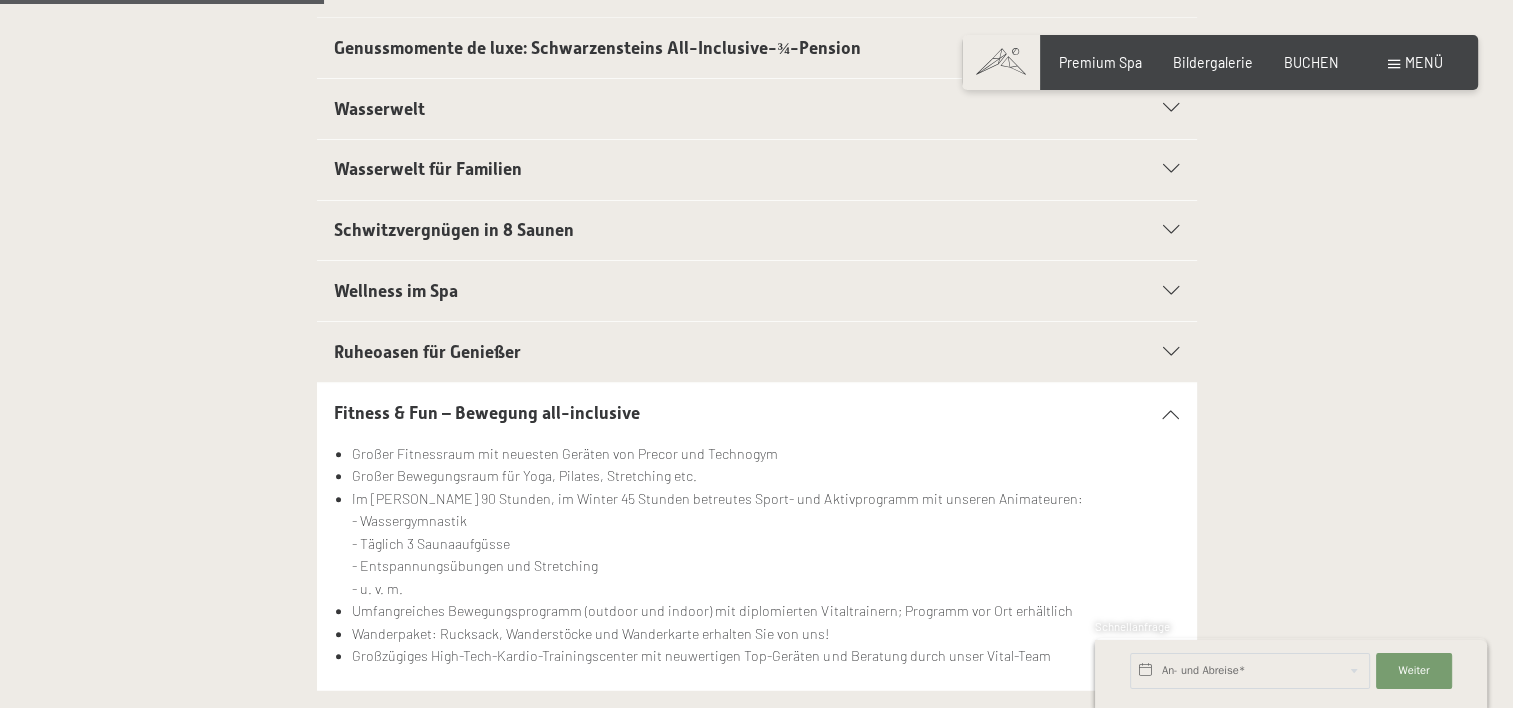 scroll, scrollTop: 800, scrollLeft: 0, axis: vertical 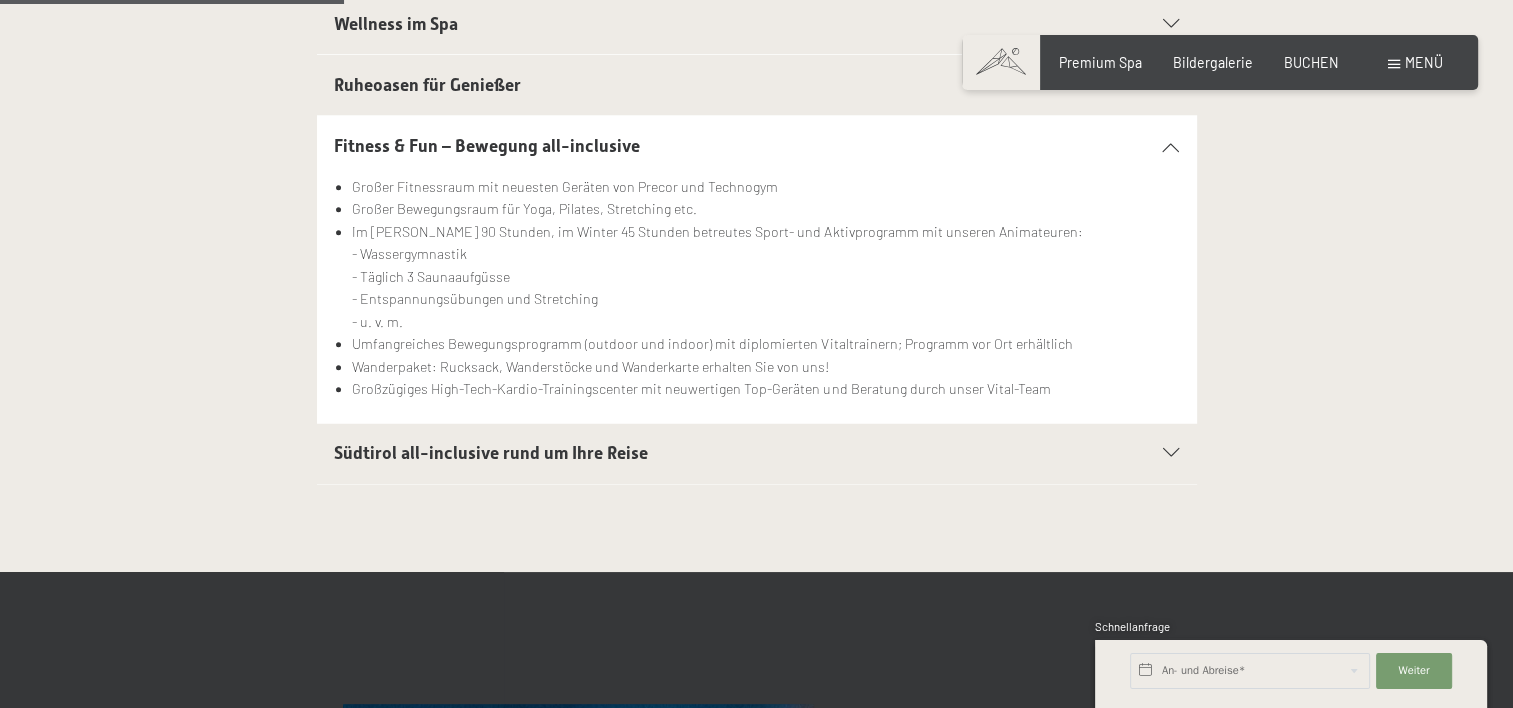 click on "Südtirol all-inclusive rund um Ihre Reise" at bounding box center [491, 453] 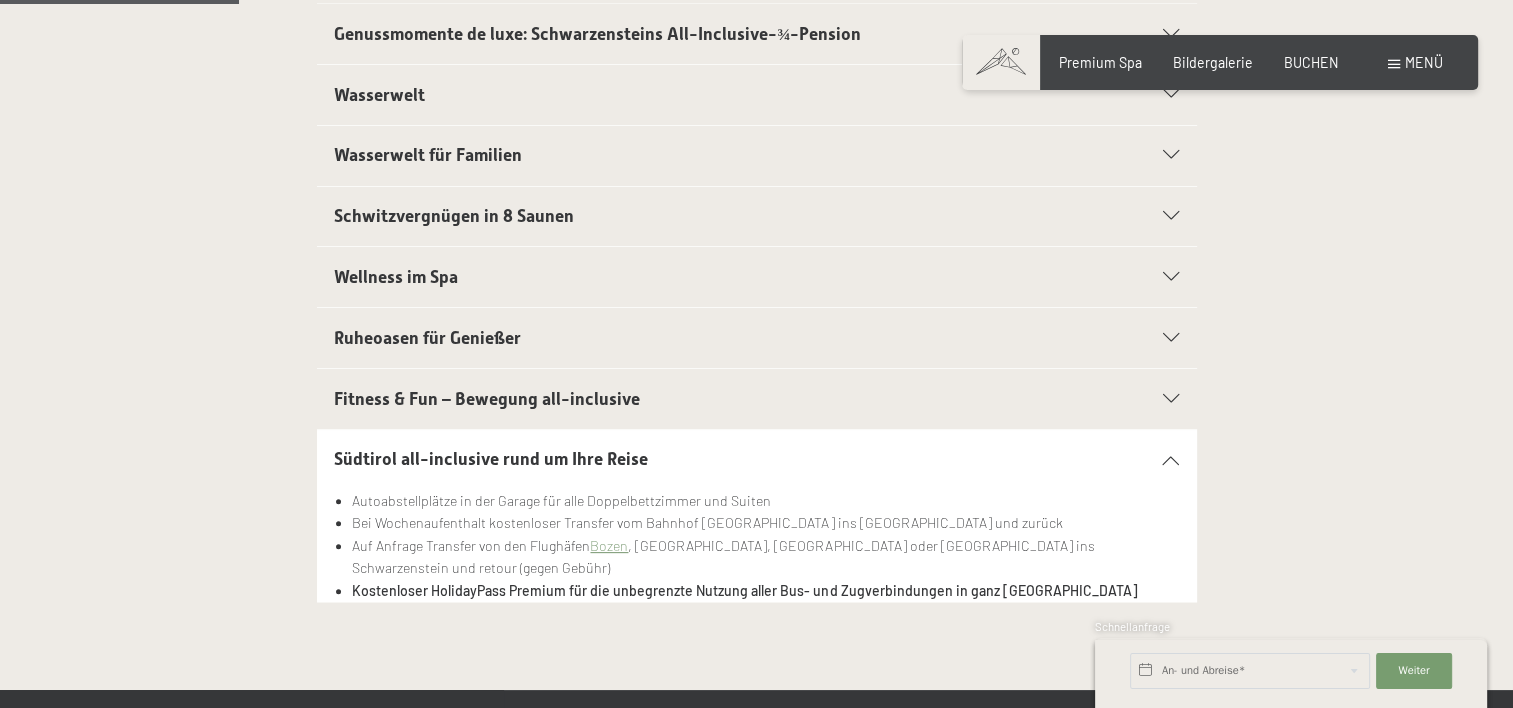 scroll, scrollTop: 533, scrollLeft: 0, axis: vertical 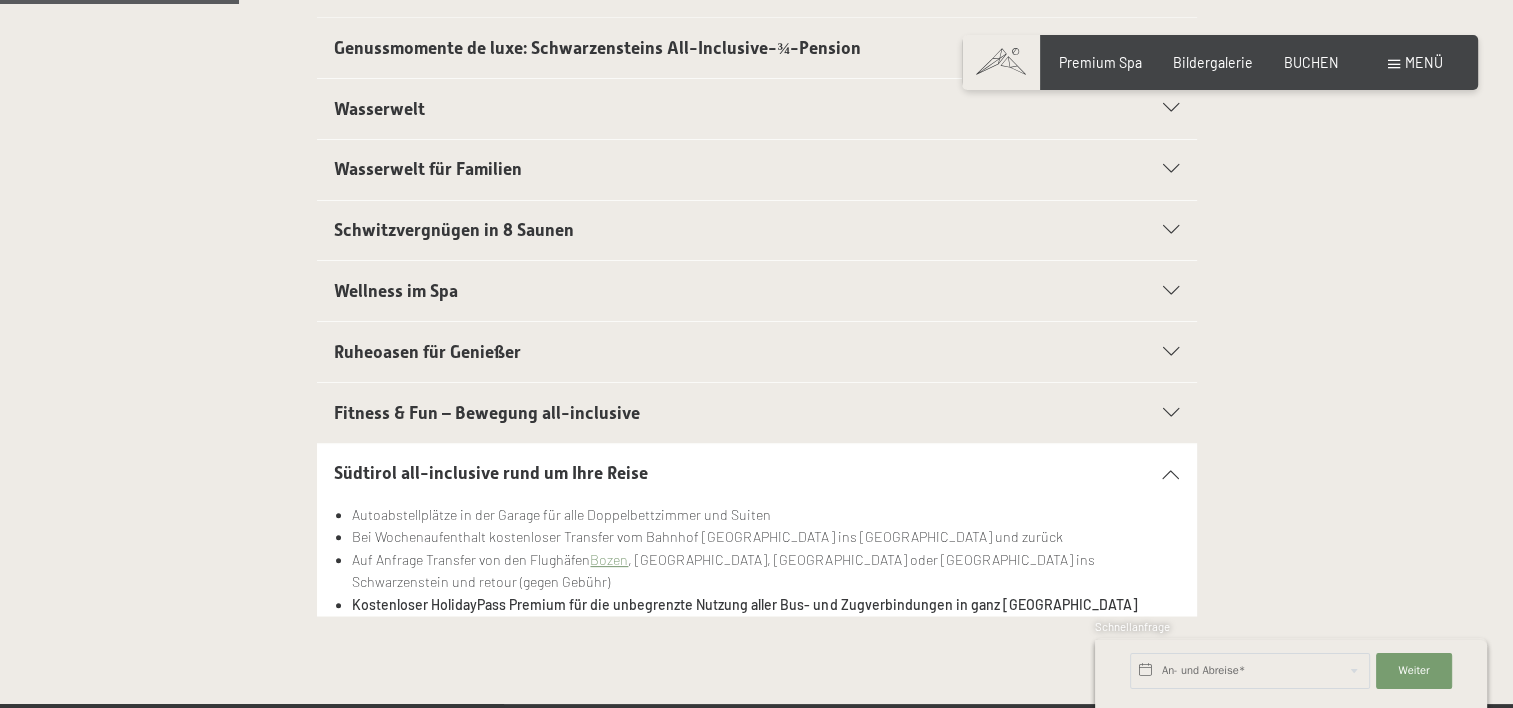 click on "Fitness & Fun – Bewegung all-inclusive" at bounding box center [487, 413] 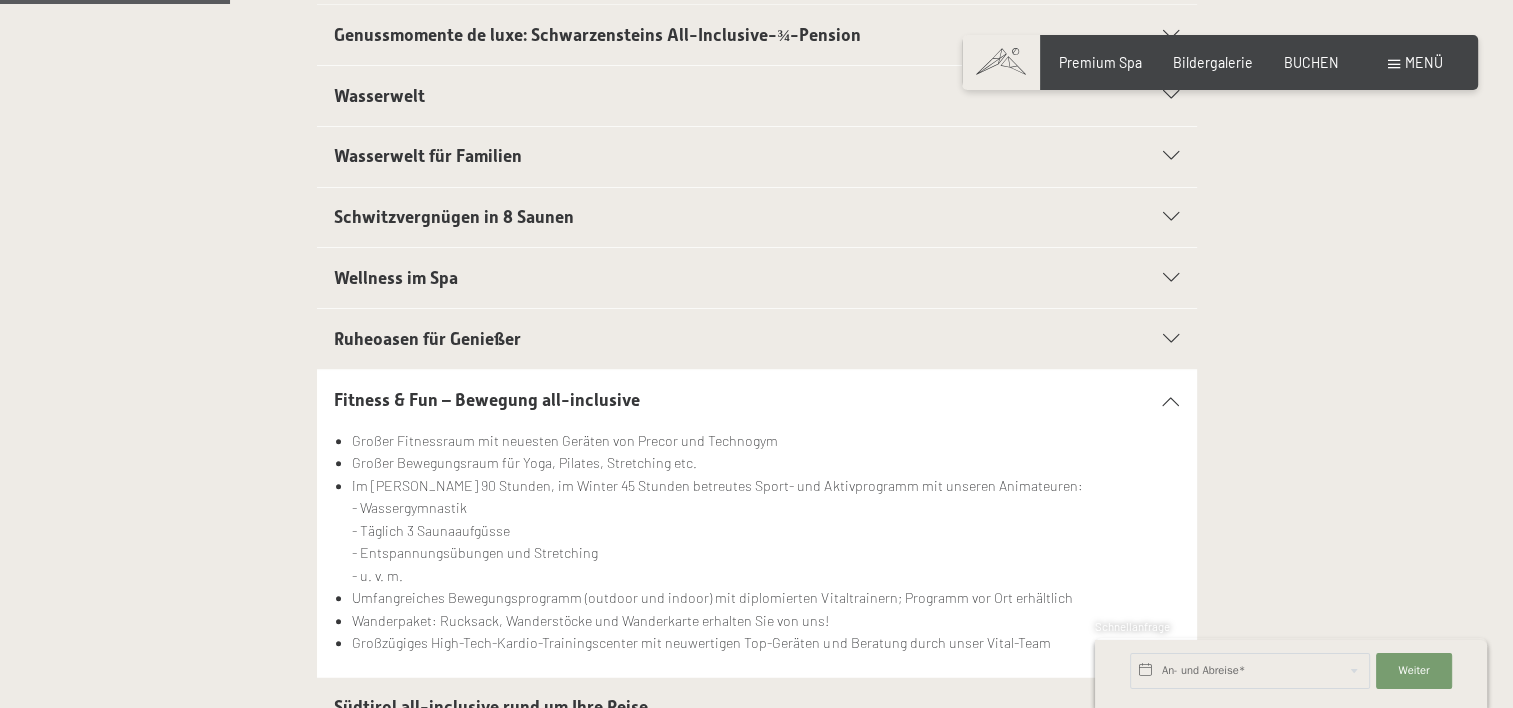 scroll, scrollTop: 533, scrollLeft: 0, axis: vertical 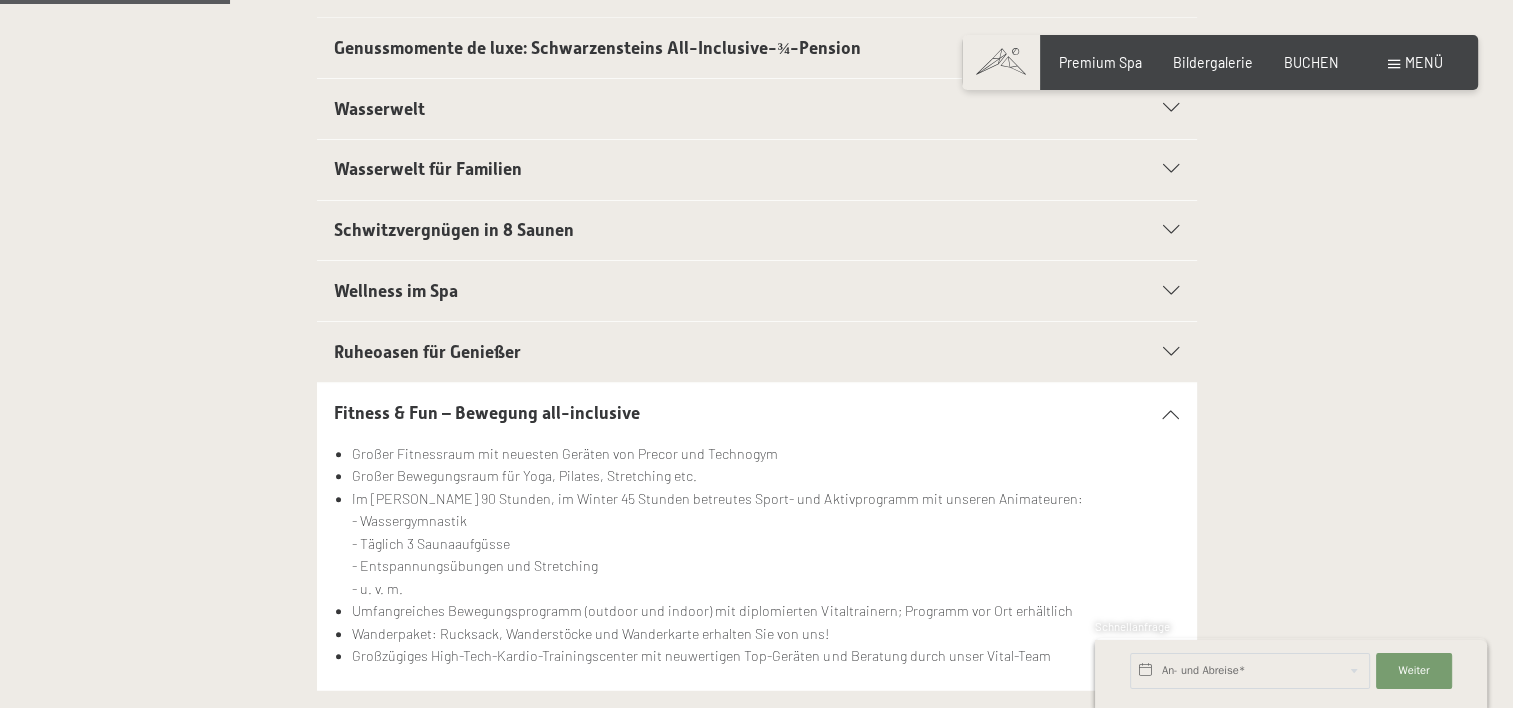 click on "Ruheoasen für Genießer" at bounding box center [427, 352] 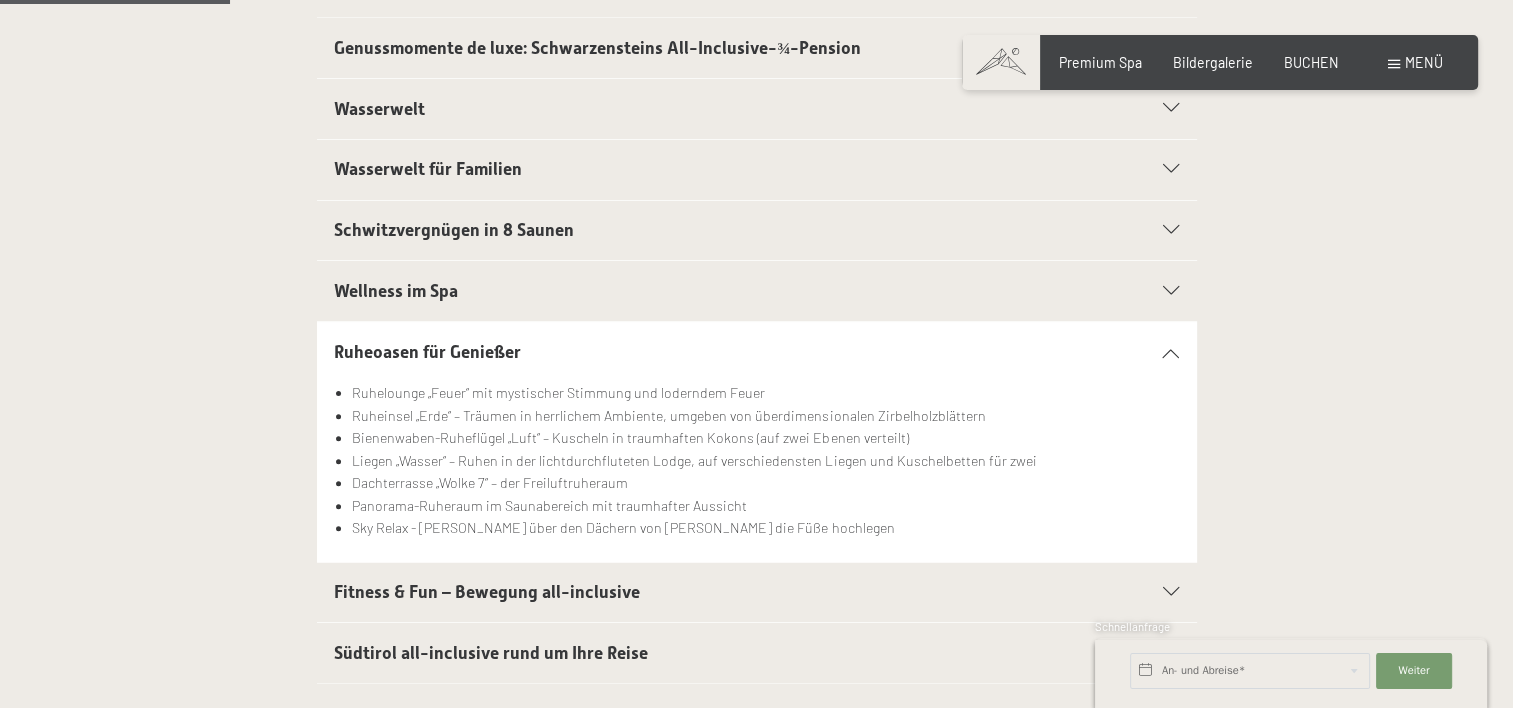 click on "Wellness im Spa" at bounding box center [396, 291] 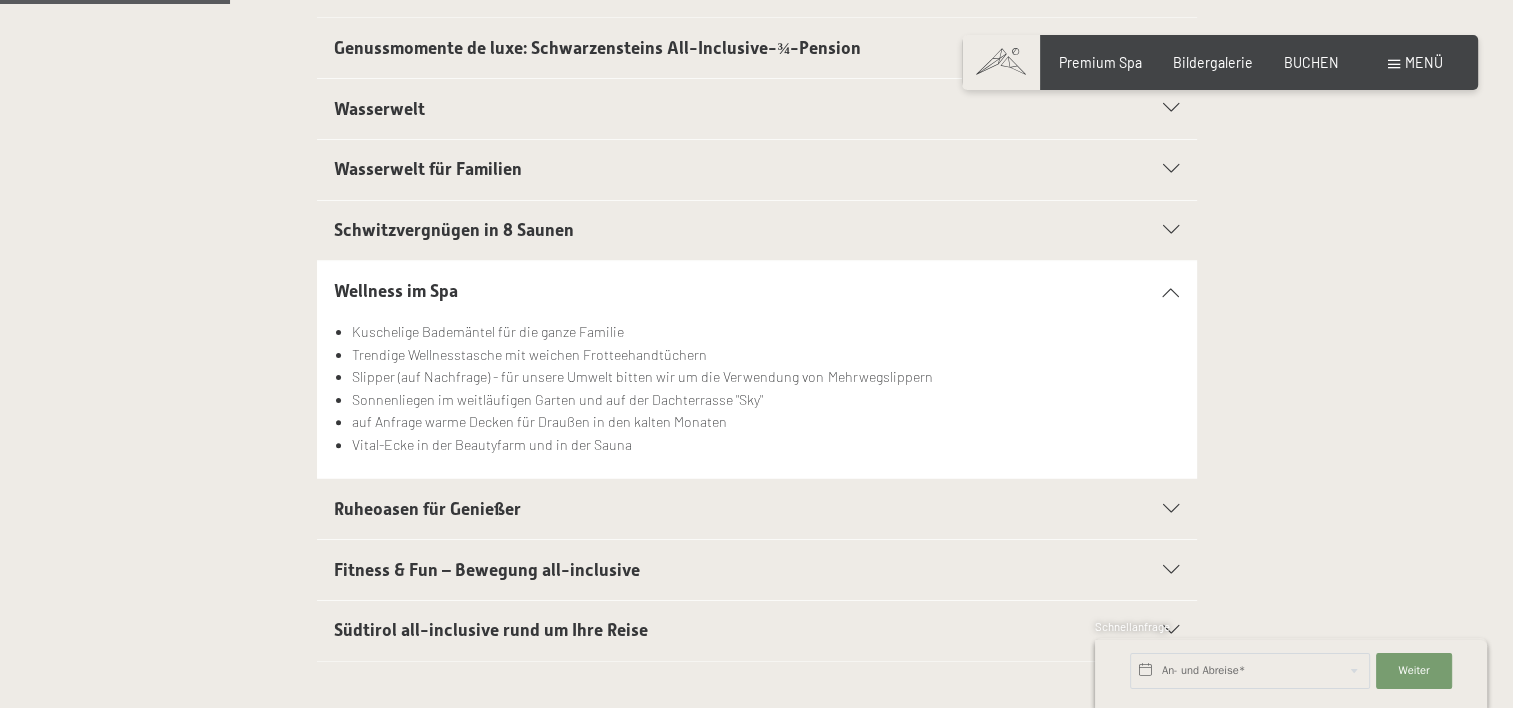 click on "Schwitzvergnügen in 8 Saunen" at bounding box center [454, 230] 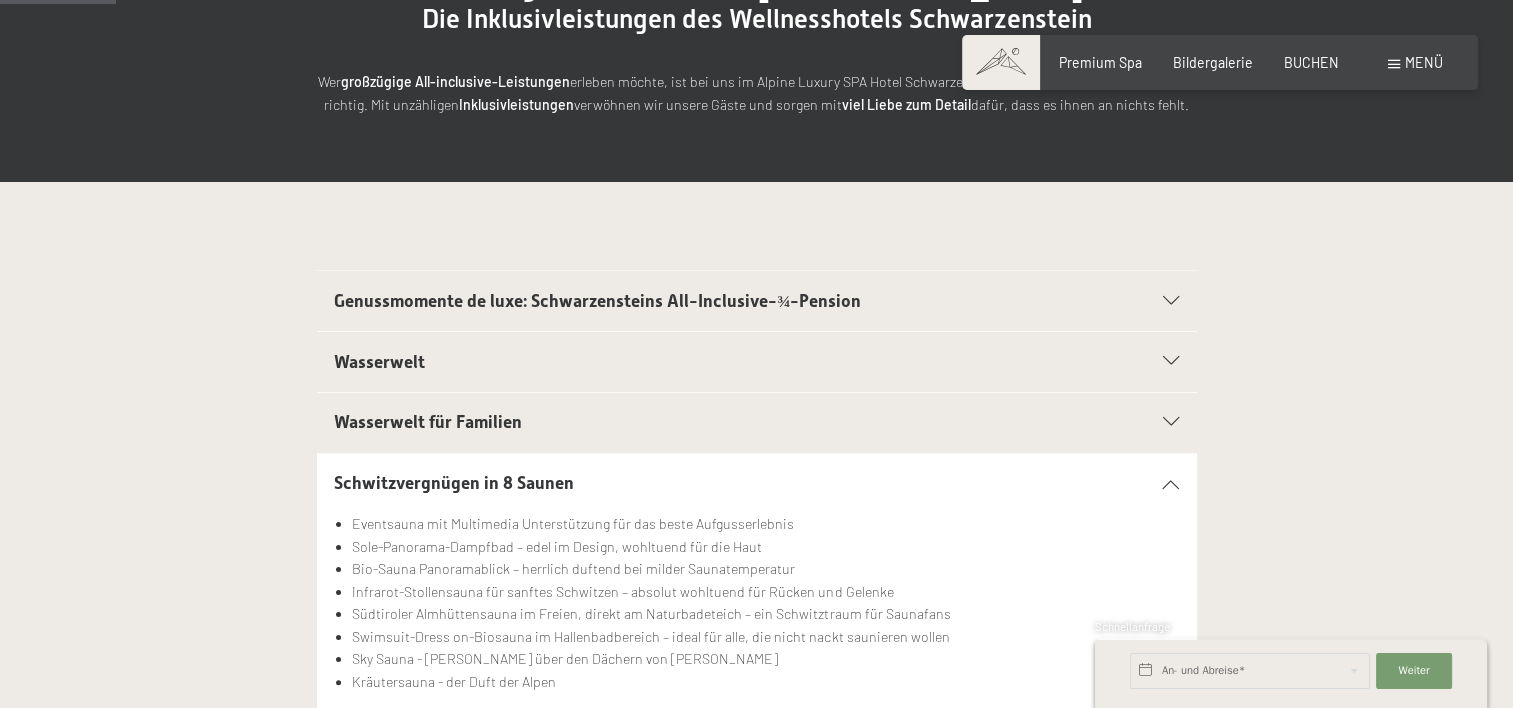 scroll, scrollTop: 266, scrollLeft: 0, axis: vertical 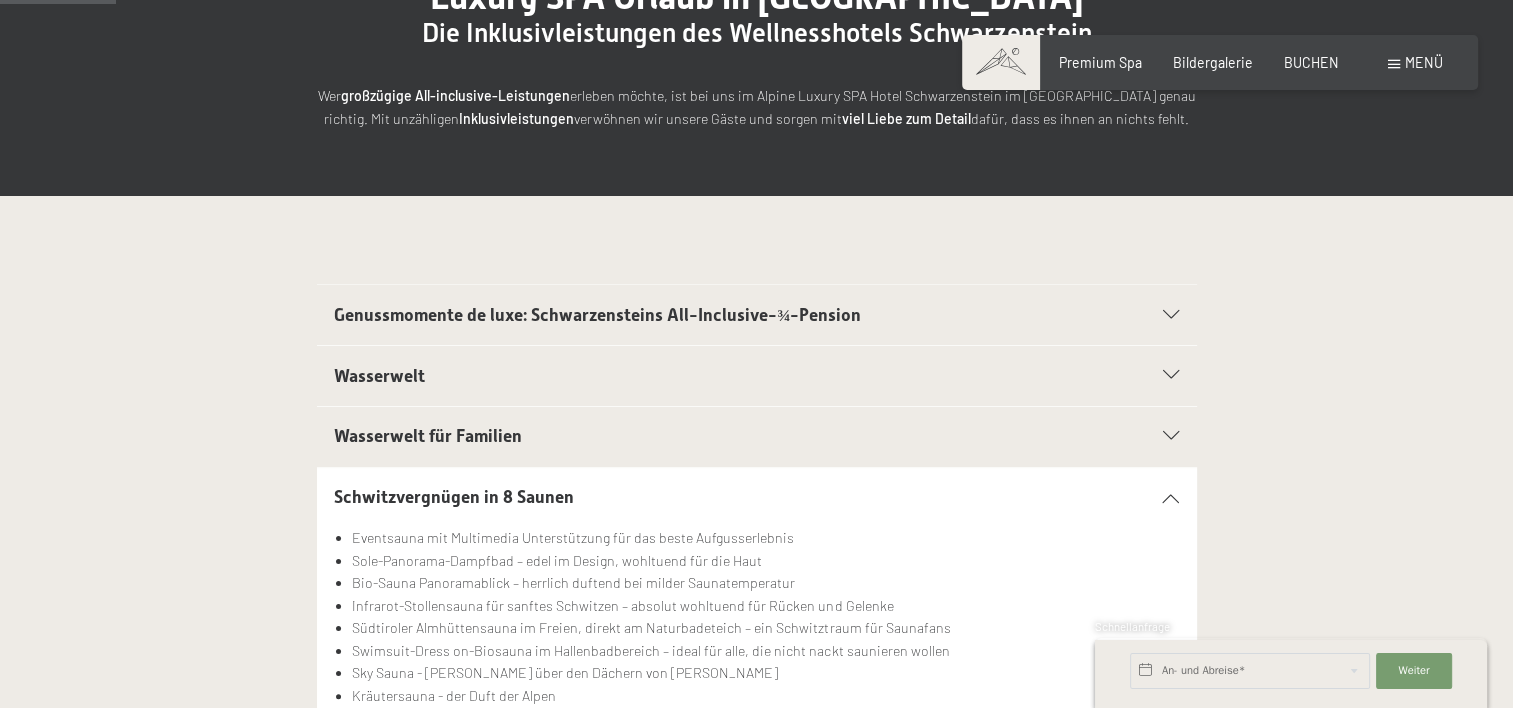 click on "Wasserwelt für Familien" at bounding box center (428, 436) 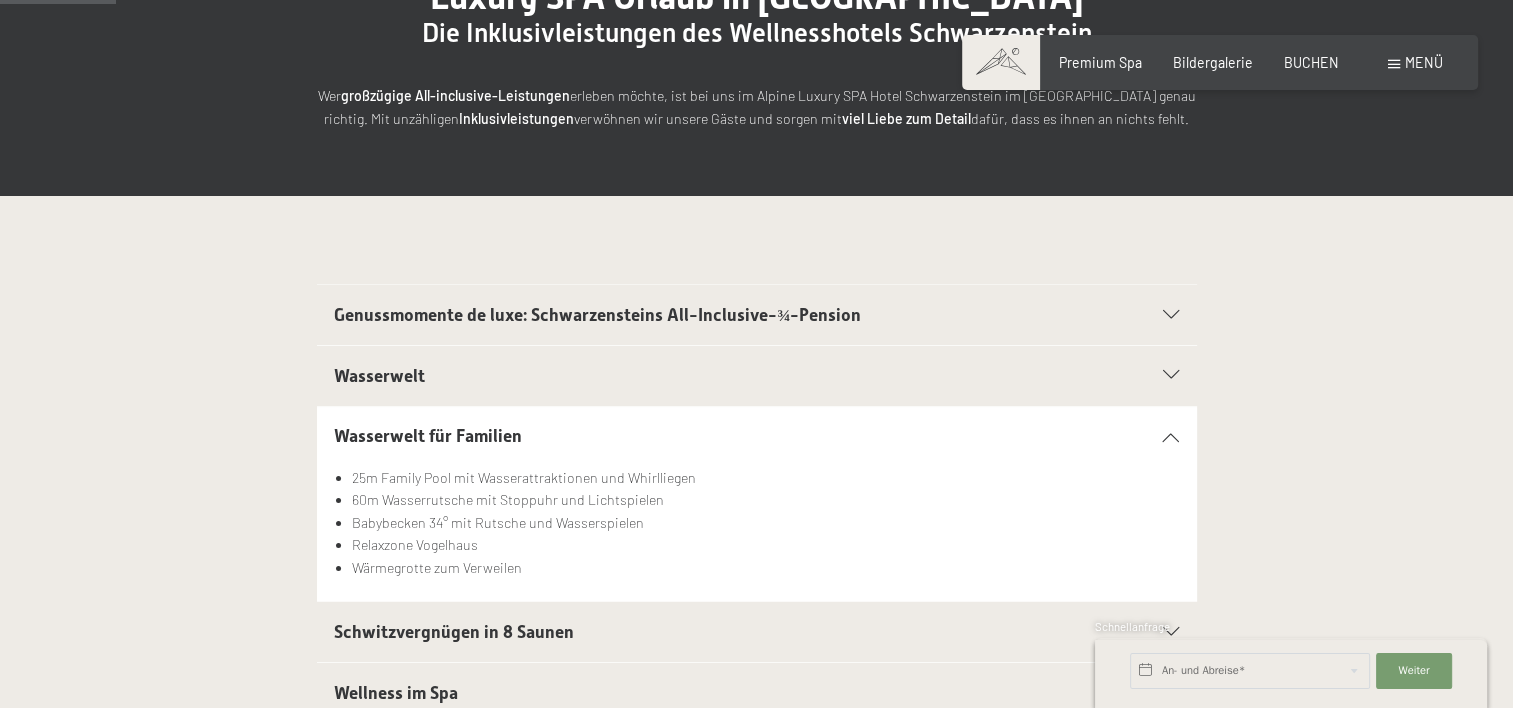 click on "Wasserwelt" at bounding box center [379, 376] 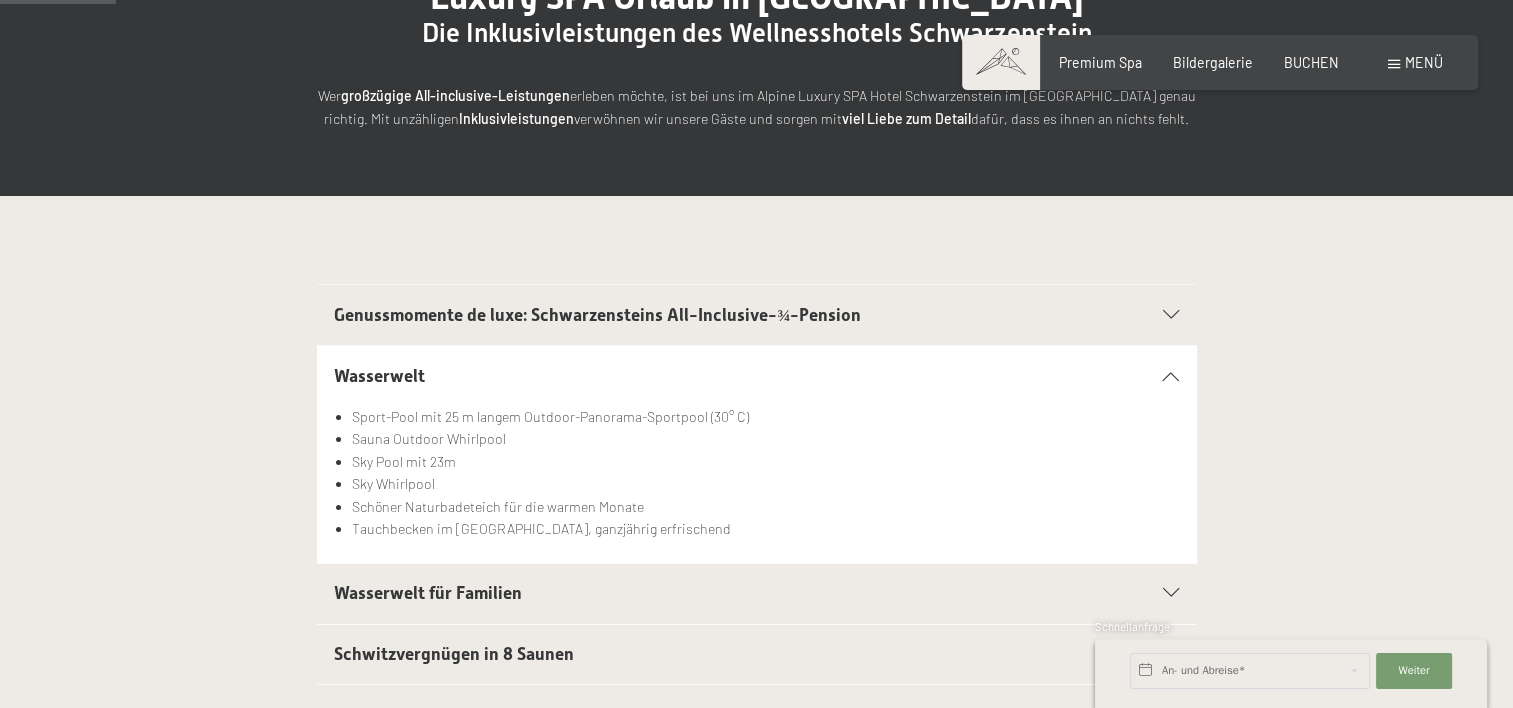 click on "Genussmomente de luxe: Schwarzensteins All-Inclusive-¾-Pension" at bounding box center [597, 315] 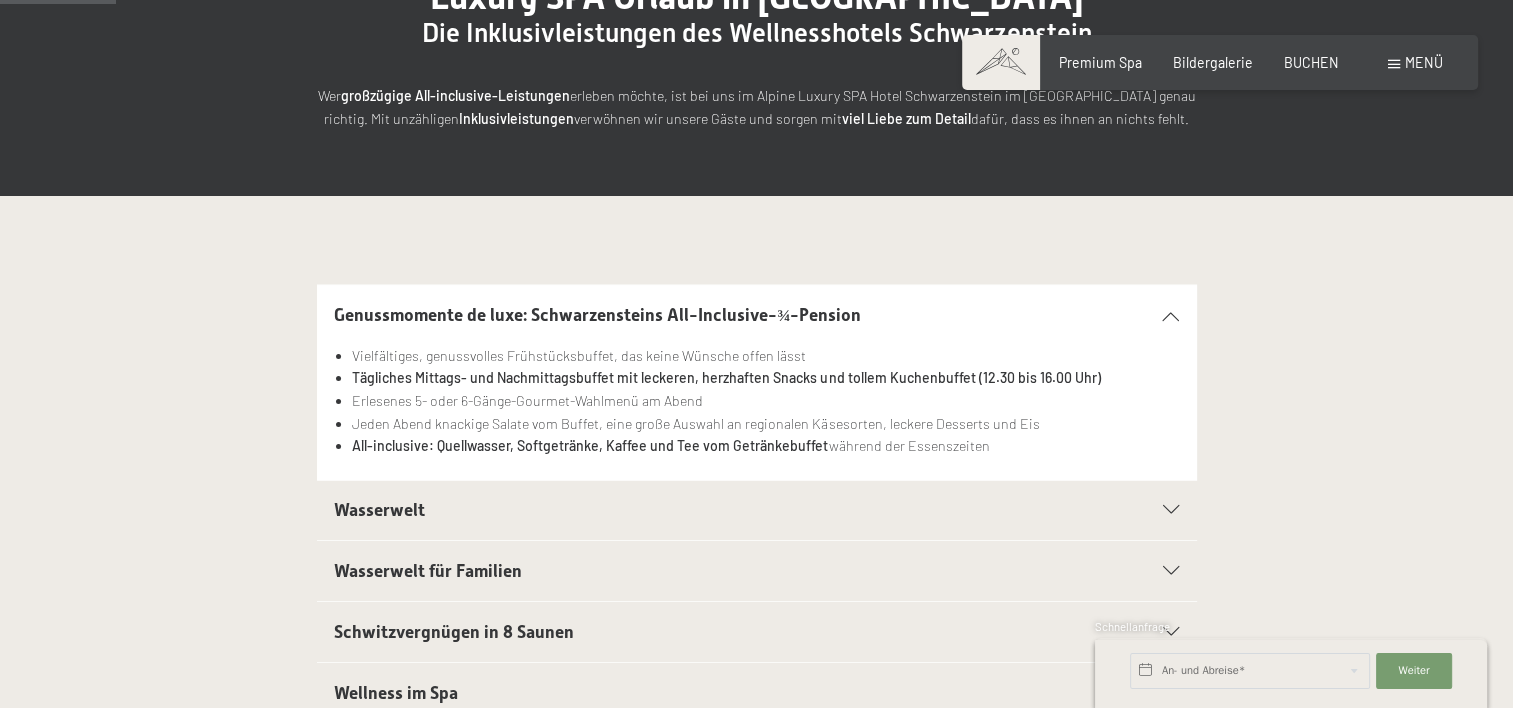 click at bounding box center [1171, 315] 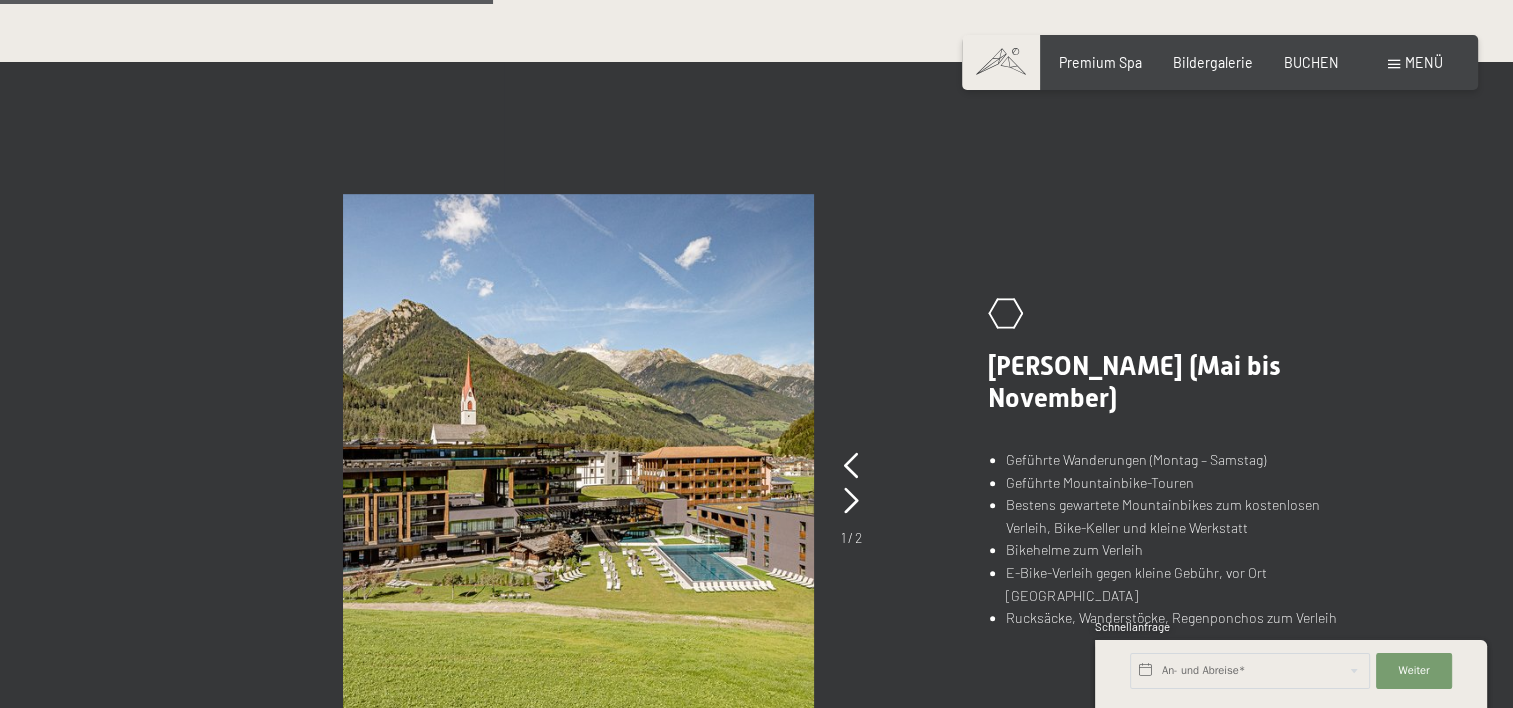 scroll, scrollTop: 1066, scrollLeft: 0, axis: vertical 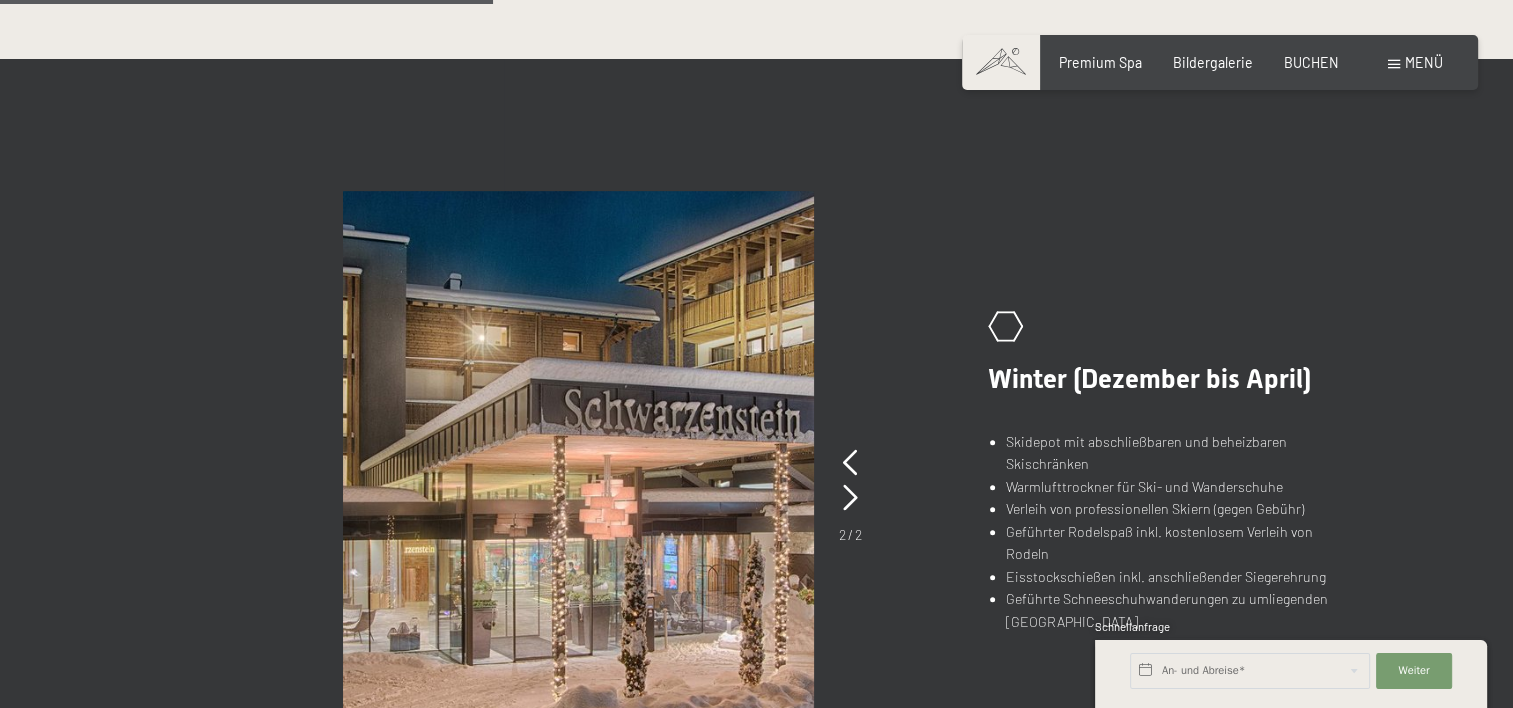 click on ".st0{fill:none;stroke:#FFFFFF;stroke-width:2;stroke-linecap:round;stroke-miterlimit:10;} .st1{fill:none;stroke:#FFFFFF;stroke-width:2;stroke-miterlimit:10;}" 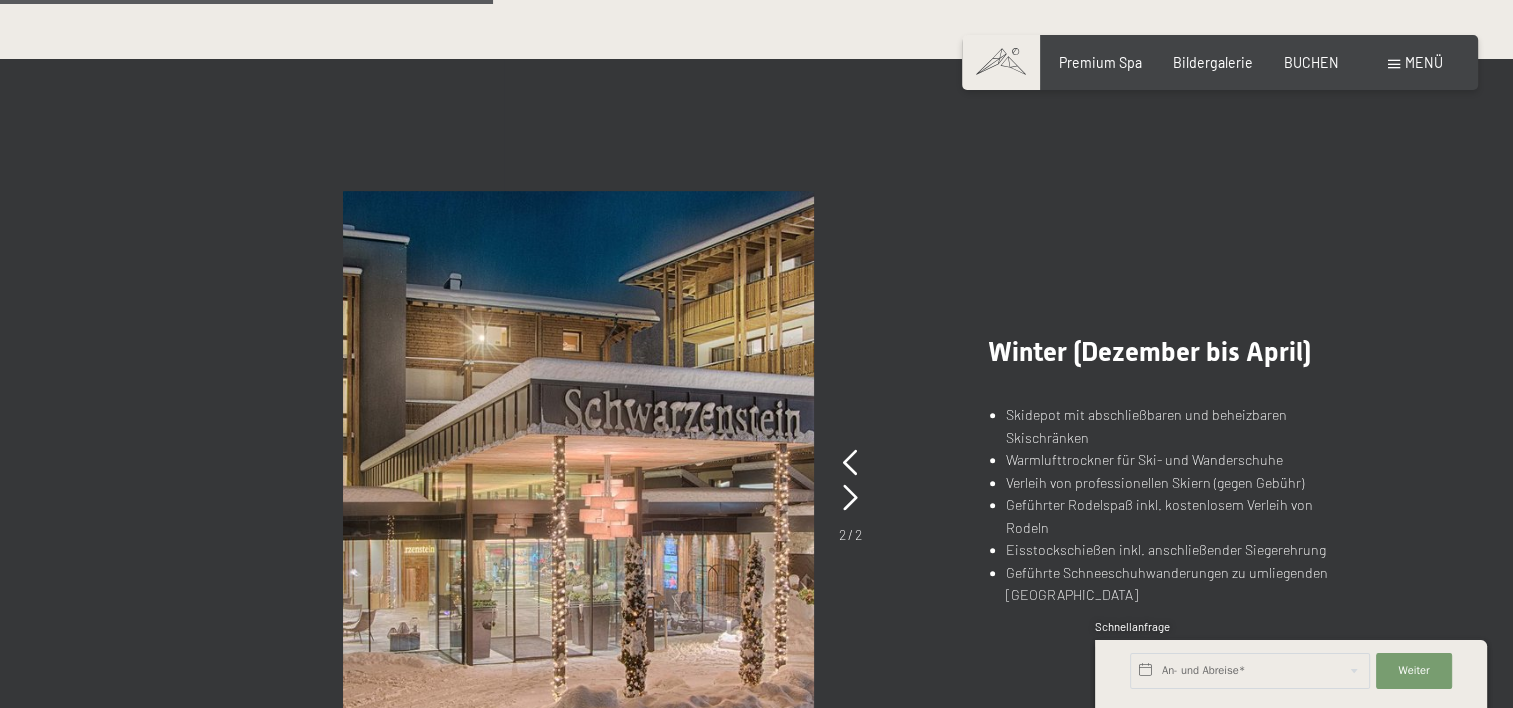 click on ".st0{fill:none;stroke:#FFFFFF;stroke-width:2;stroke-linecap:round;stroke-miterlimit:10;} .st1{fill:none;stroke:#FFFFFF;stroke-width:2;stroke-miterlimit:10;}                        Winter (Dezember bis April)           Skidepot mit abschließbaren und beheizbaren Skischränken   Warmlufttrockner für Ski- und Wanderschuhe   Verleih von professionellen Skiern (gegen Gebühr)   Geführter Rodelspaß inkl. kostenlosem Verleih von Rodeln   Eisstockschießen inkl. anschließender Siegerehrung   Geführte Schneeschuhwanderungen zu umliegenden Almhütten         Weiterlesen" at bounding box center (756, 472) 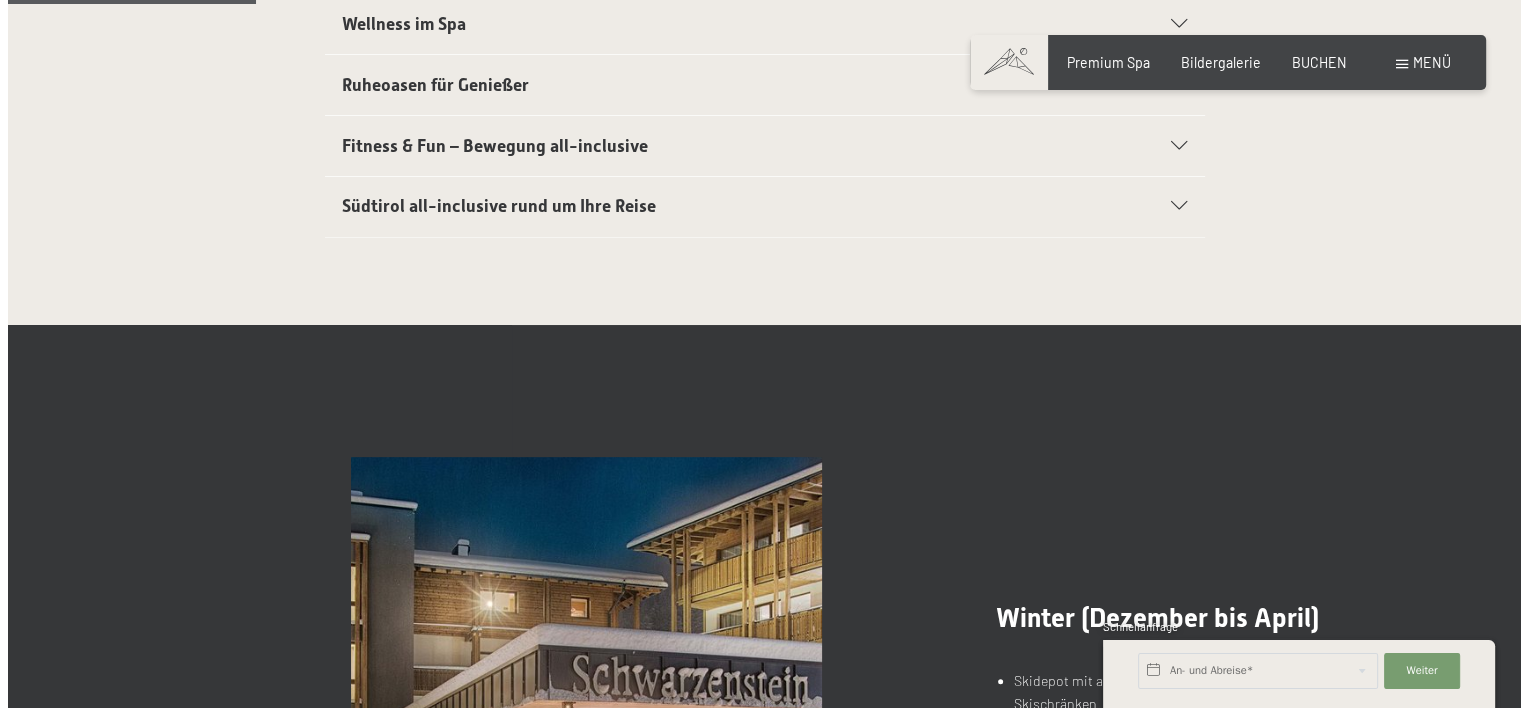 scroll, scrollTop: 266, scrollLeft: 0, axis: vertical 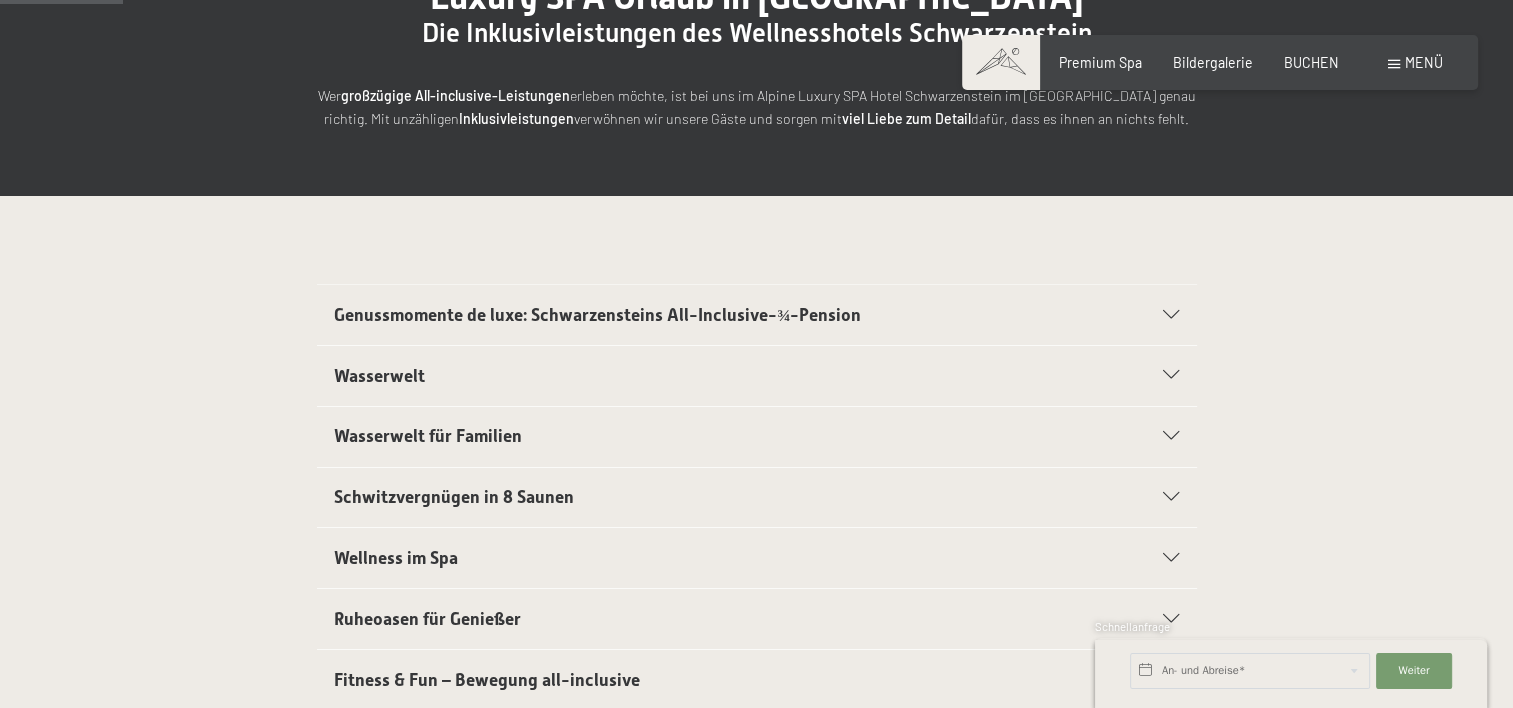 click at bounding box center [1394, 64] 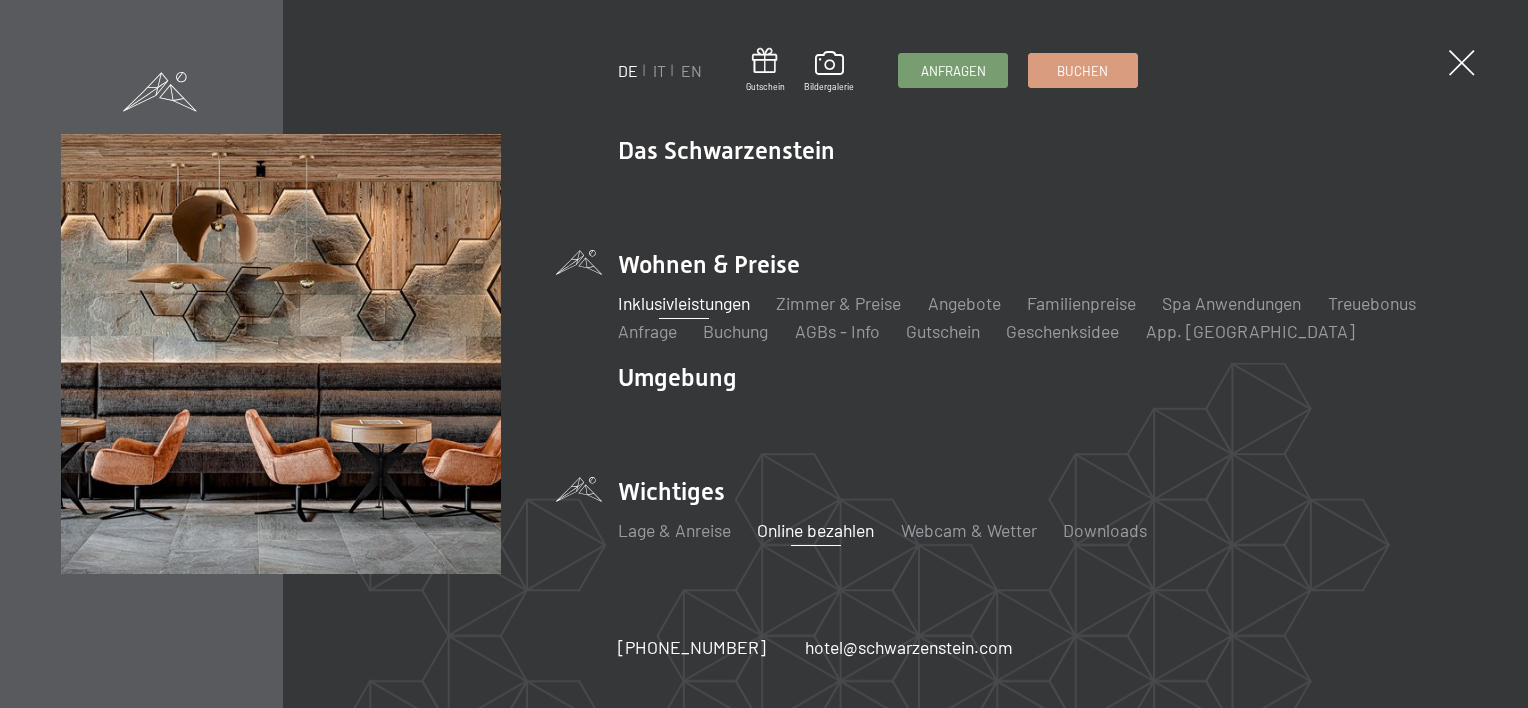 click on "Online bezahlen" at bounding box center [815, 530] 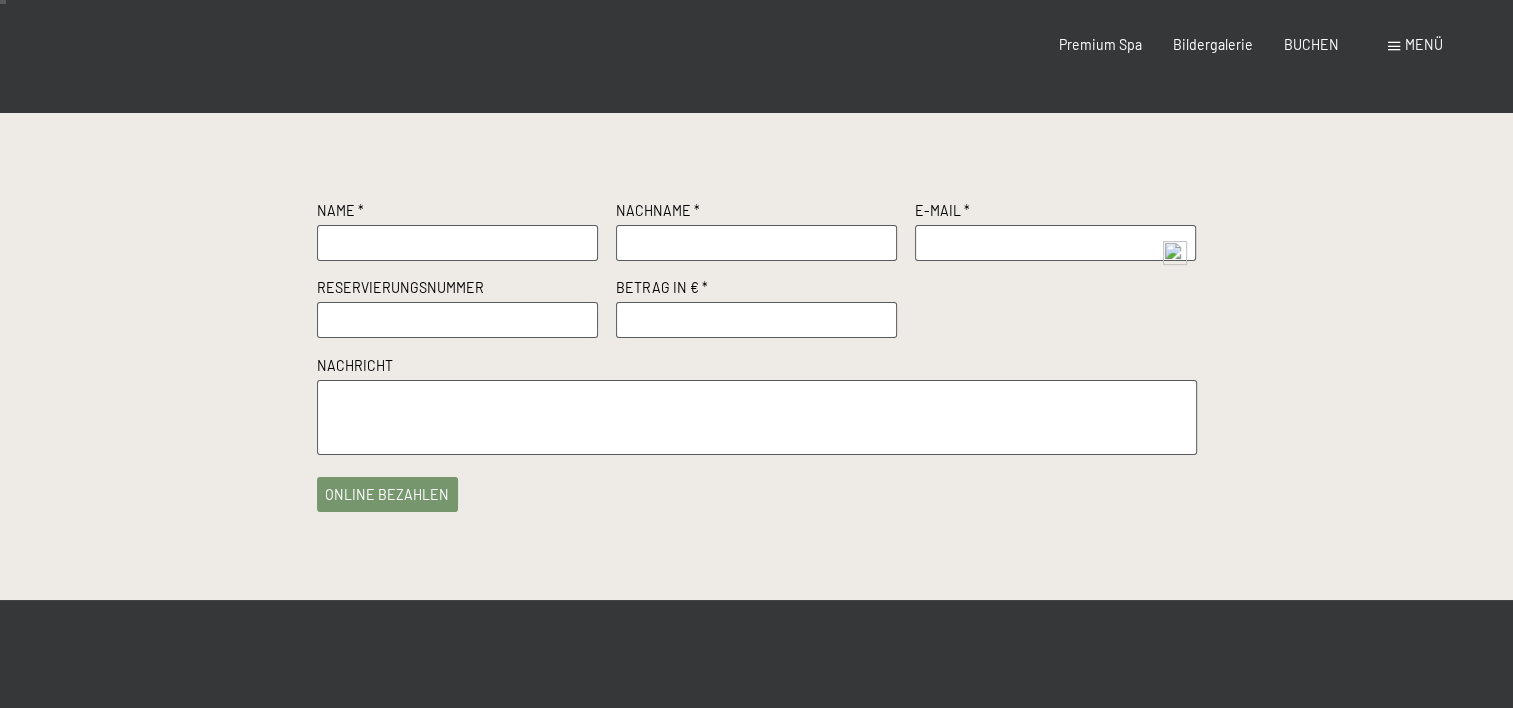 scroll, scrollTop: 0, scrollLeft: 0, axis: both 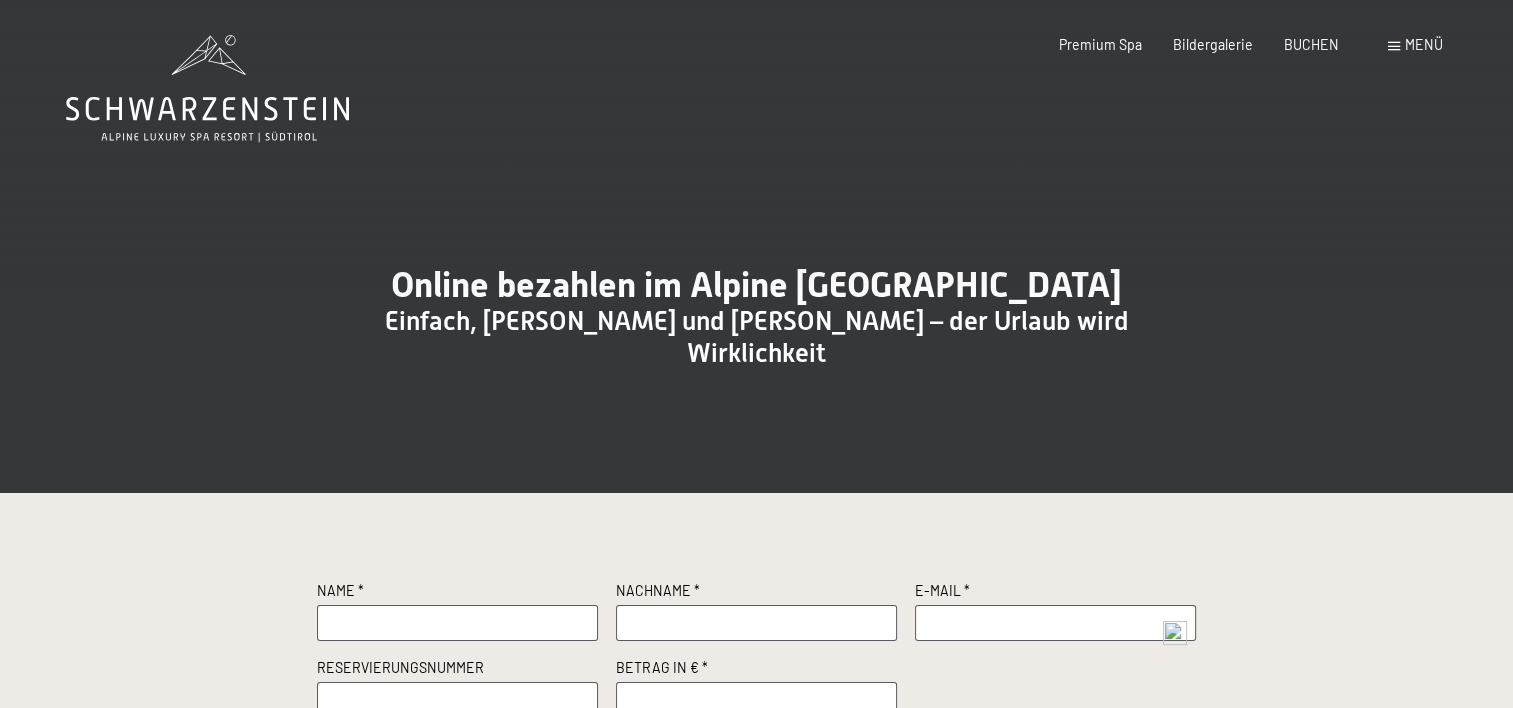 click at bounding box center [1394, 46] 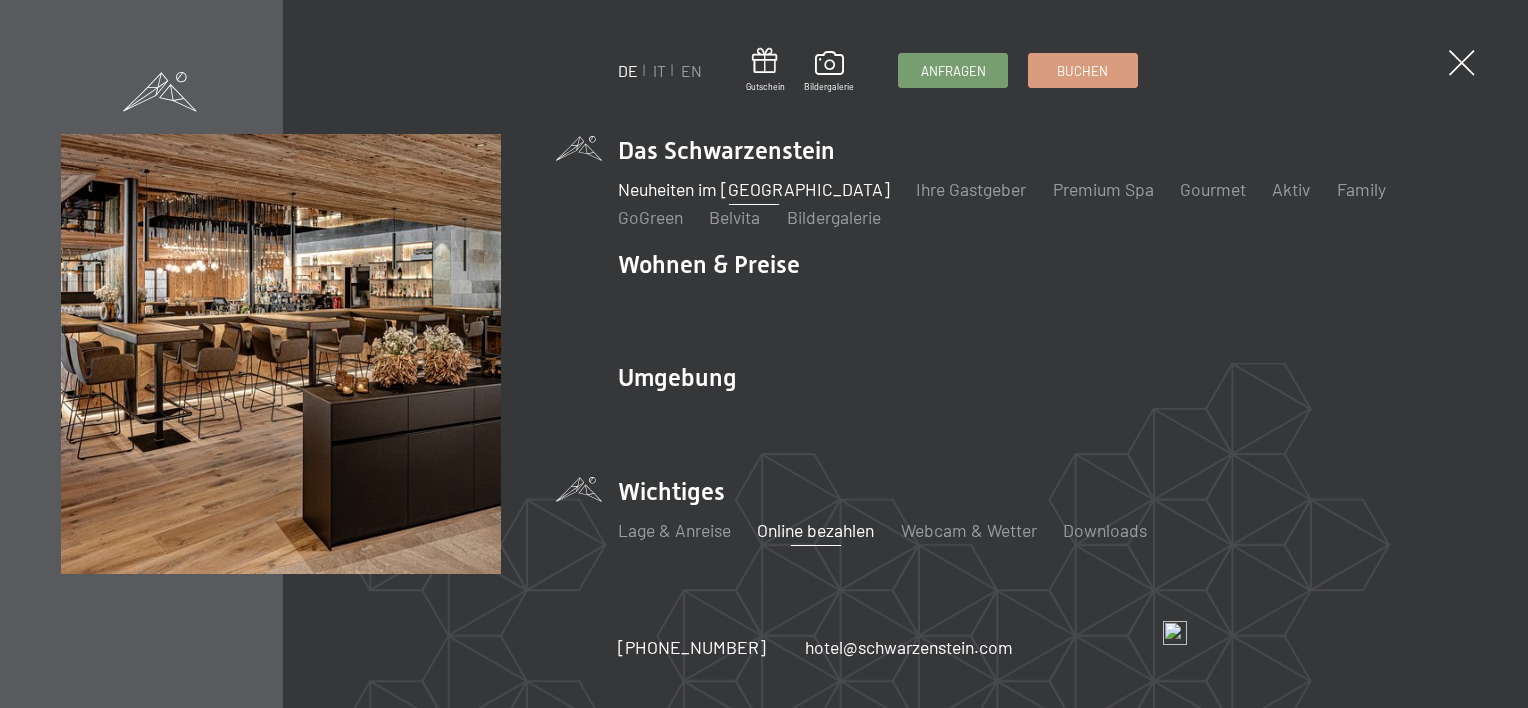 click on "Neuheiten im [GEOGRAPHIC_DATA]" at bounding box center (754, 189) 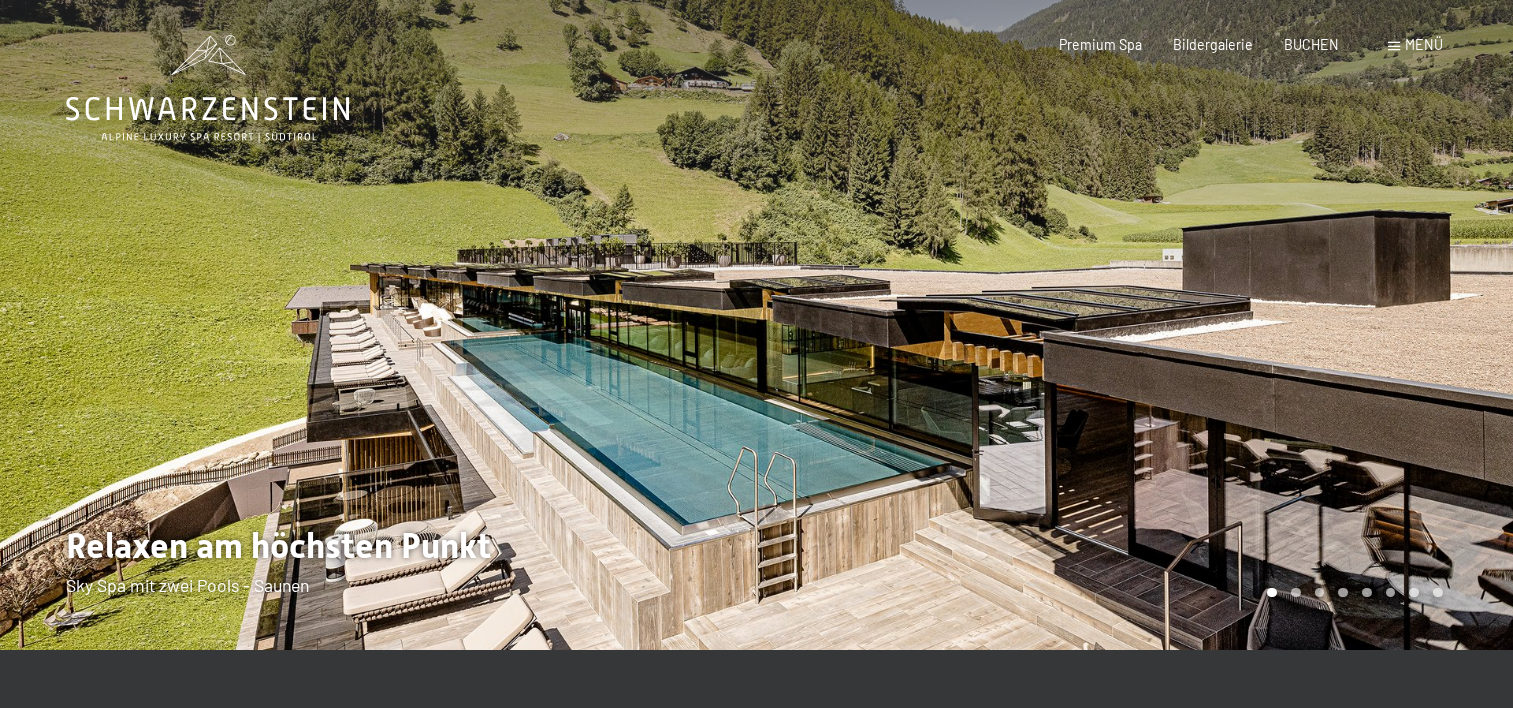 scroll, scrollTop: 0, scrollLeft: 0, axis: both 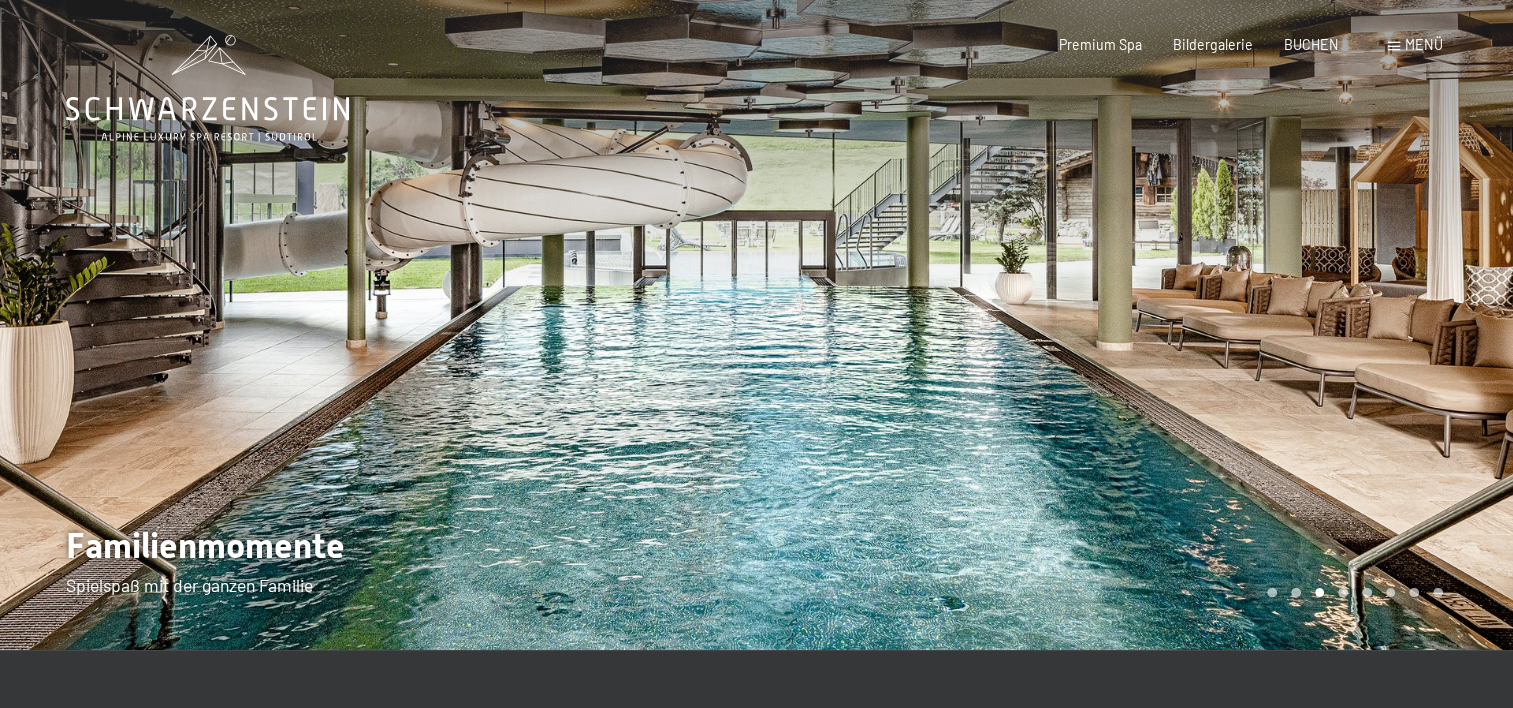 click at bounding box center [1135, 325] 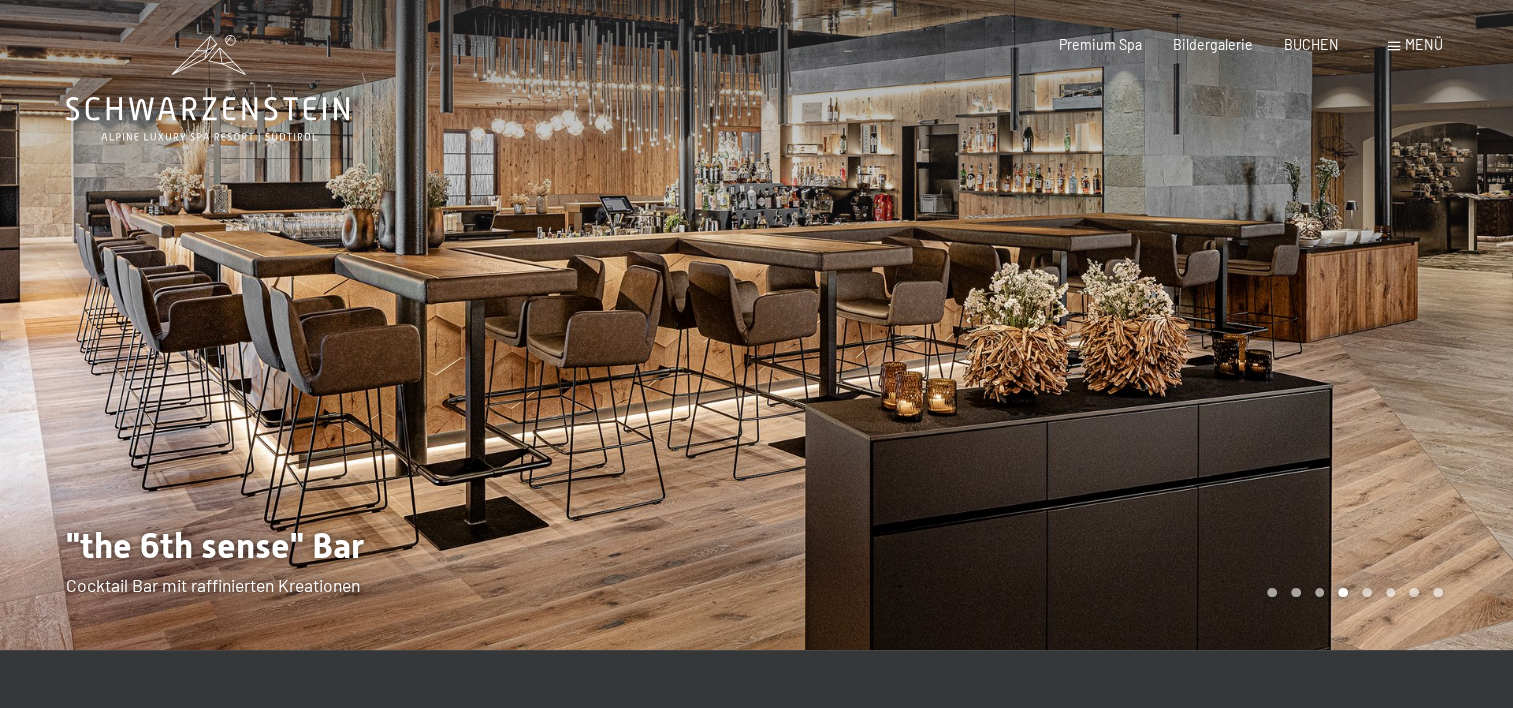 click at bounding box center (1135, 325) 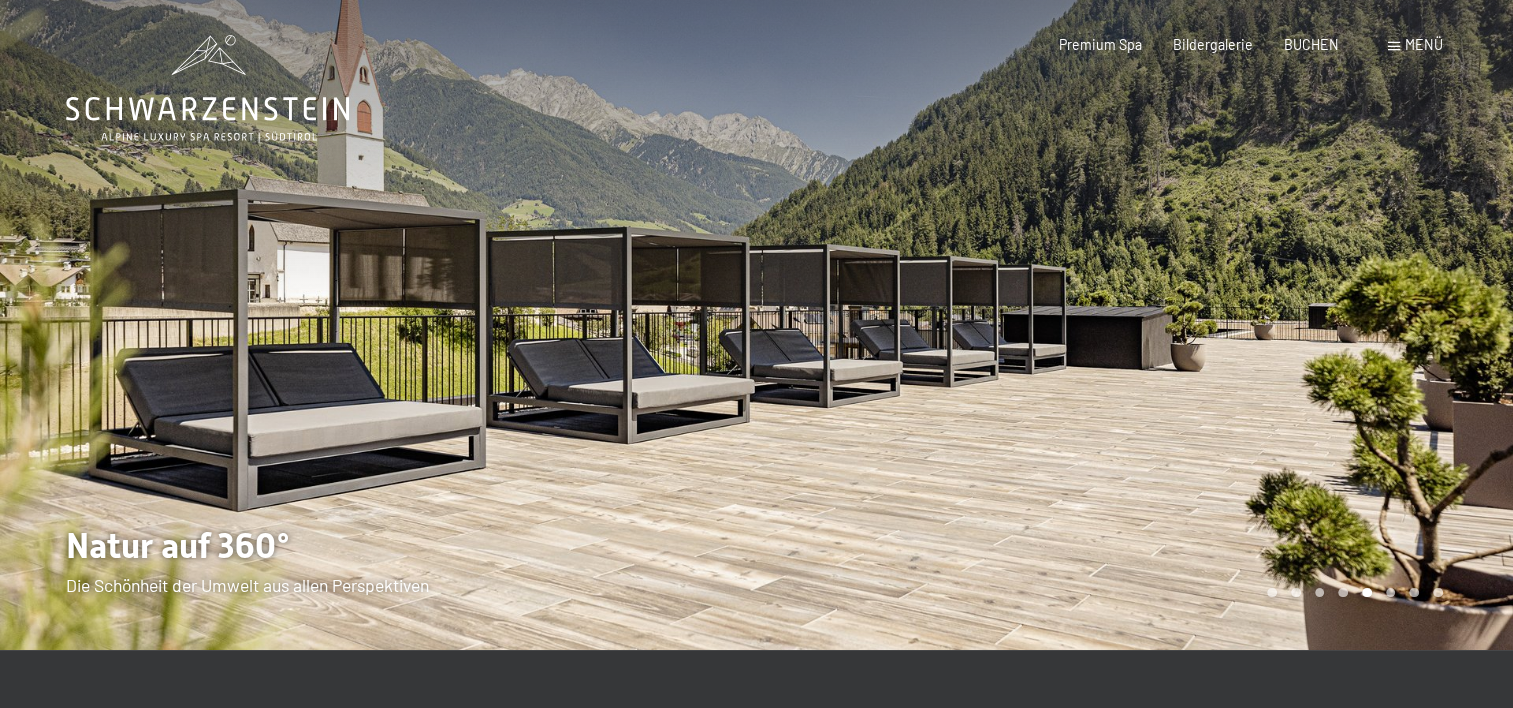 click at bounding box center (1135, 325) 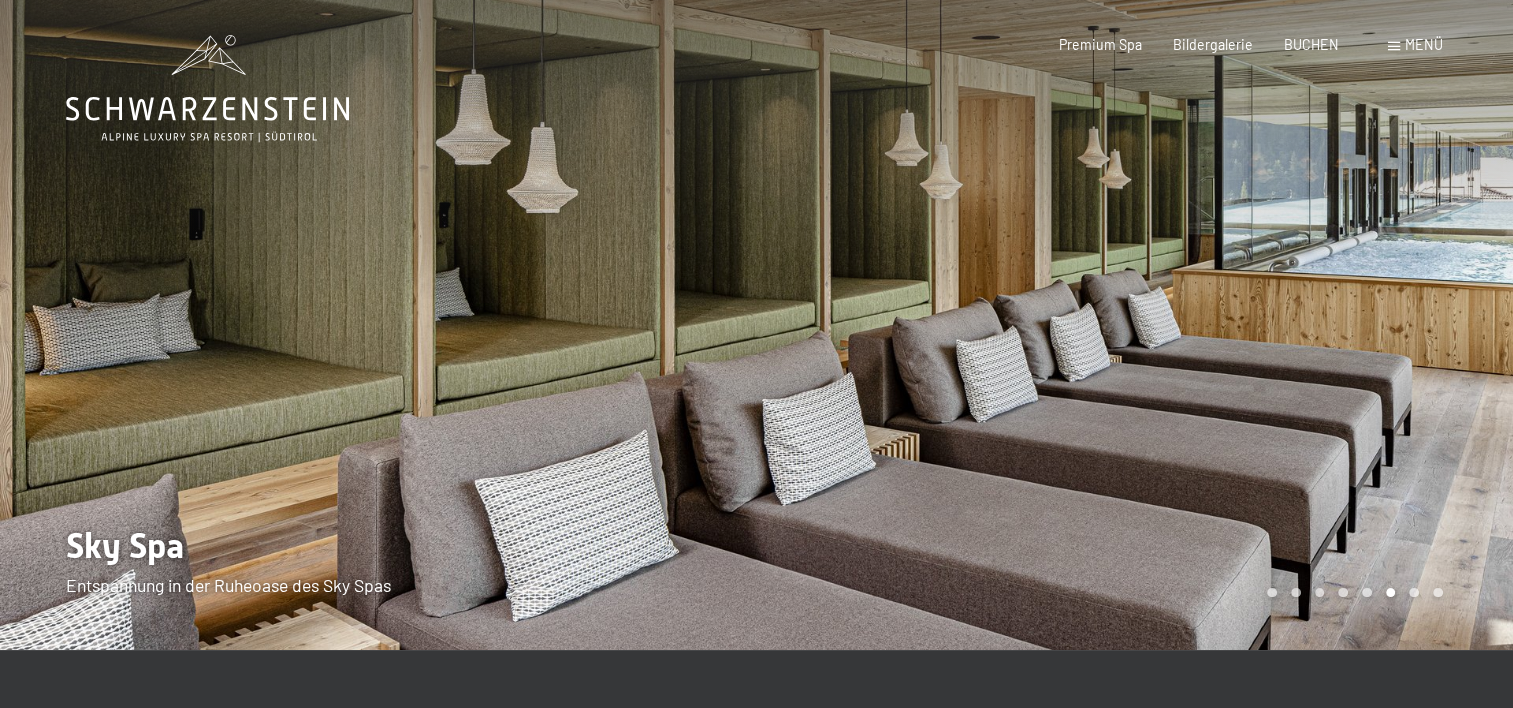 click at bounding box center [1135, 325] 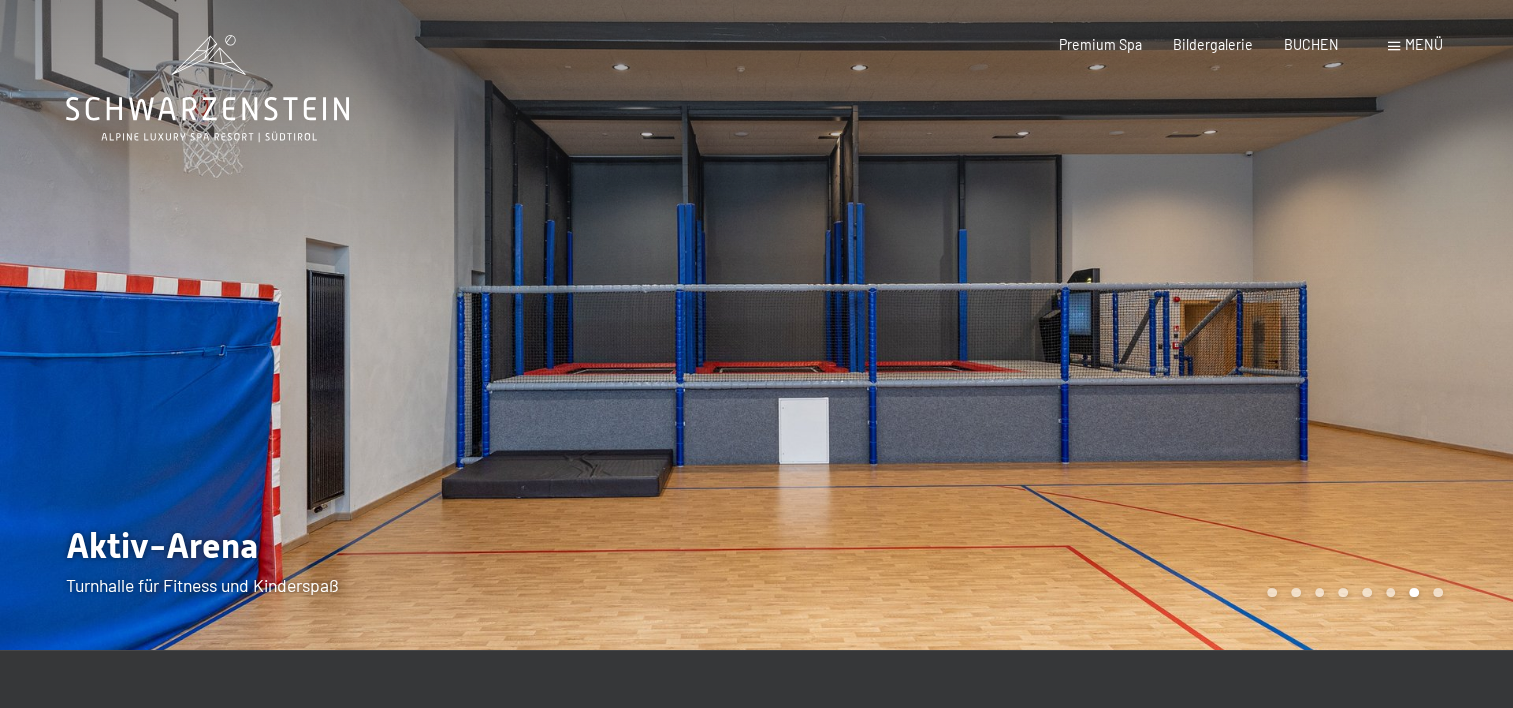 click at bounding box center [1135, 325] 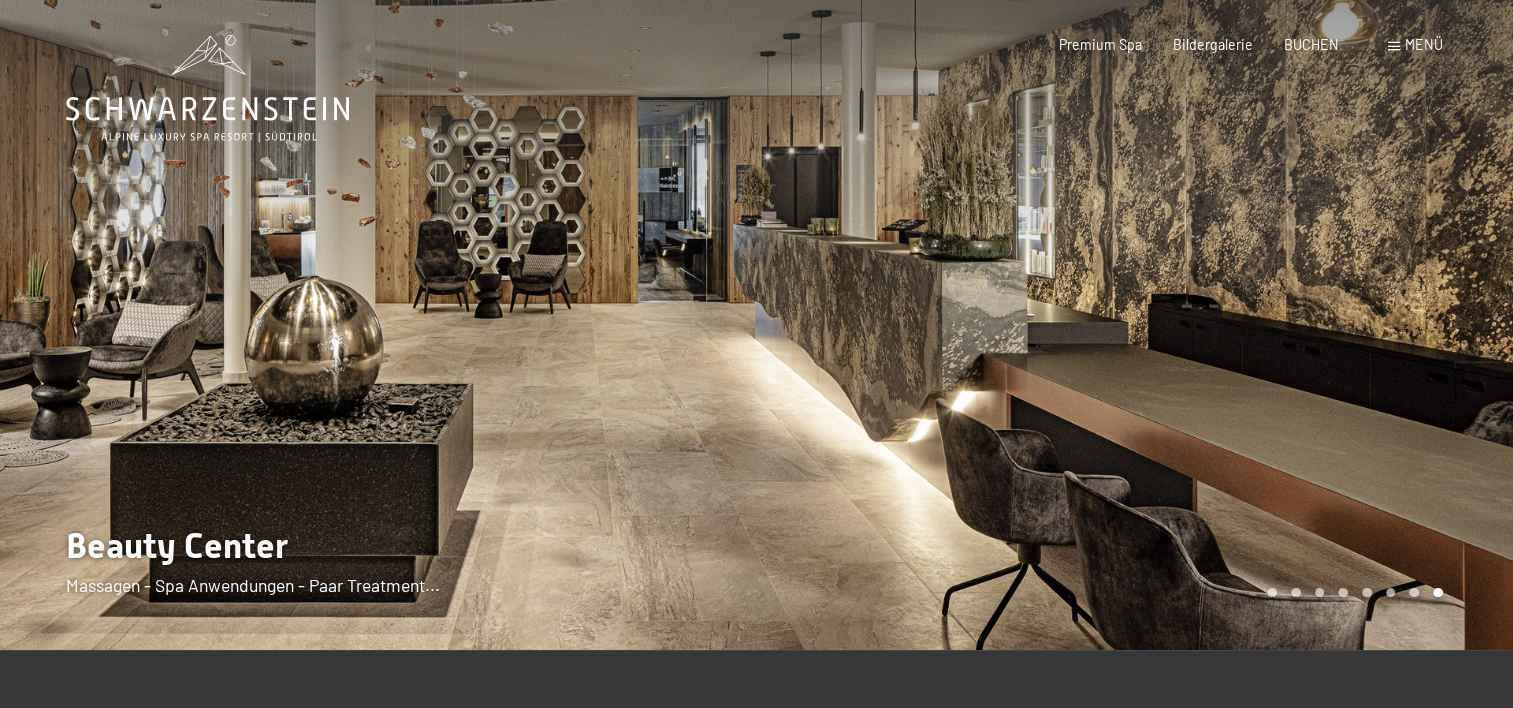 click at bounding box center (378, 325) 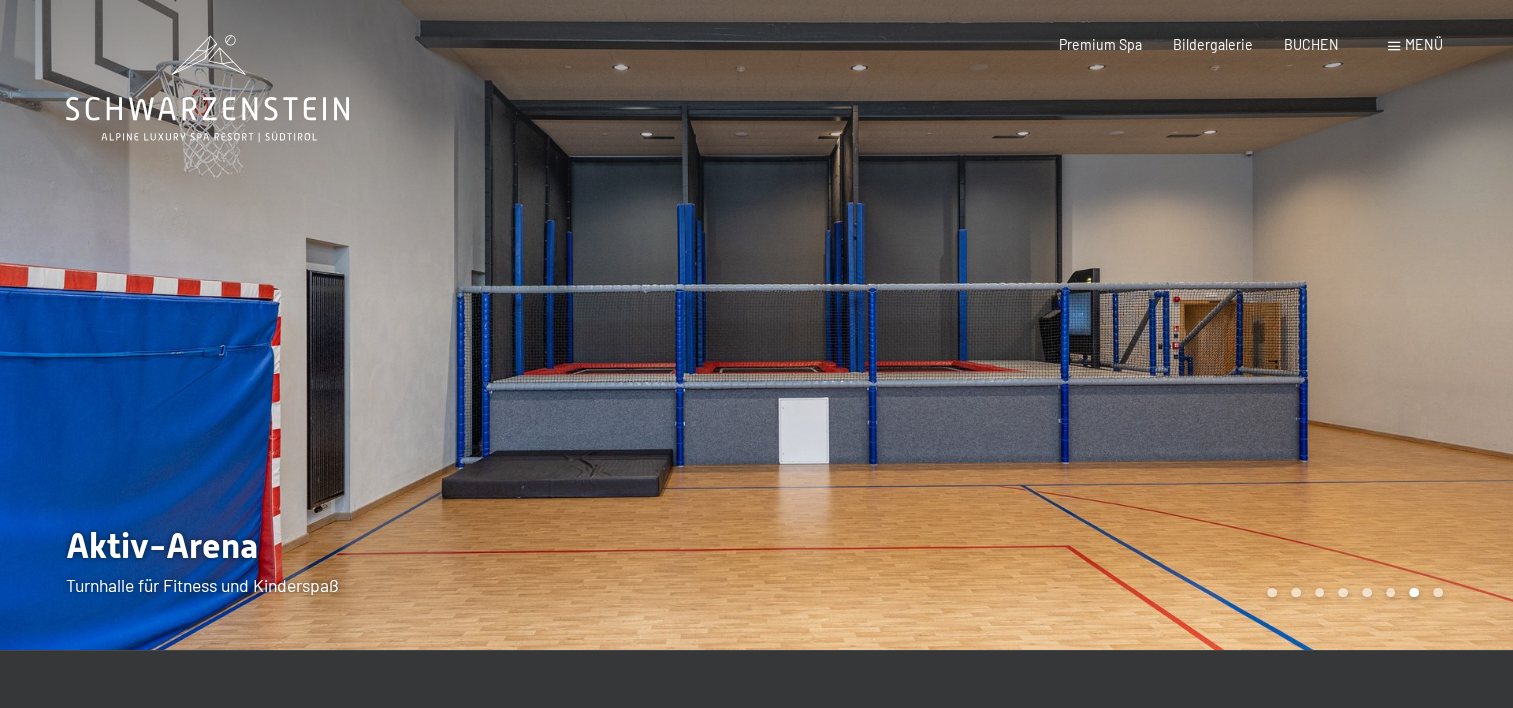 click at bounding box center (1135, 325) 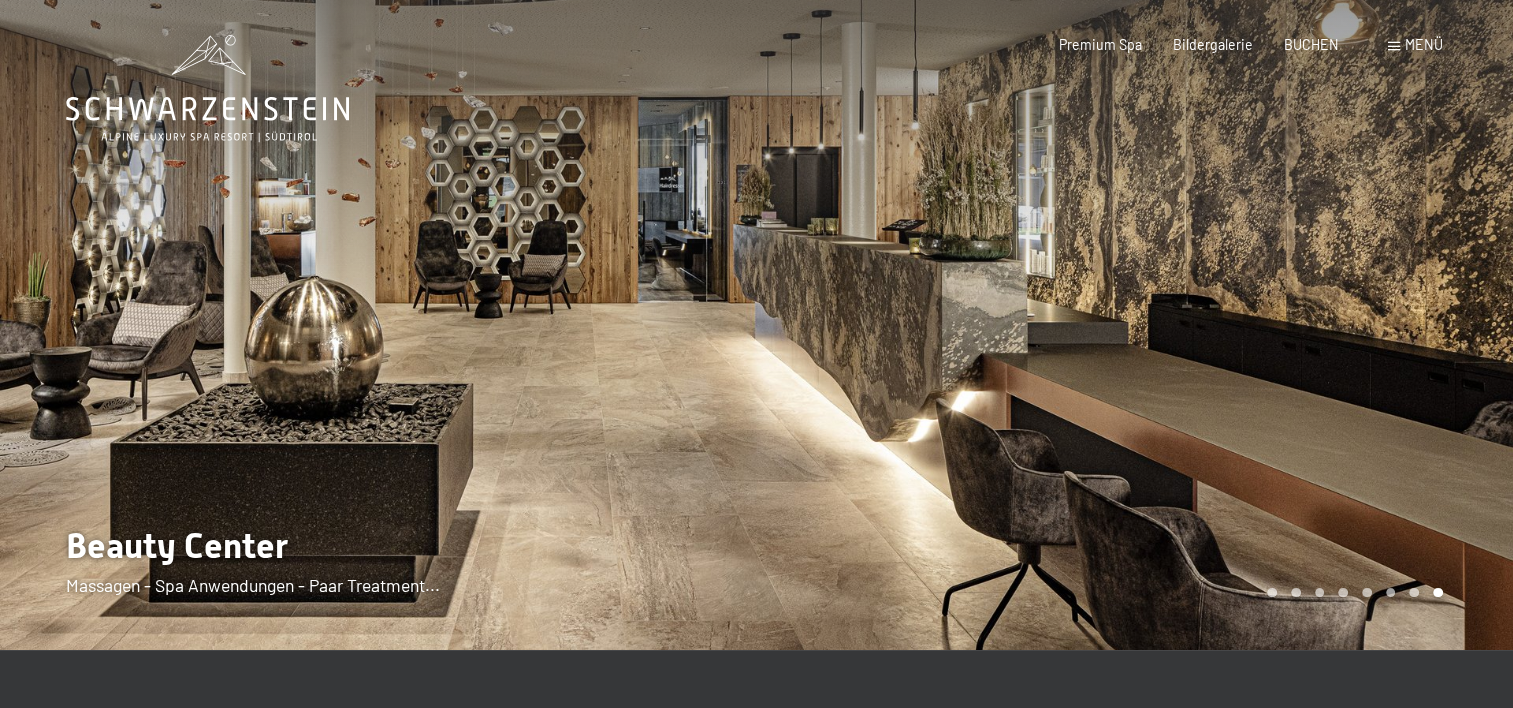 click at bounding box center (1135, 325) 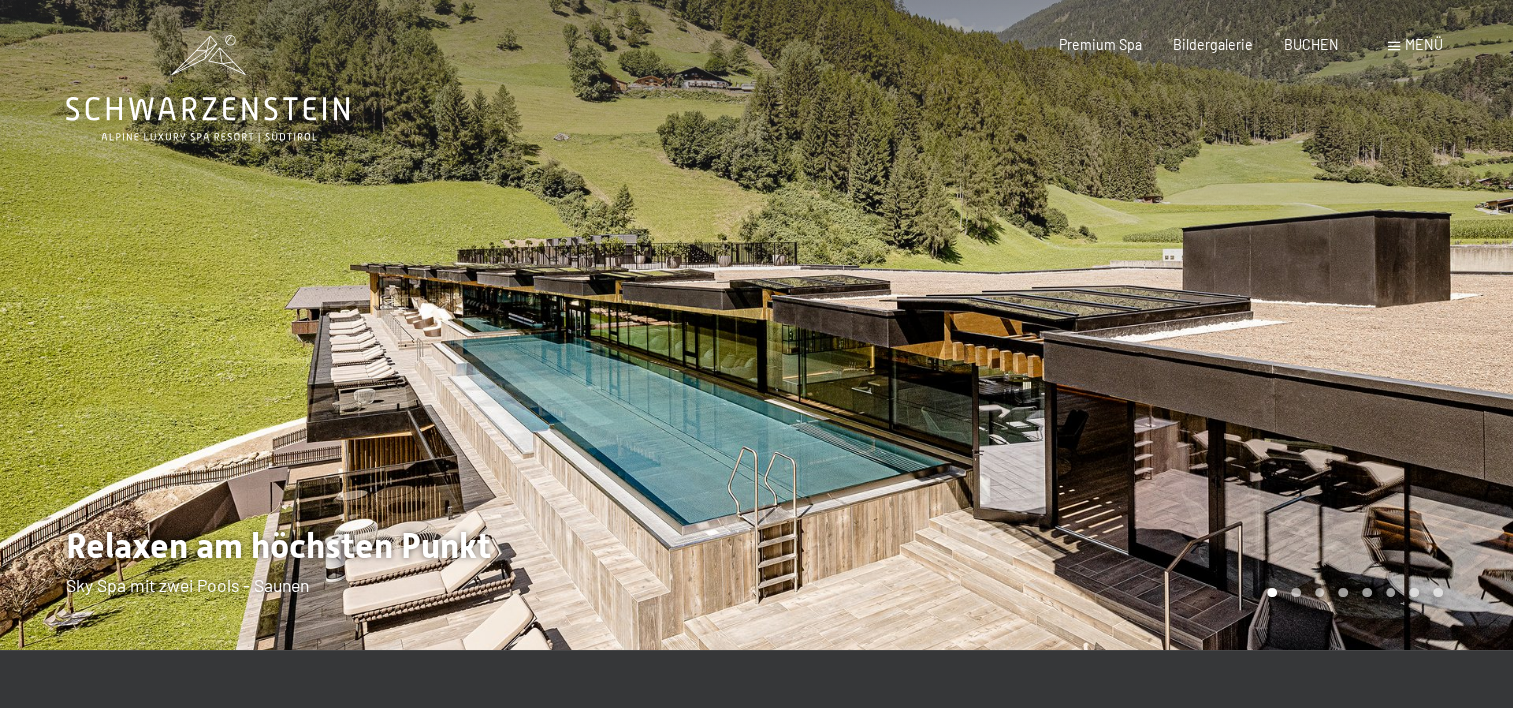 click at bounding box center (1135, 325) 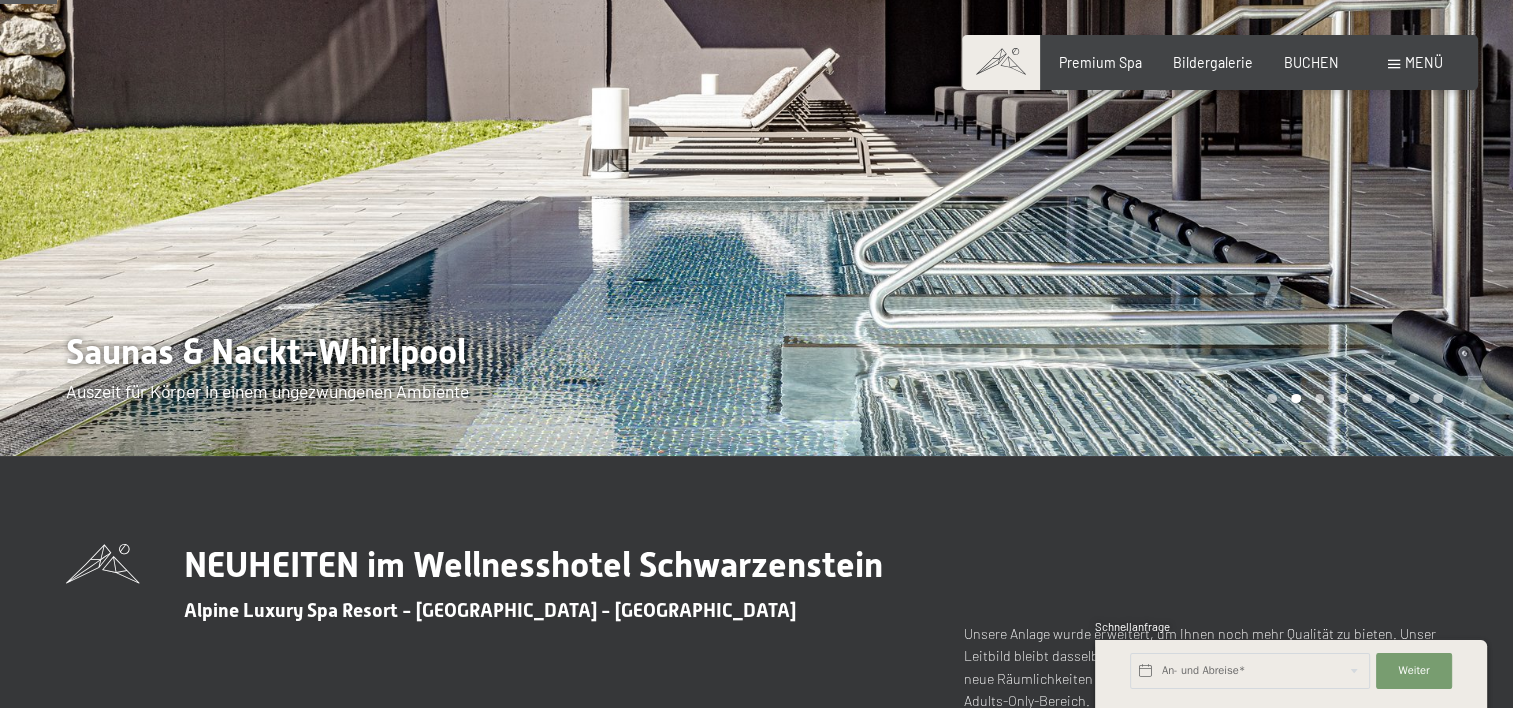 scroll, scrollTop: 0, scrollLeft: 0, axis: both 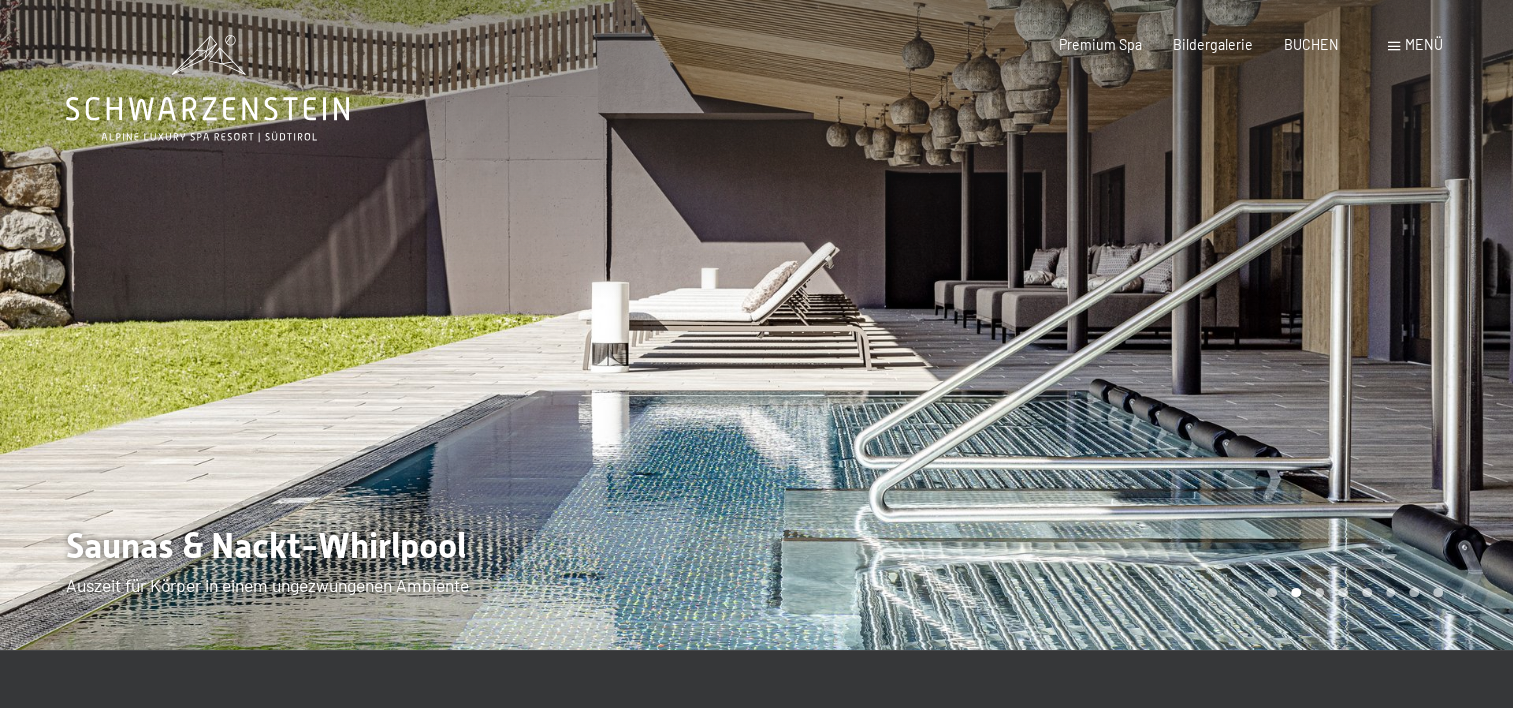click at bounding box center (1135, 325) 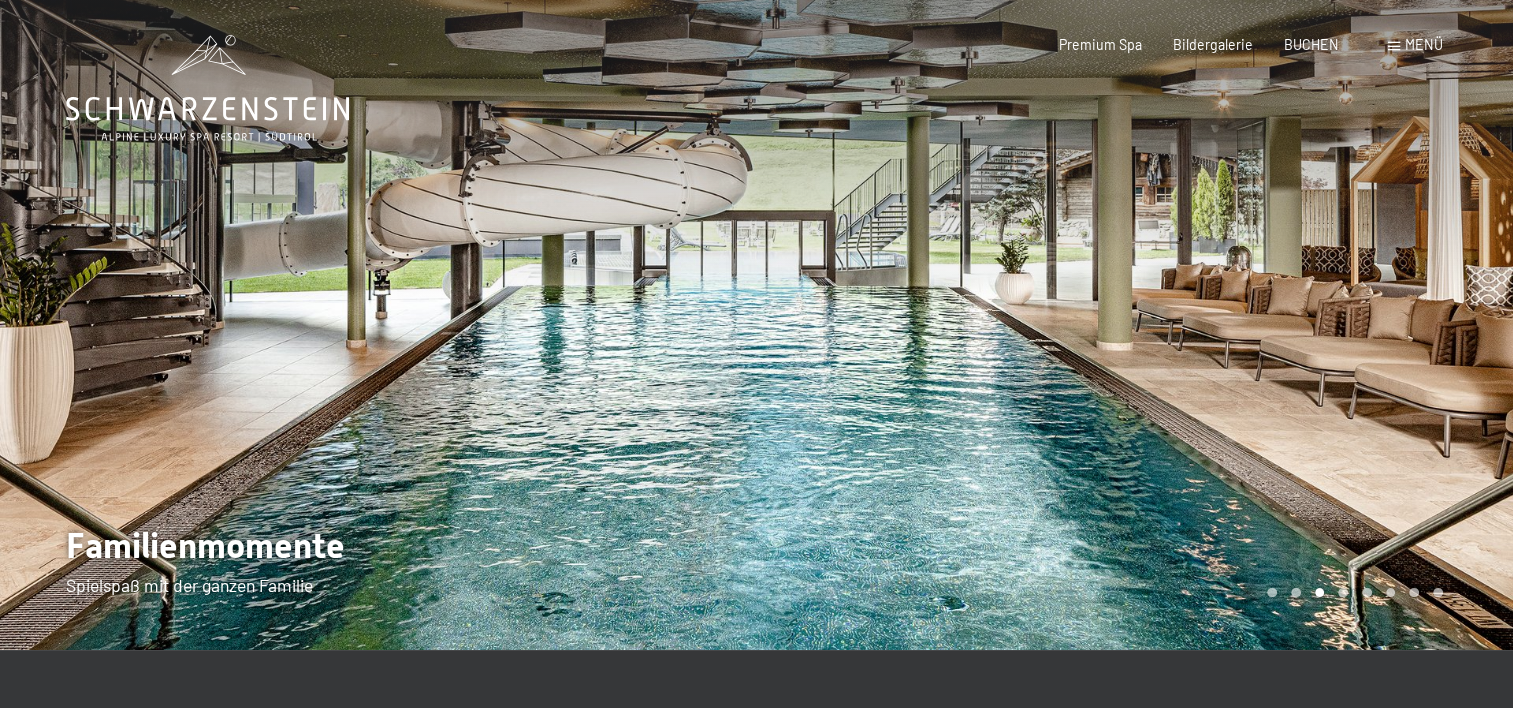 click at bounding box center (1135, 325) 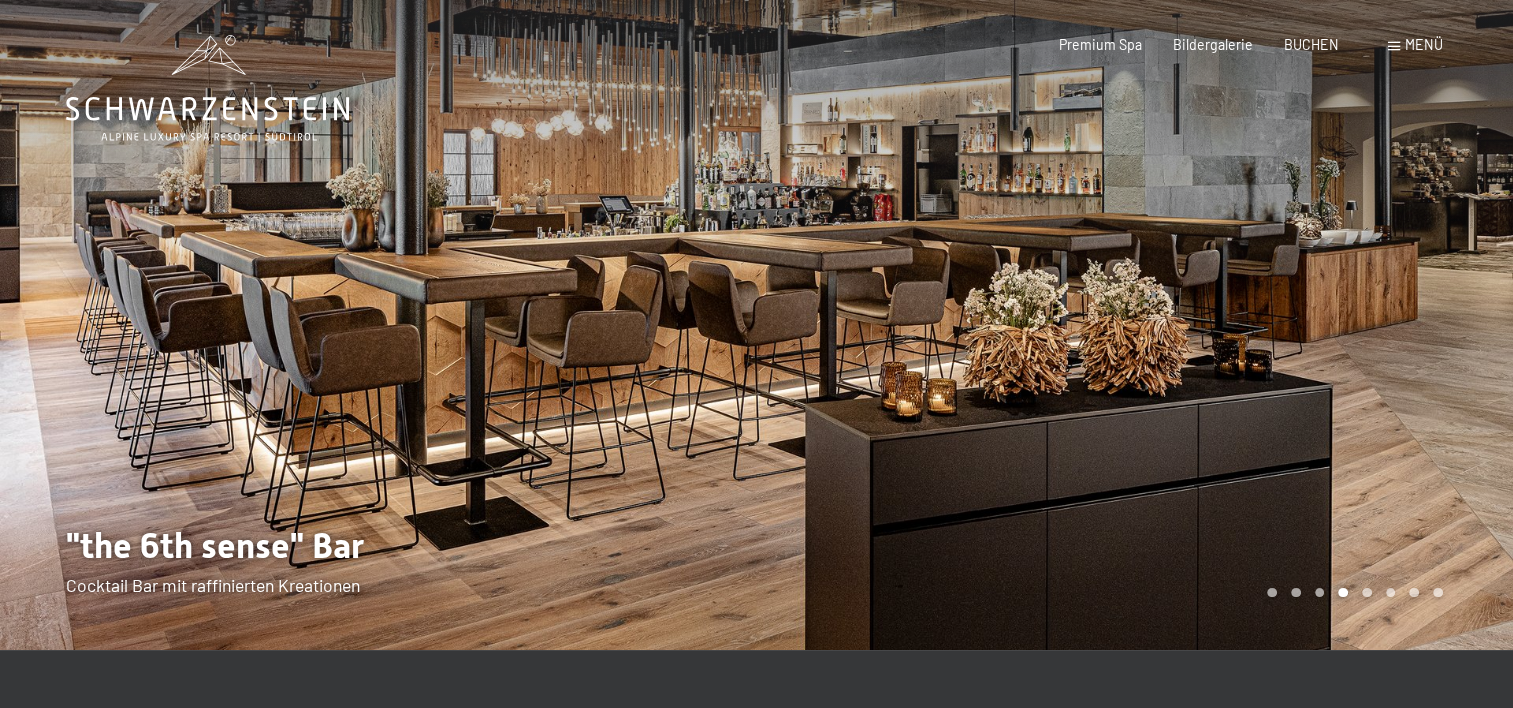 click at bounding box center (1135, 325) 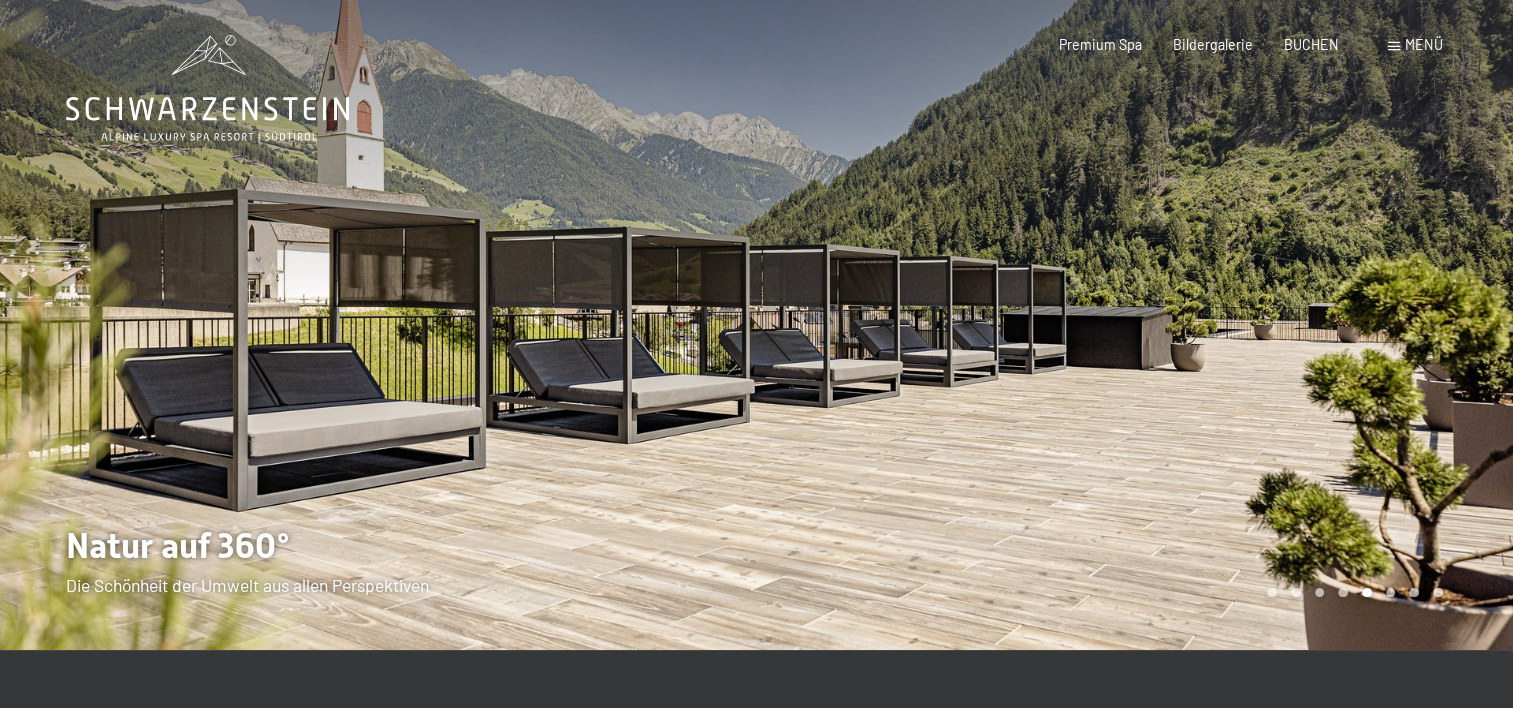 click at bounding box center (1135, 325) 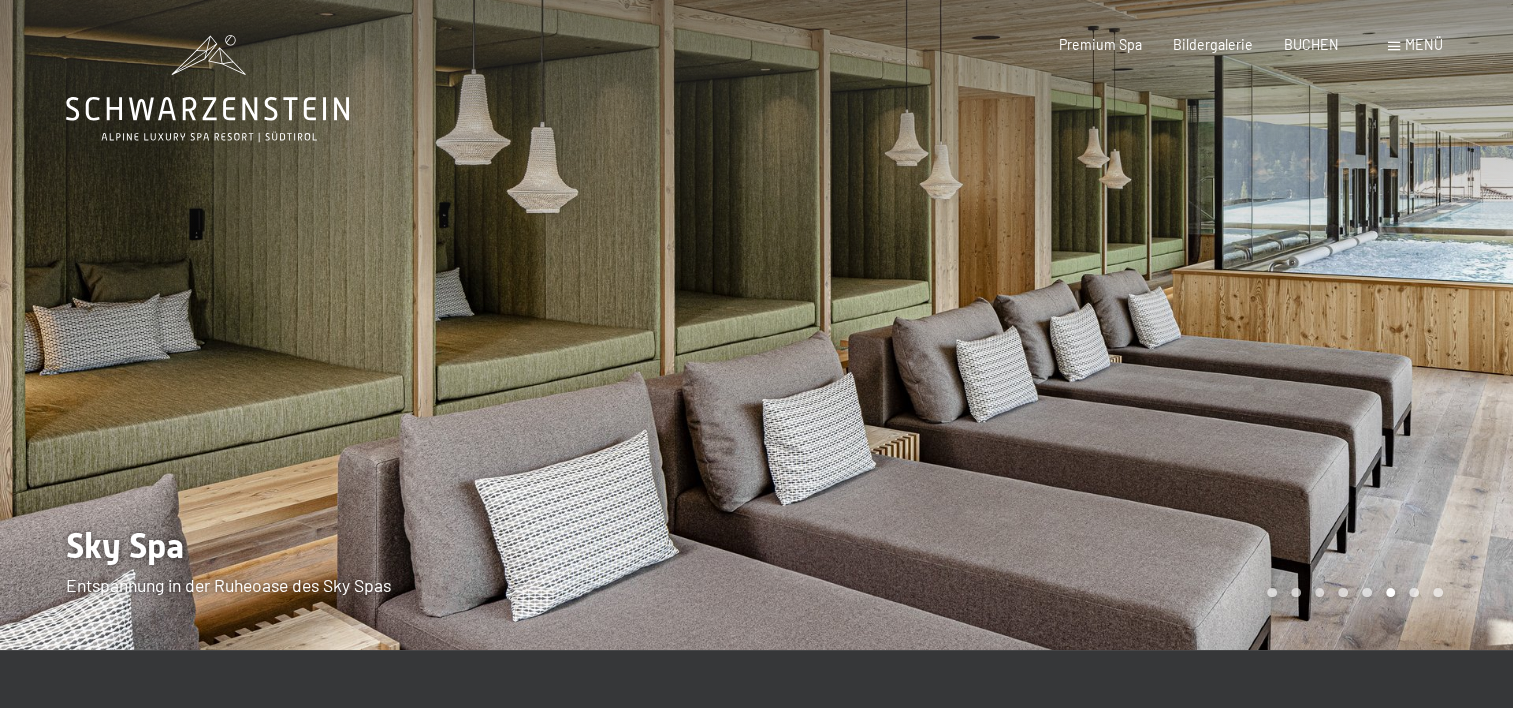 click at bounding box center [1135, 325] 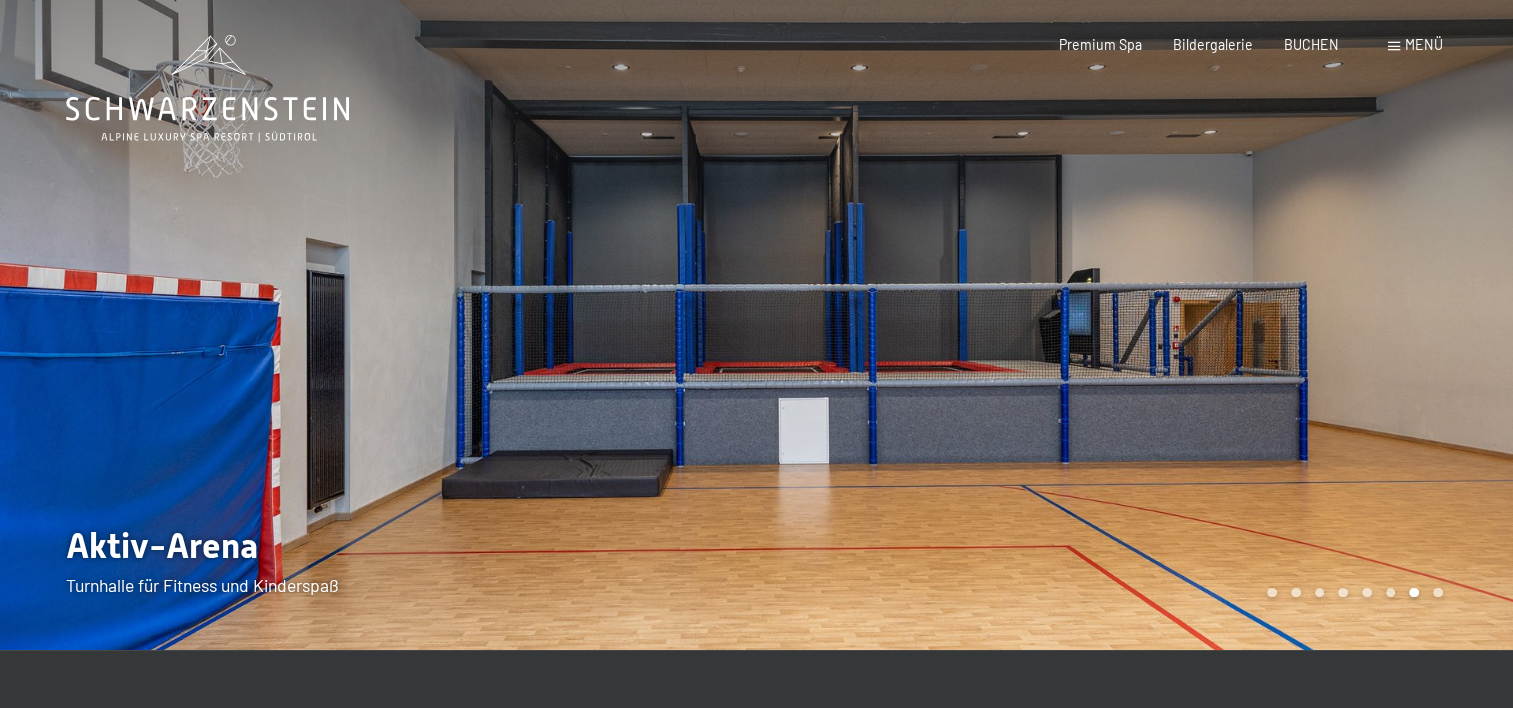 click at bounding box center [1135, 325] 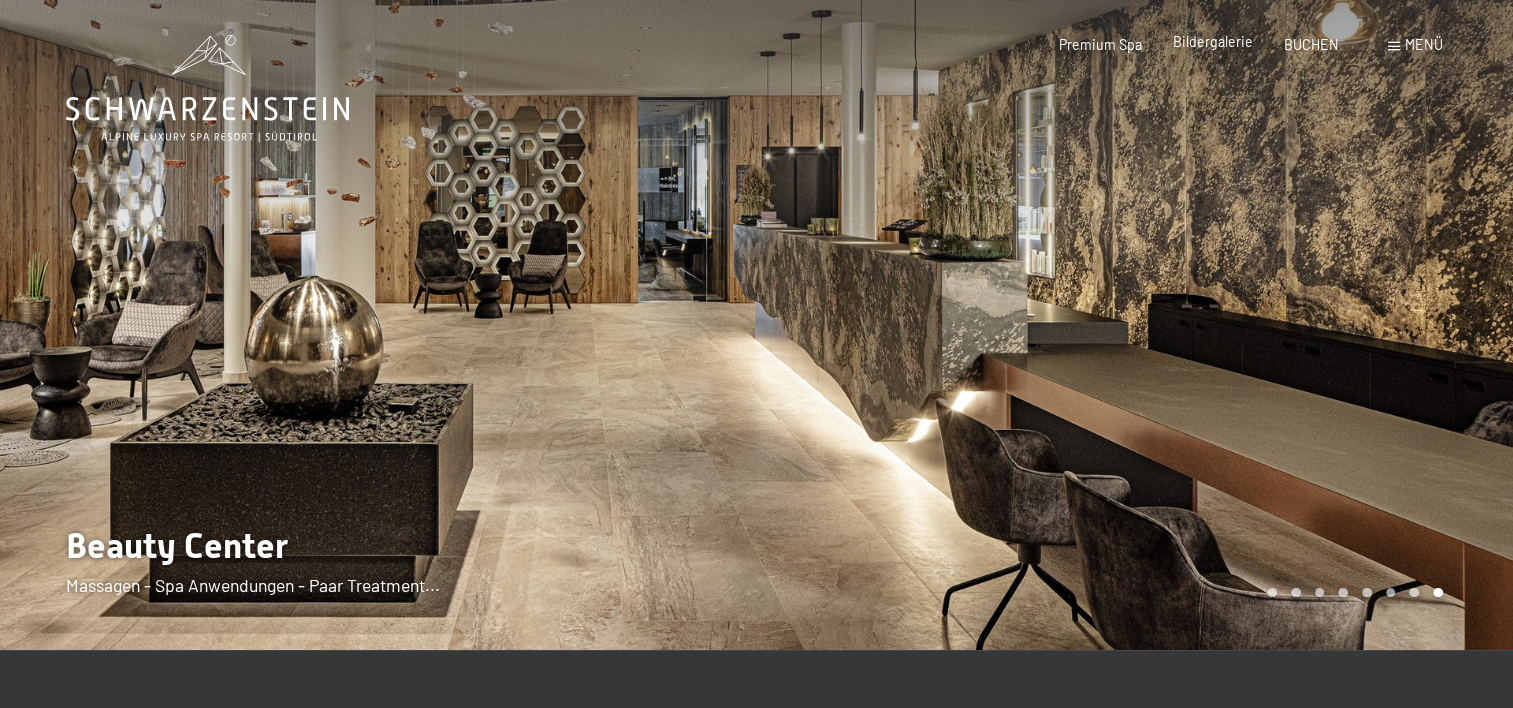 click on "Bildergalerie" at bounding box center [1213, 41] 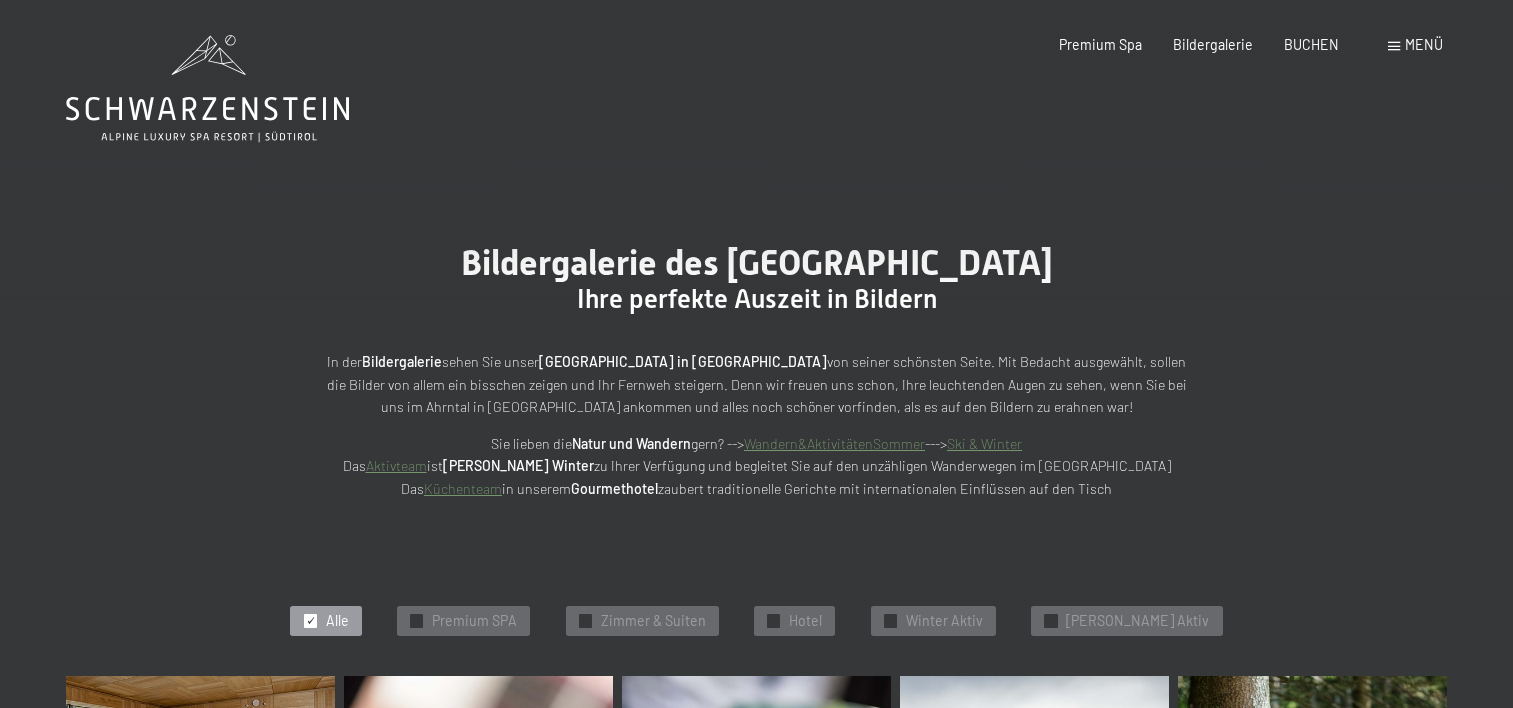 scroll, scrollTop: 0, scrollLeft: 0, axis: both 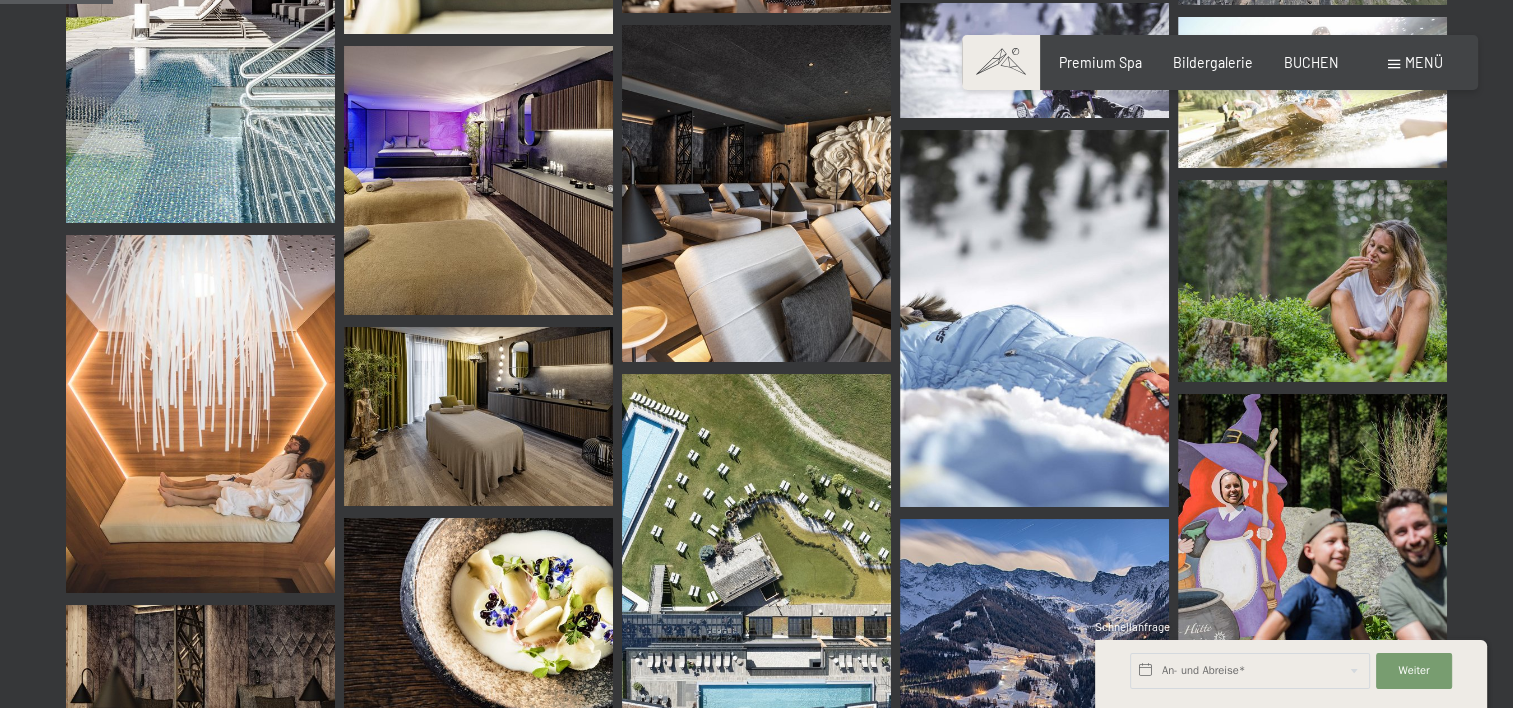 click at bounding box center [1394, 64] 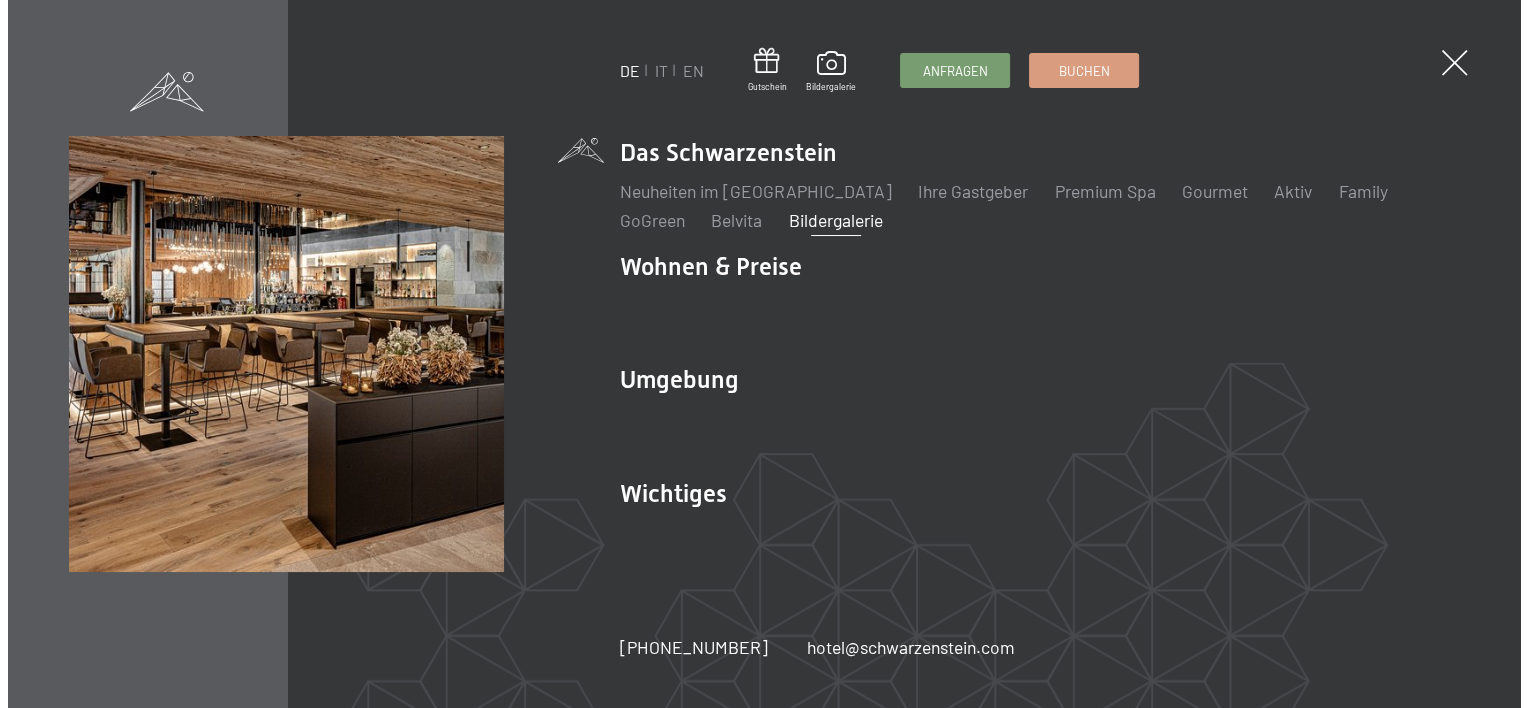 scroll, scrollTop: 1608, scrollLeft: 0, axis: vertical 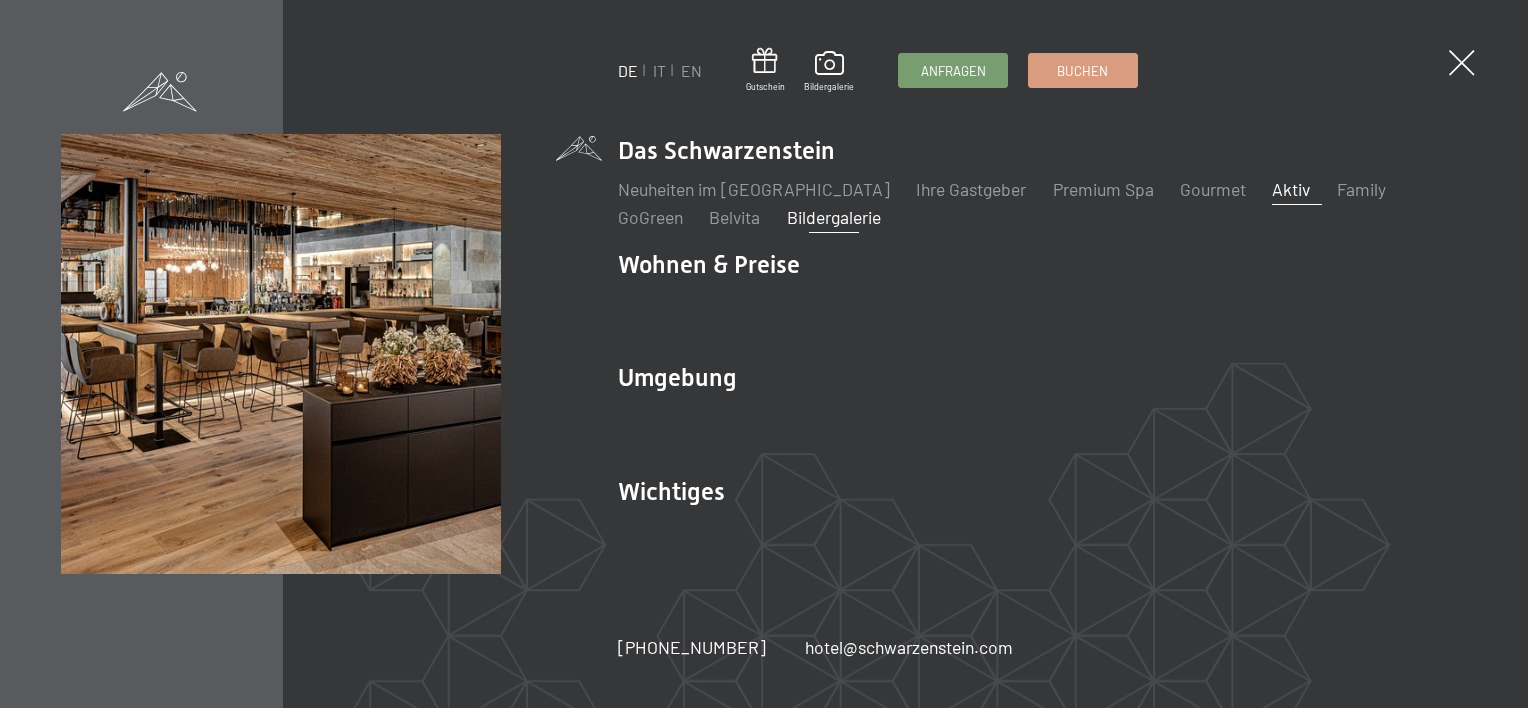 click on "Aktiv" at bounding box center (1291, 189) 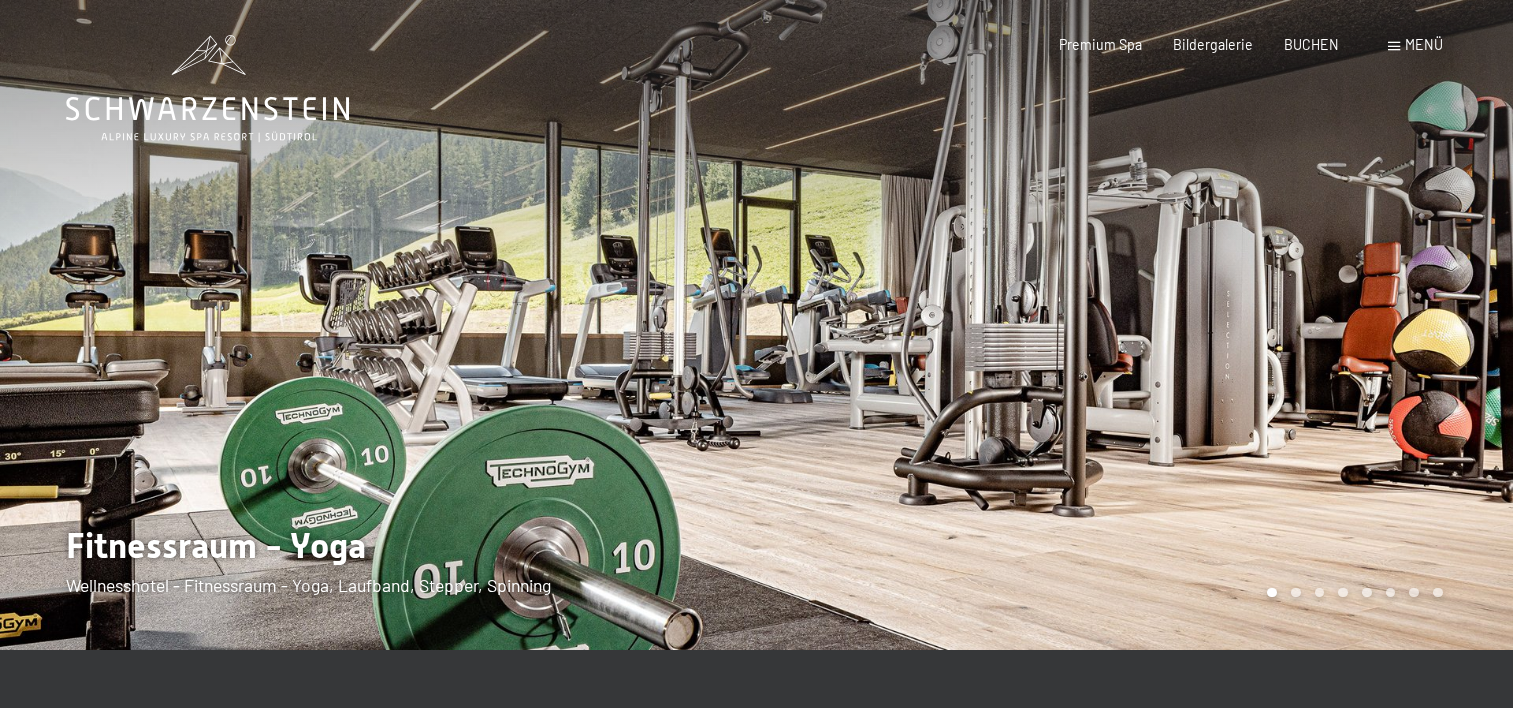 scroll, scrollTop: 0, scrollLeft: 0, axis: both 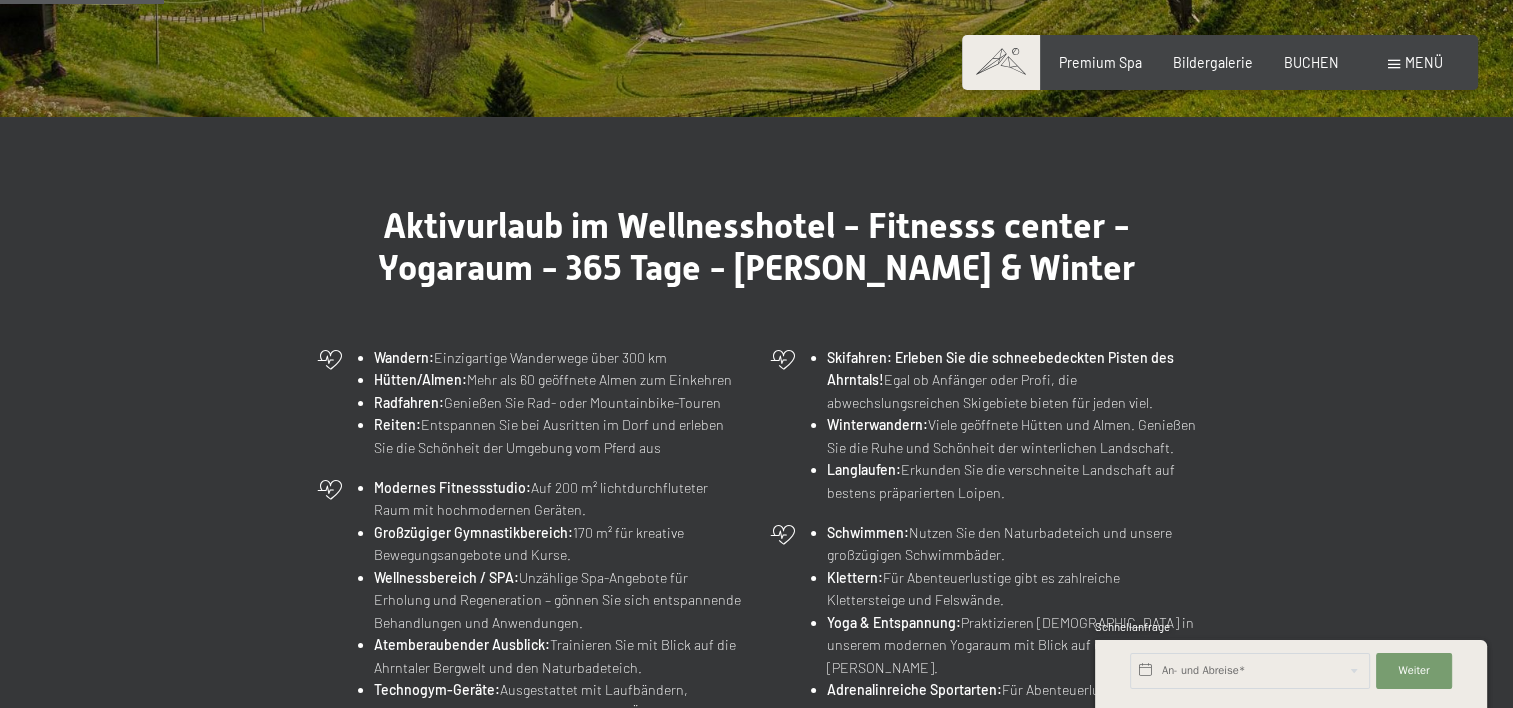 click on "Radfahren:" at bounding box center [409, 402] 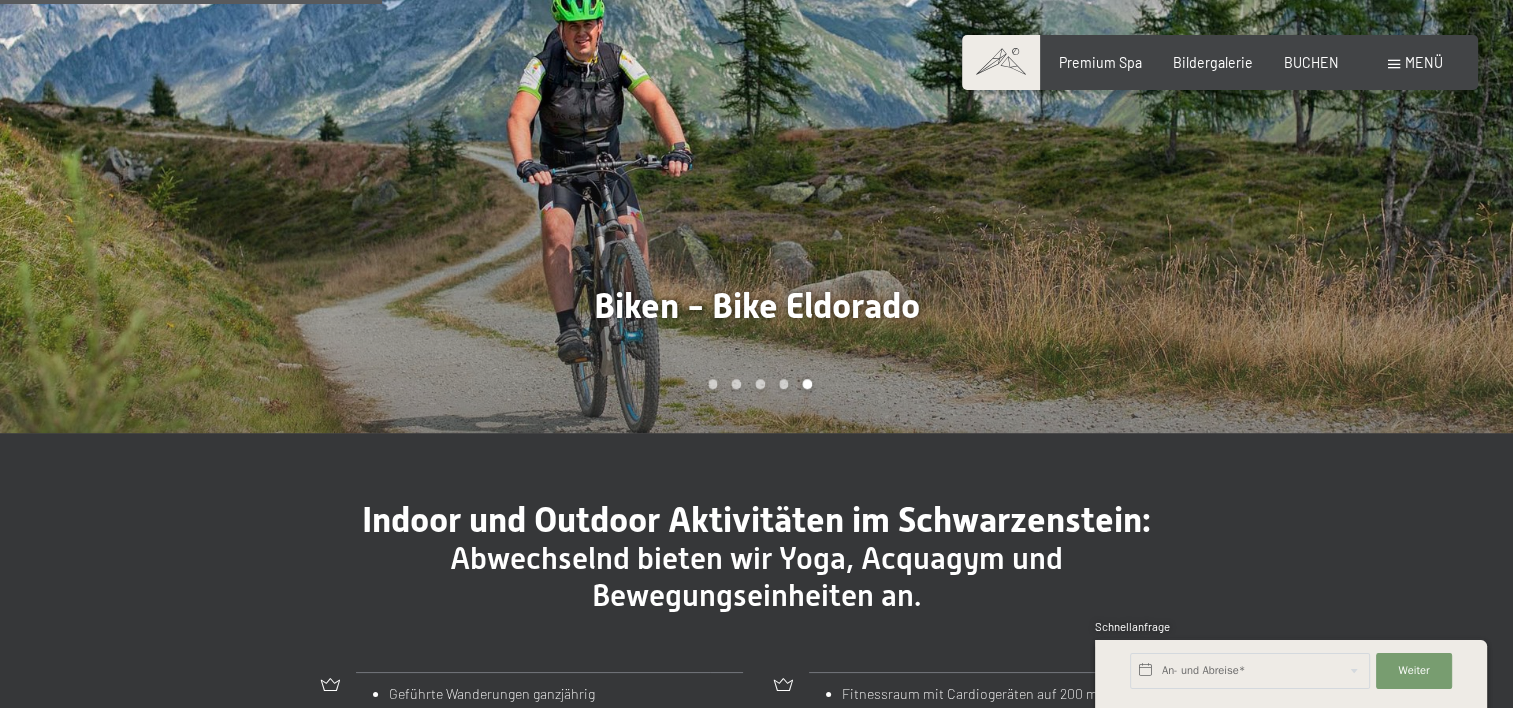 scroll, scrollTop: 1600, scrollLeft: 0, axis: vertical 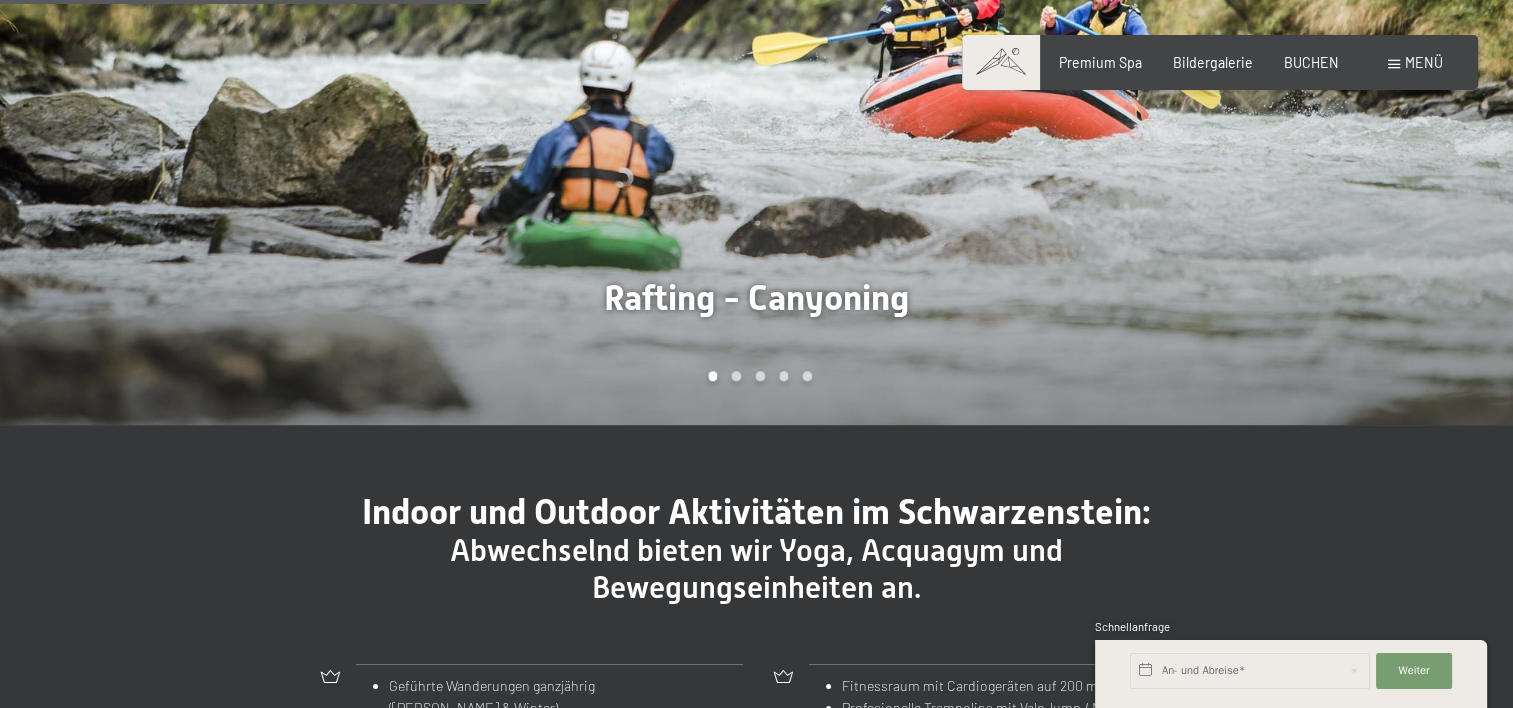 click at bounding box center [378, 101] 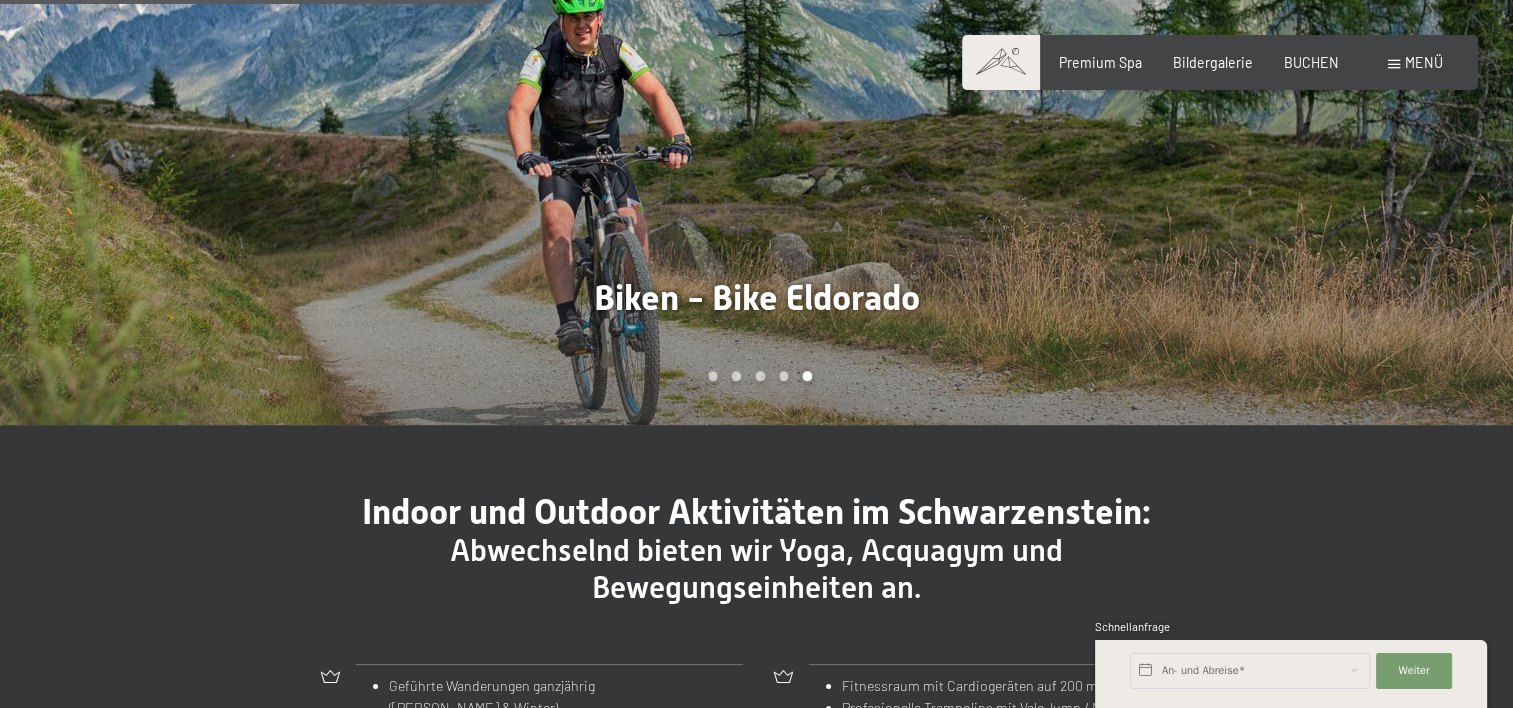click at bounding box center [378, 101] 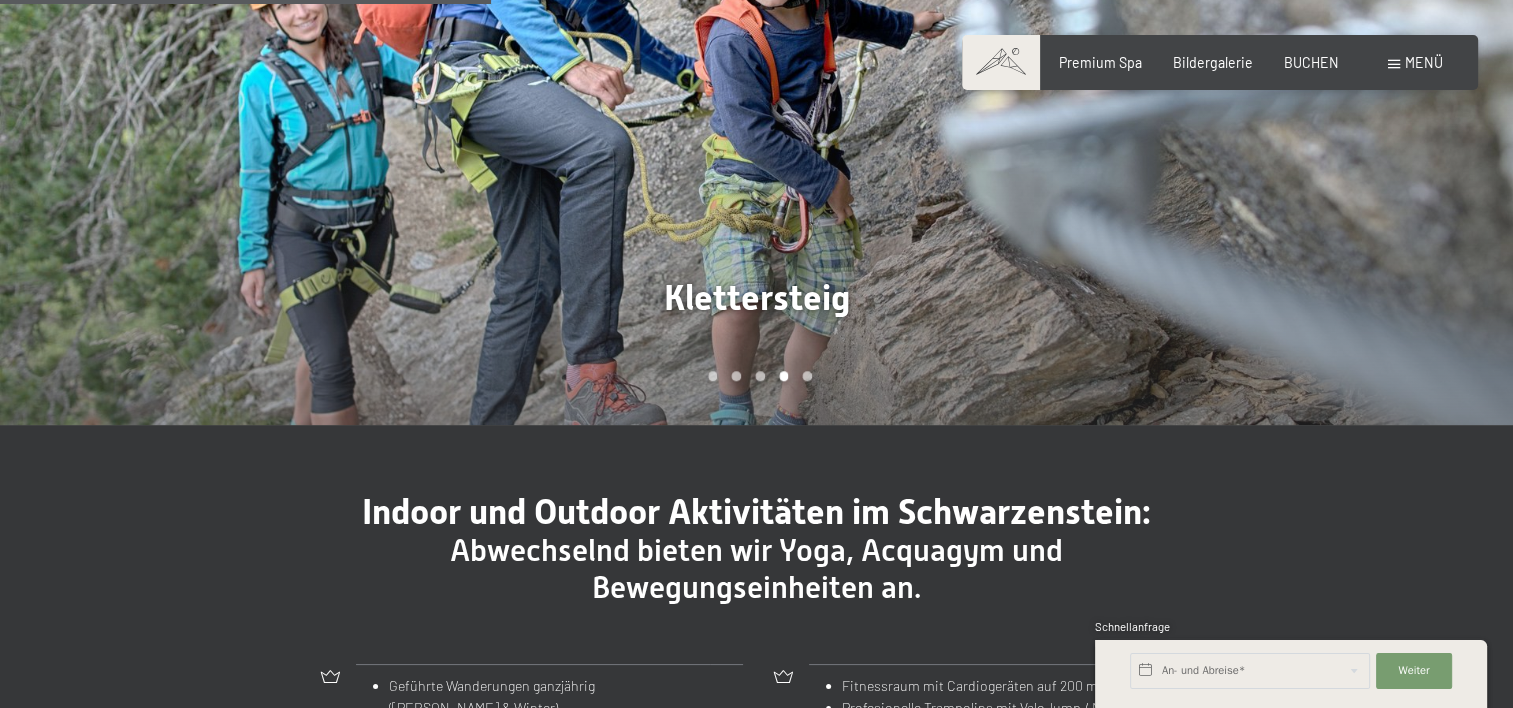 click at bounding box center [378, 101] 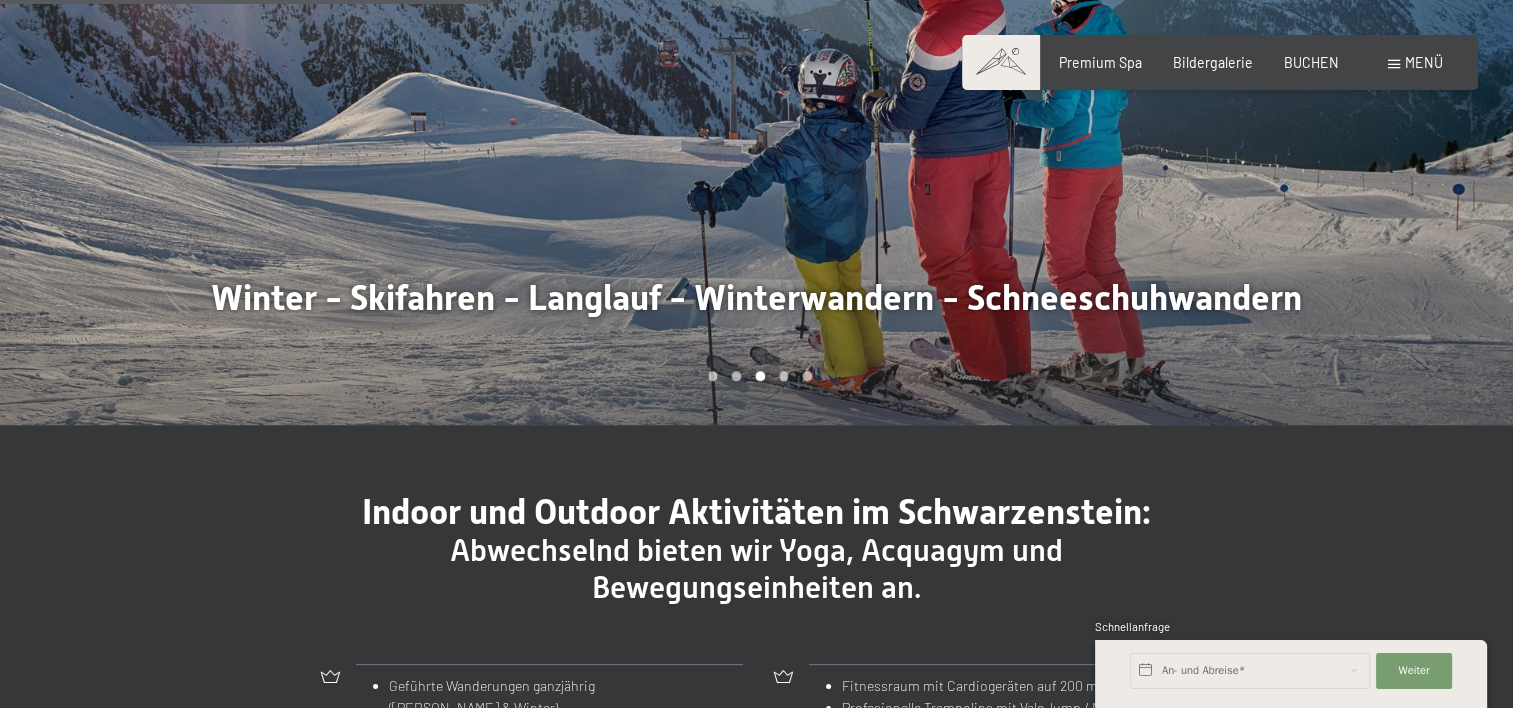 click at bounding box center (1135, 101) 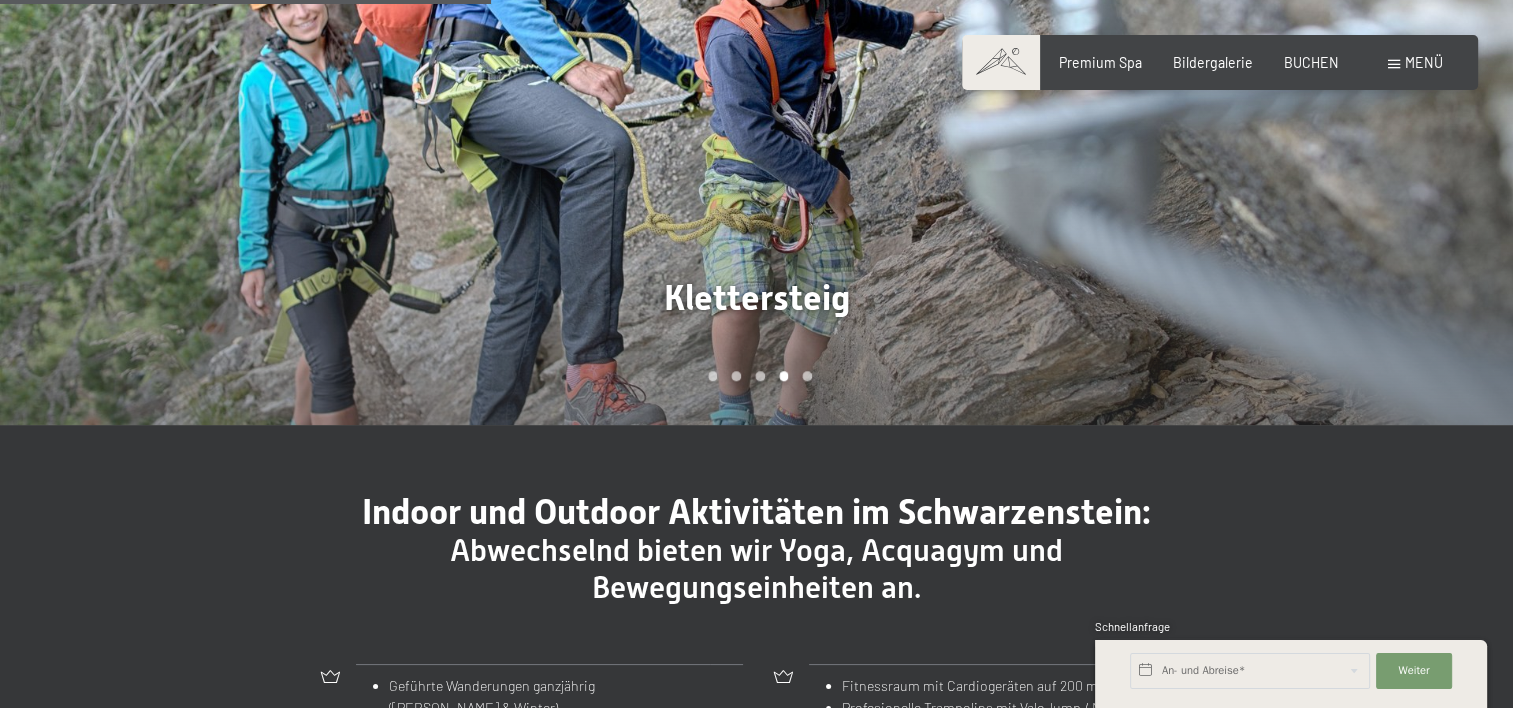 click at bounding box center [1135, 101] 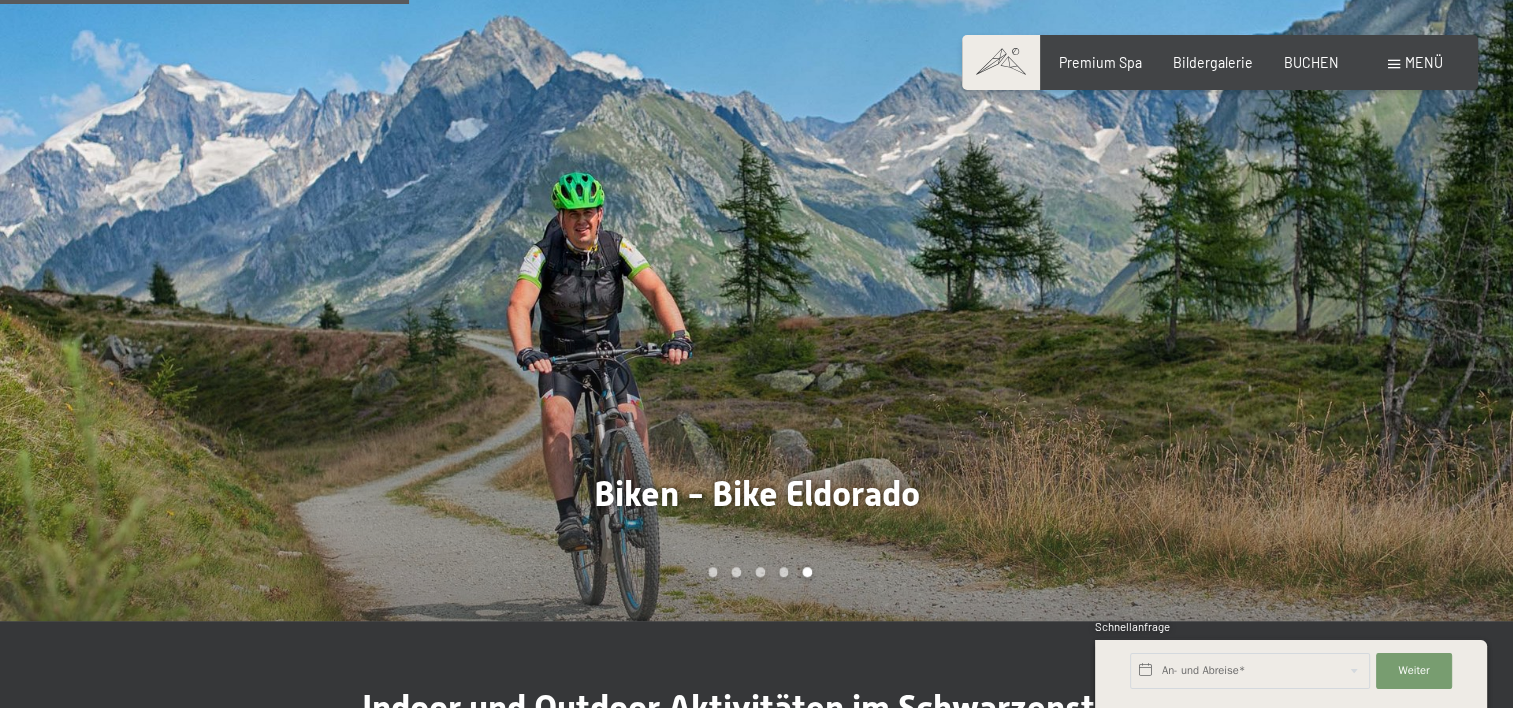 scroll, scrollTop: 1600, scrollLeft: 0, axis: vertical 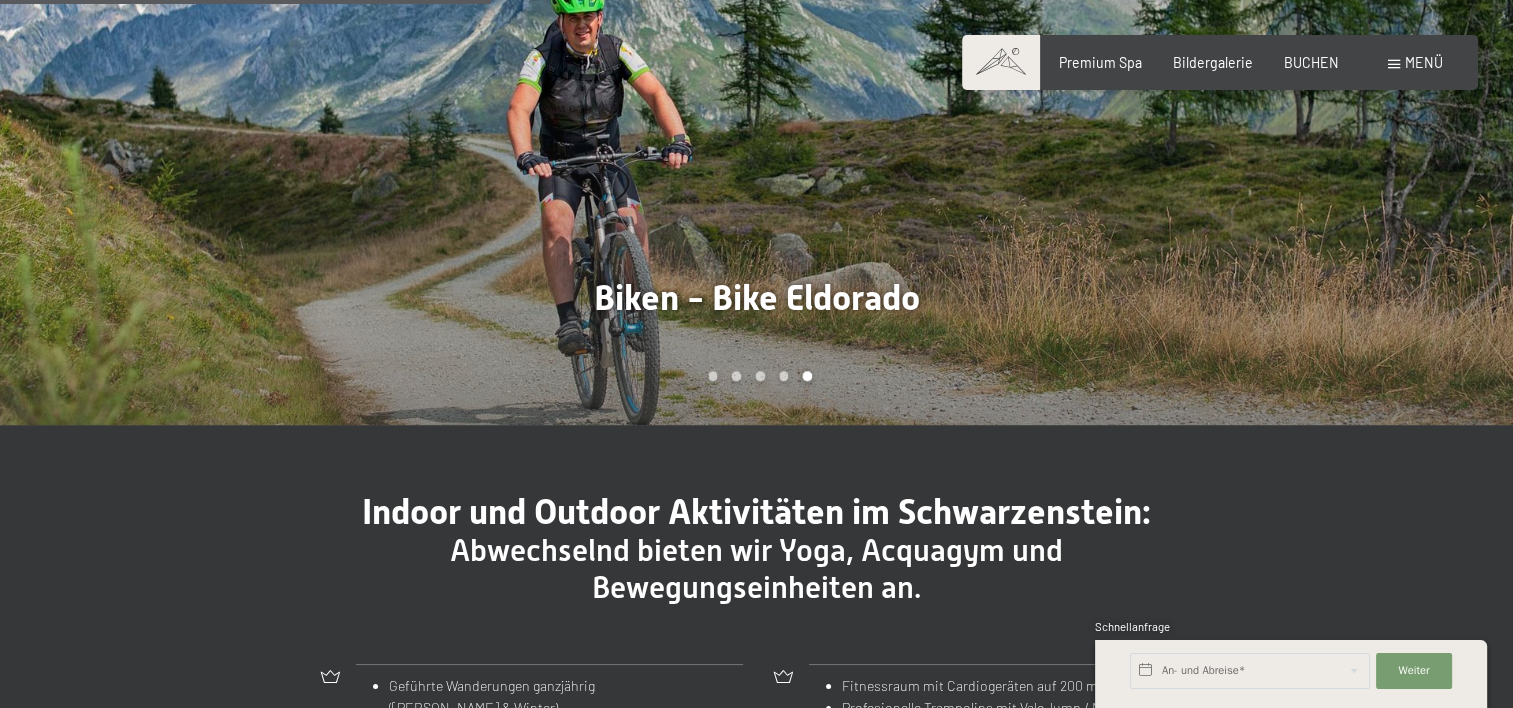 click at bounding box center (1135, 101) 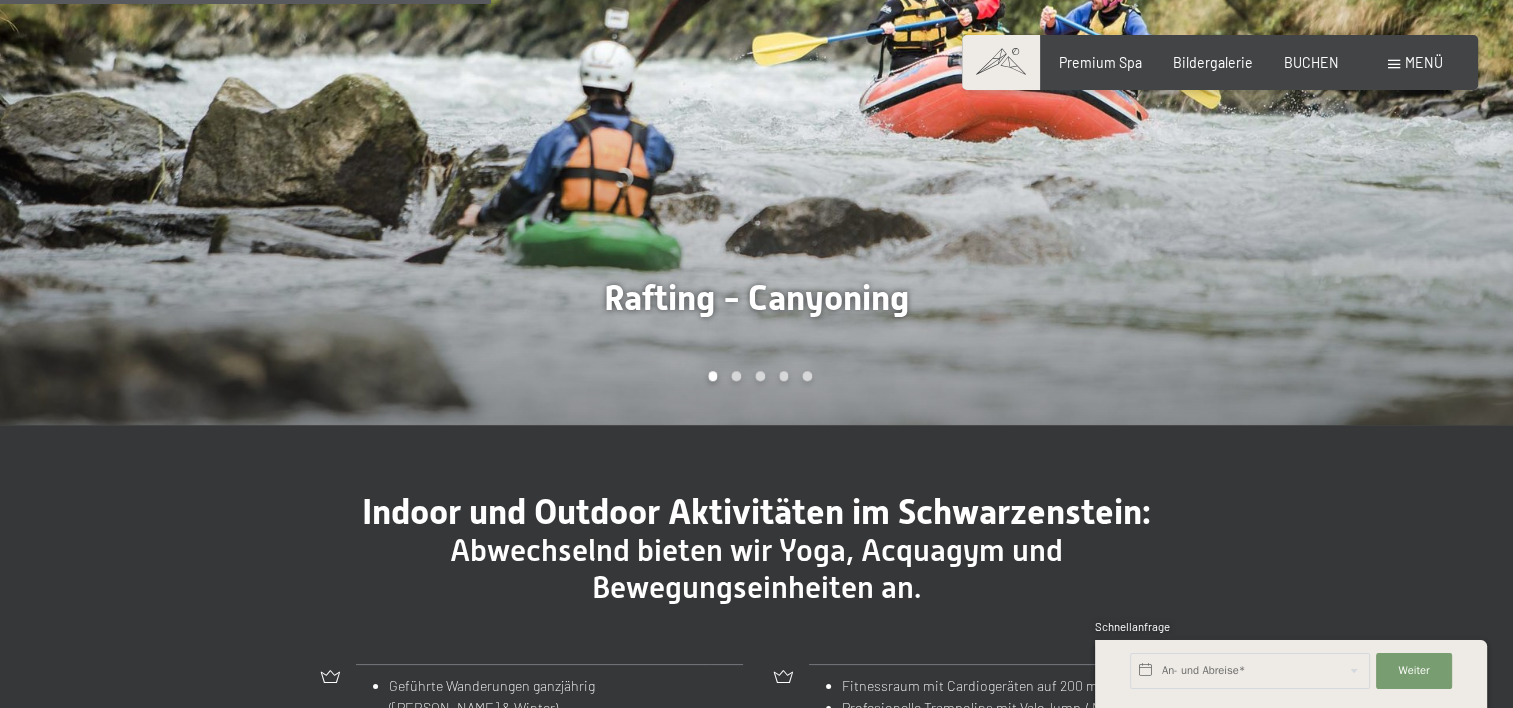 click at bounding box center (1135, 101) 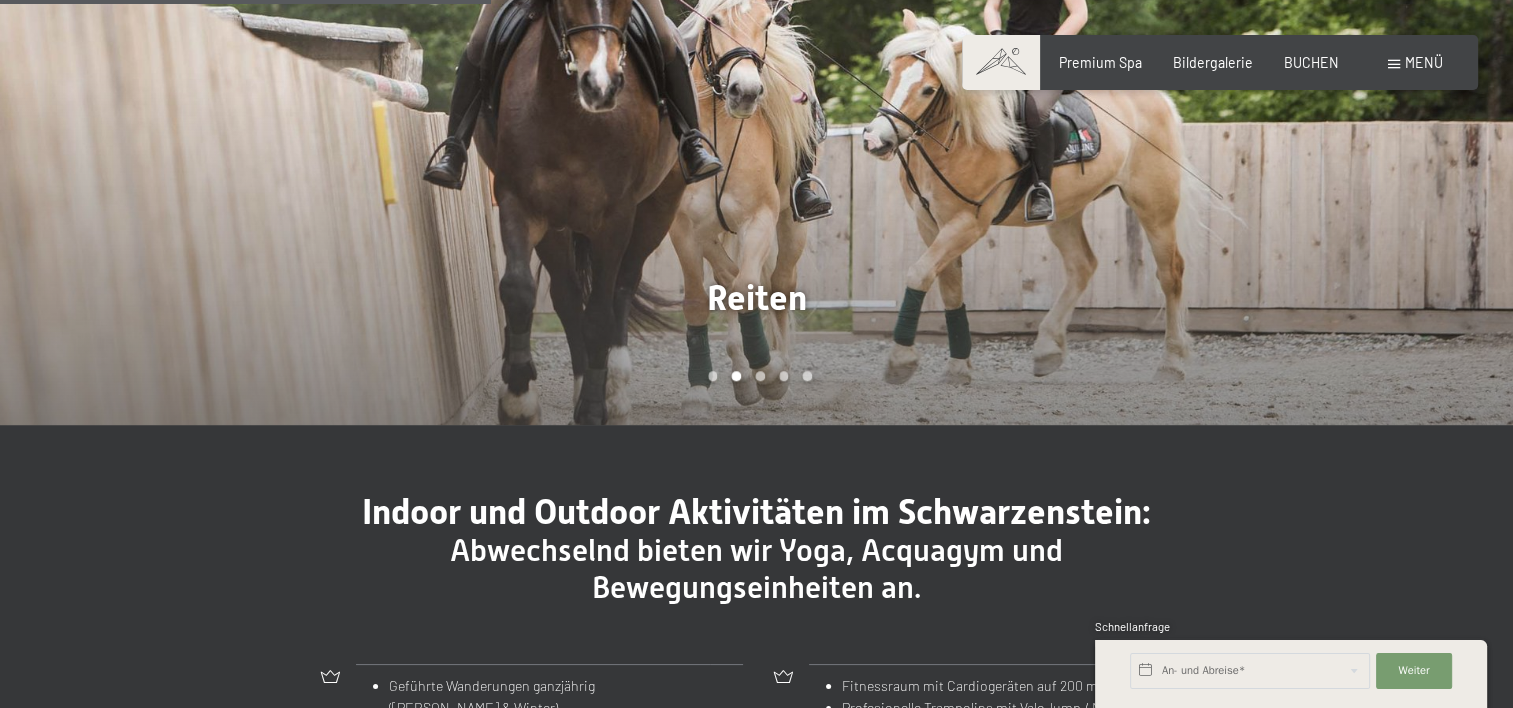 click at bounding box center [1135, 101] 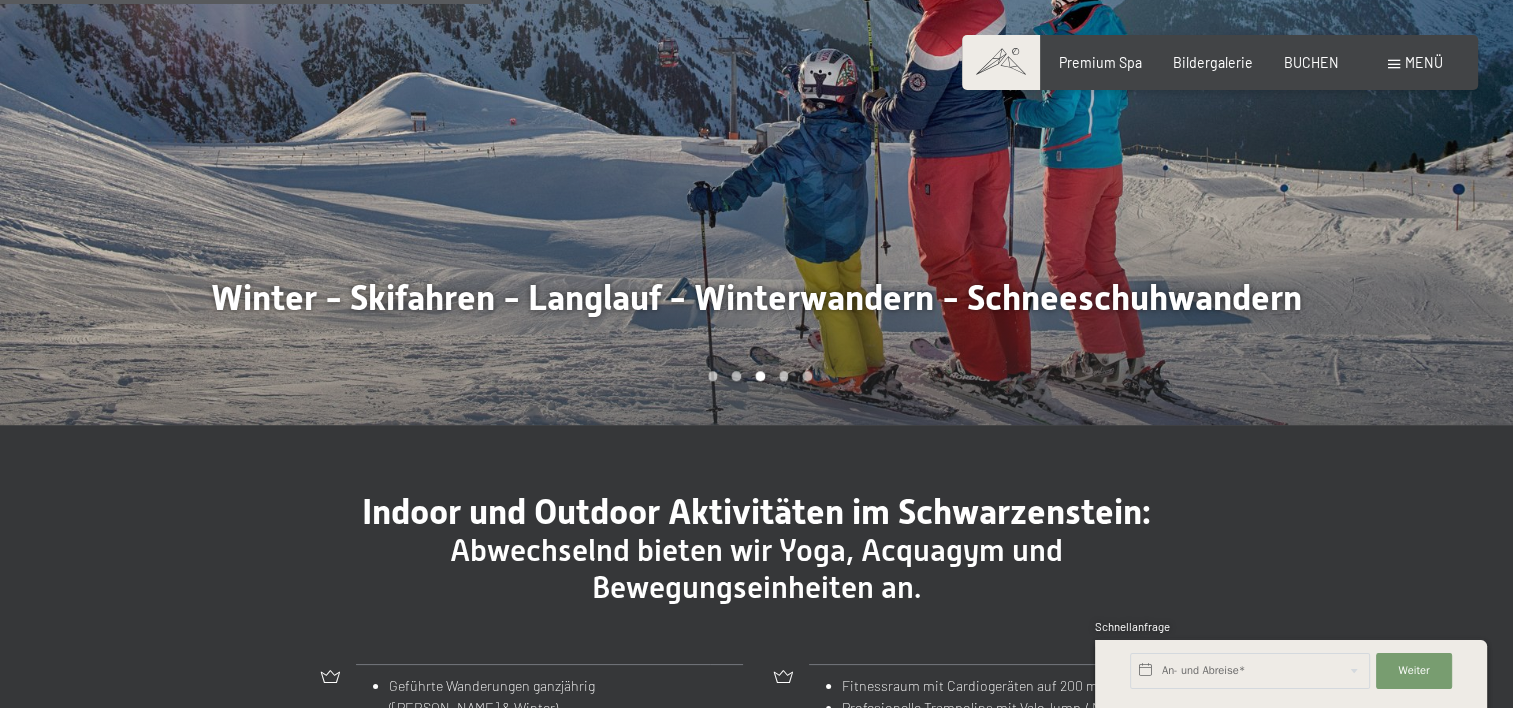 click at bounding box center (1135, 101) 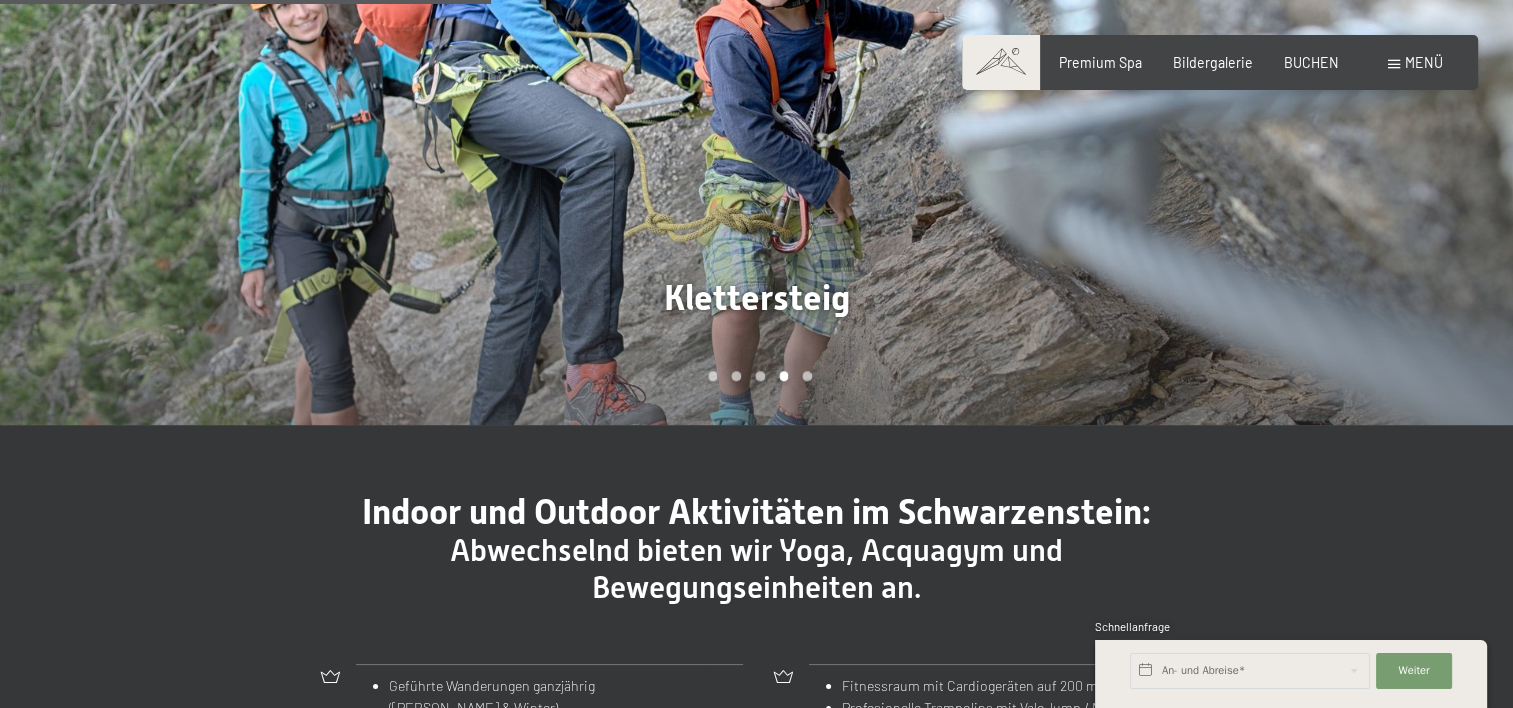 click at bounding box center [1135, 101] 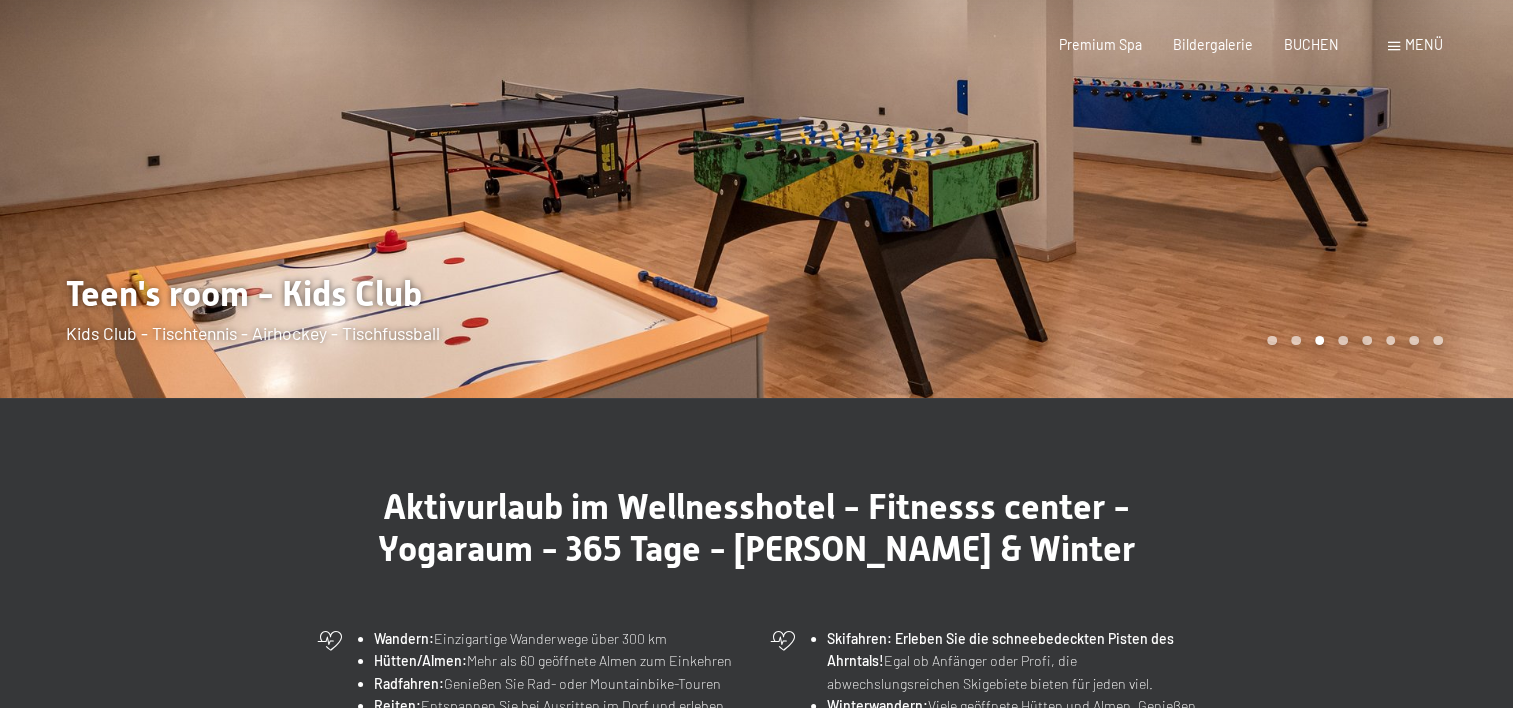 scroll, scrollTop: 266, scrollLeft: 0, axis: vertical 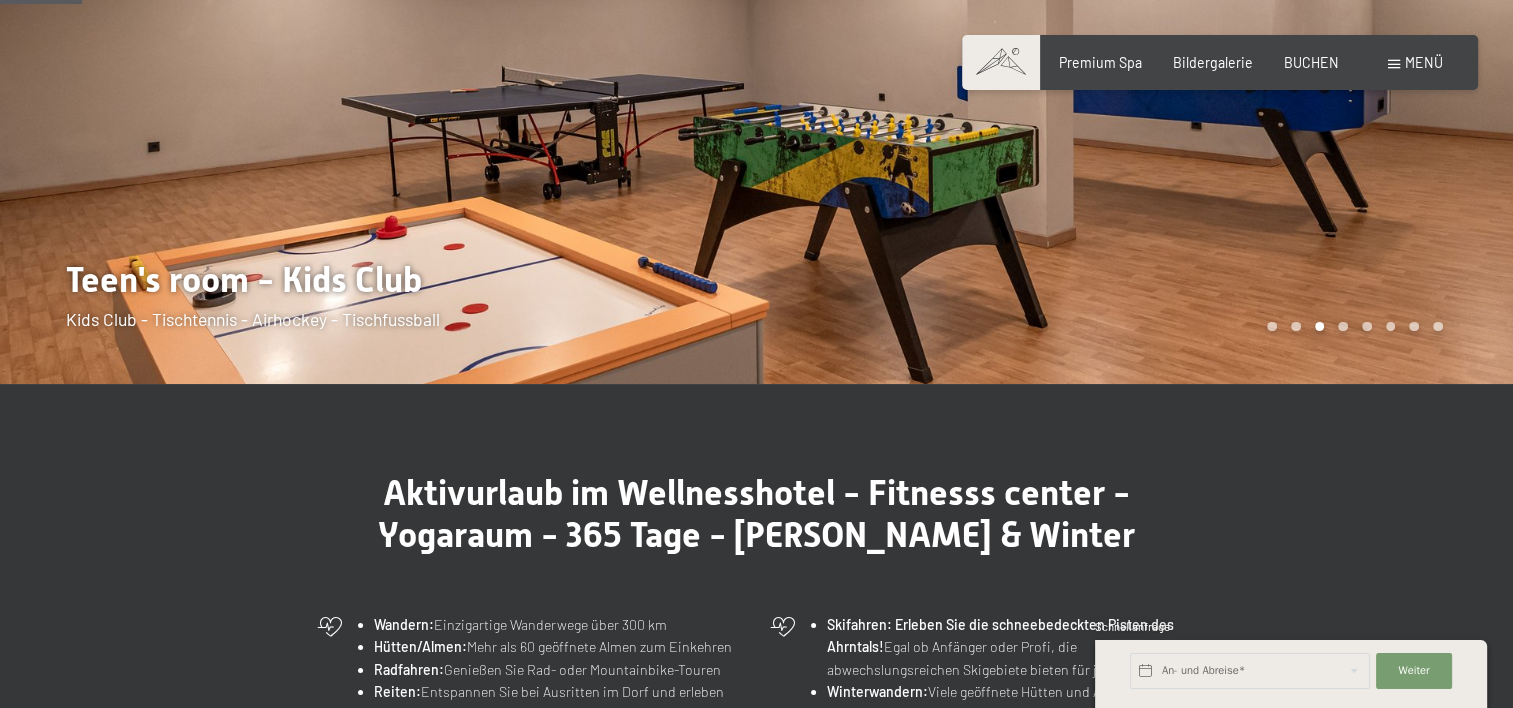click at bounding box center [1135, 59] 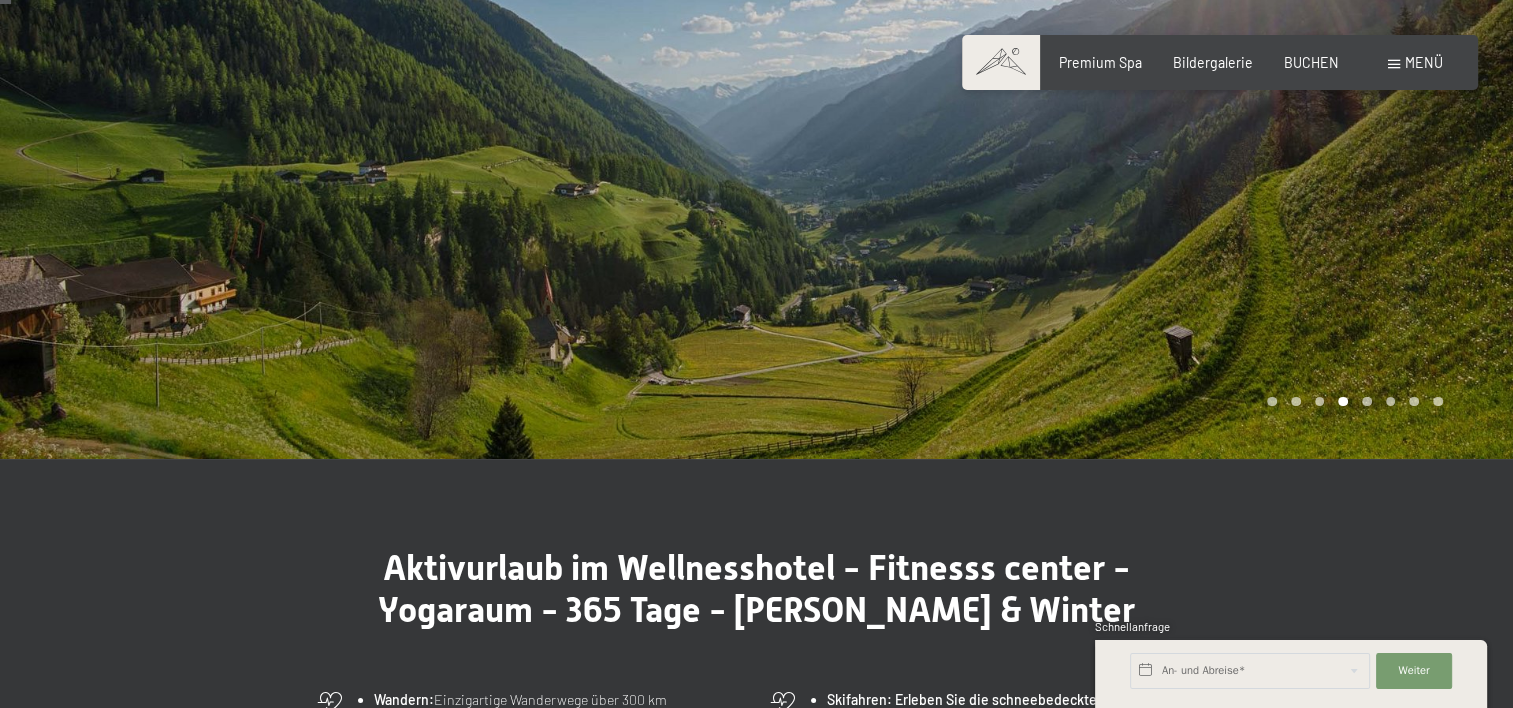 scroll, scrollTop: 266, scrollLeft: 0, axis: vertical 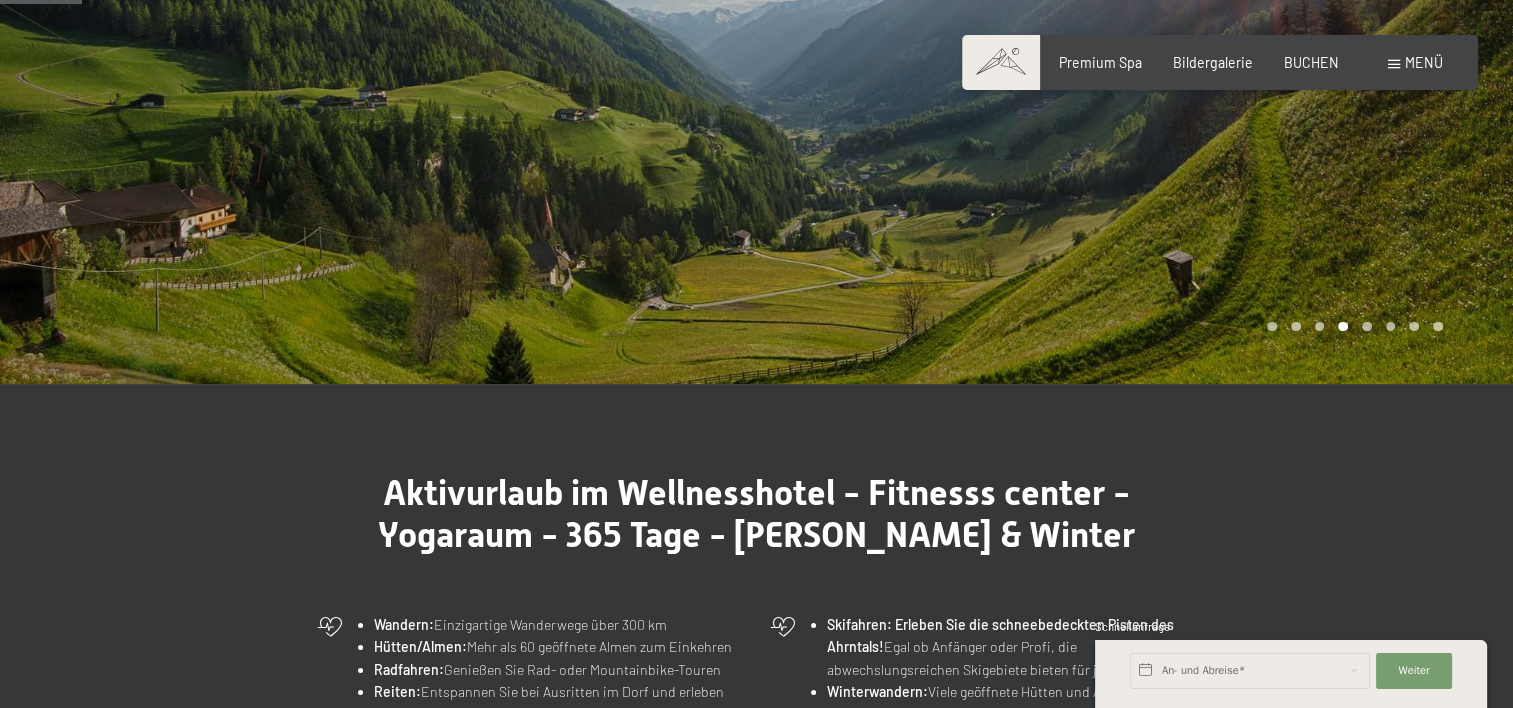 click at bounding box center (1135, 59) 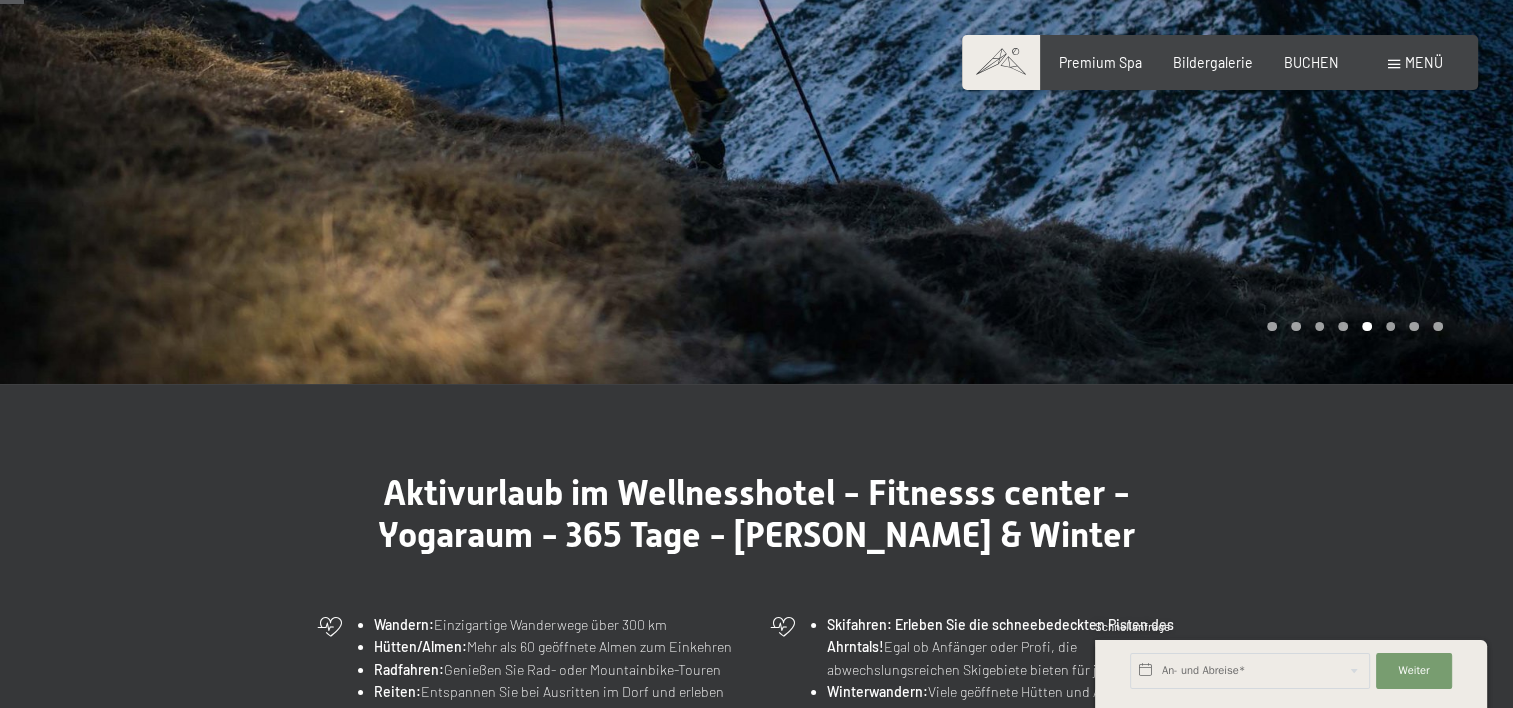 scroll, scrollTop: 0, scrollLeft: 0, axis: both 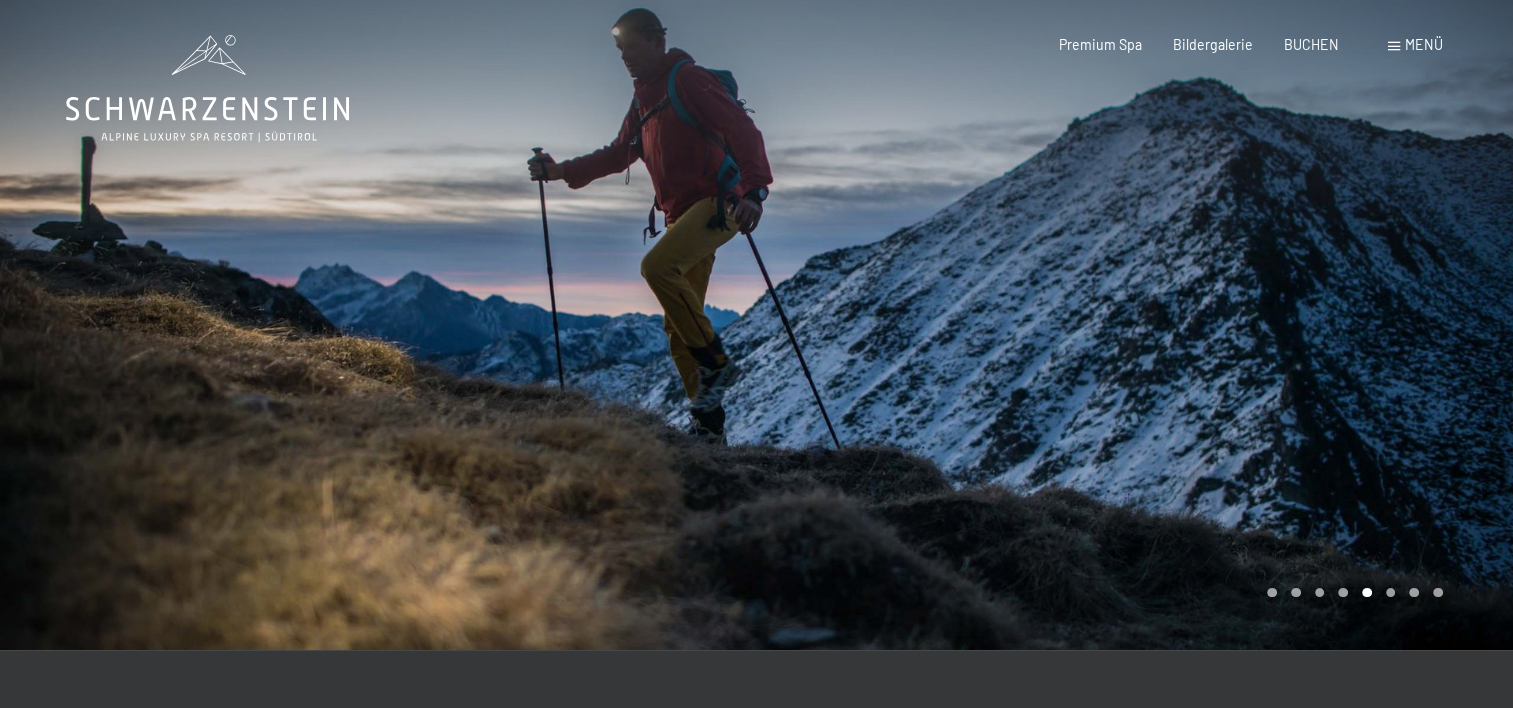 click at bounding box center (1135, 325) 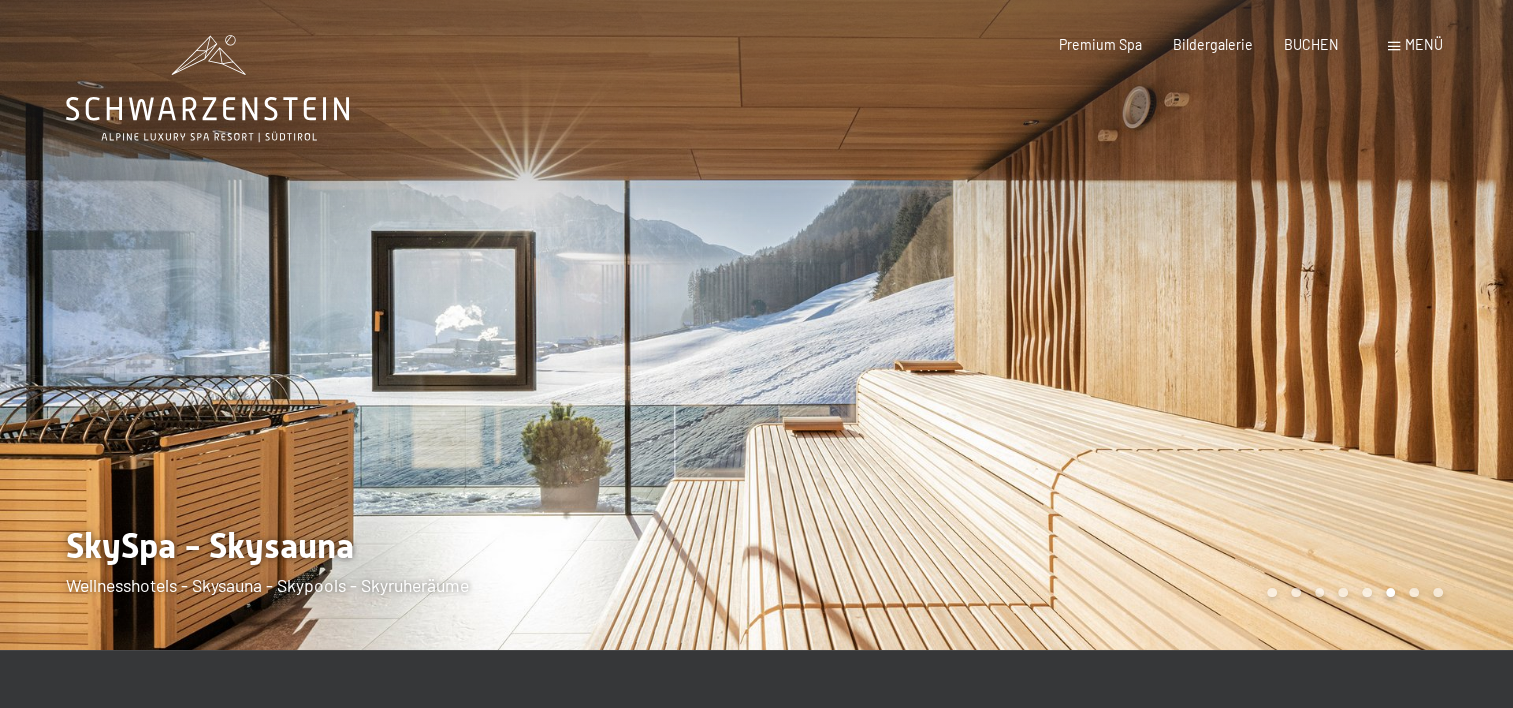 click at bounding box center (1135, 325) 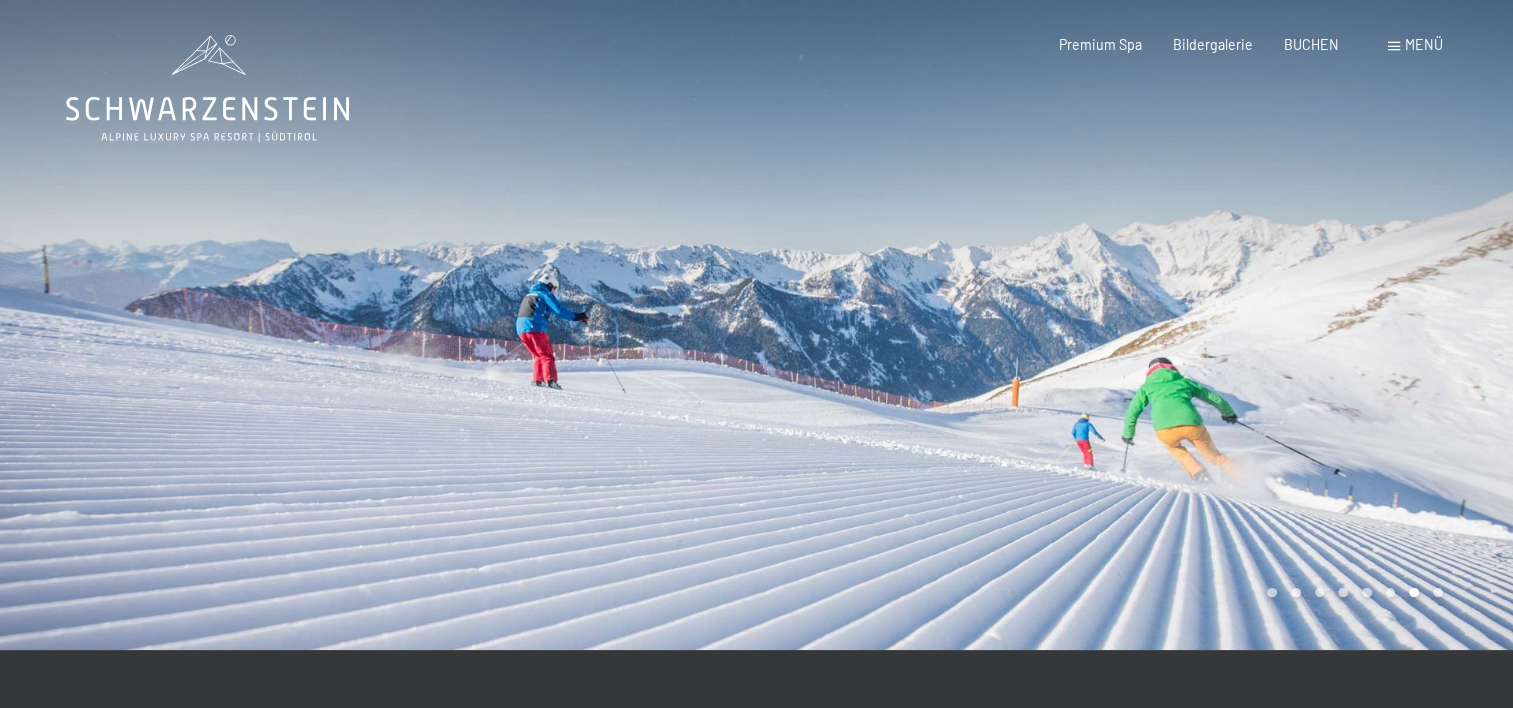 click at bounding box center [1135, 325] 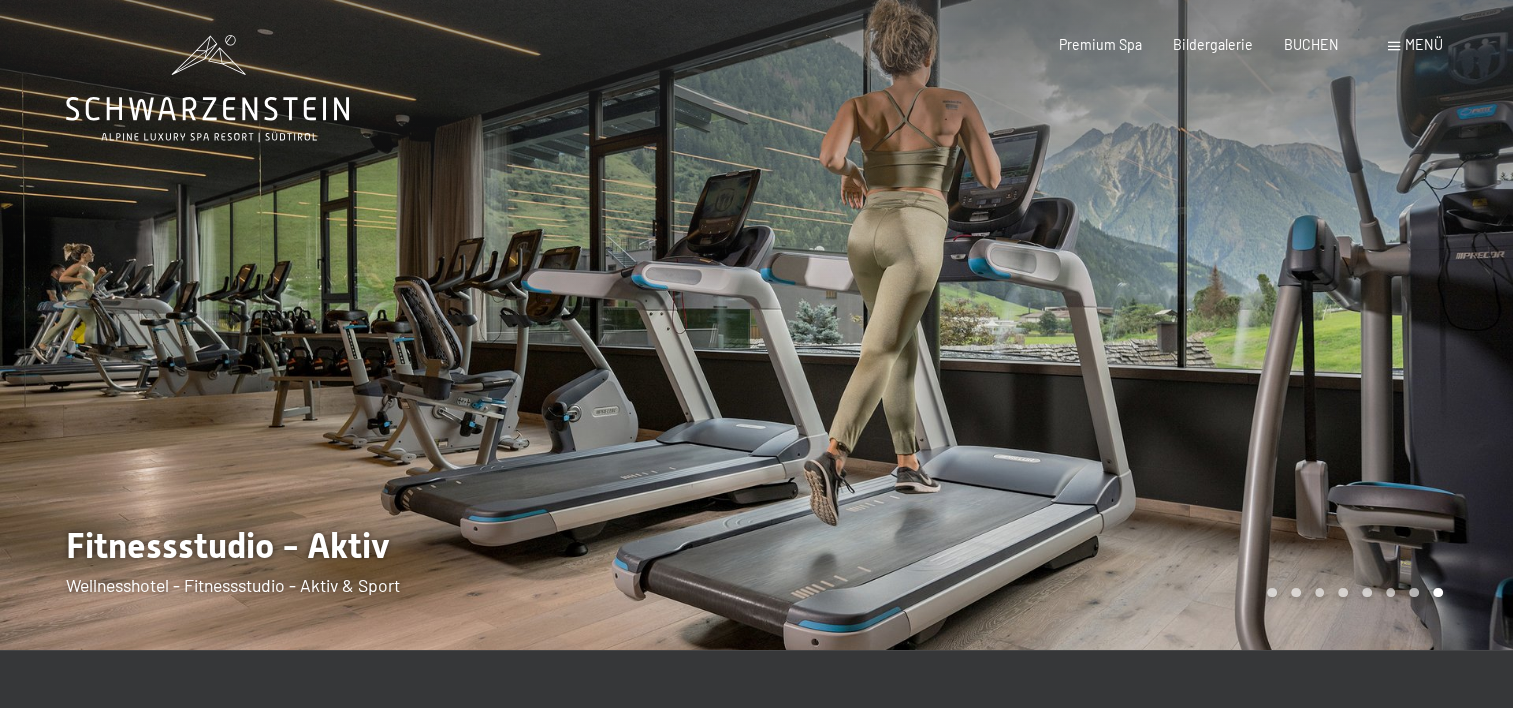click at bounding box center (1135, 325) 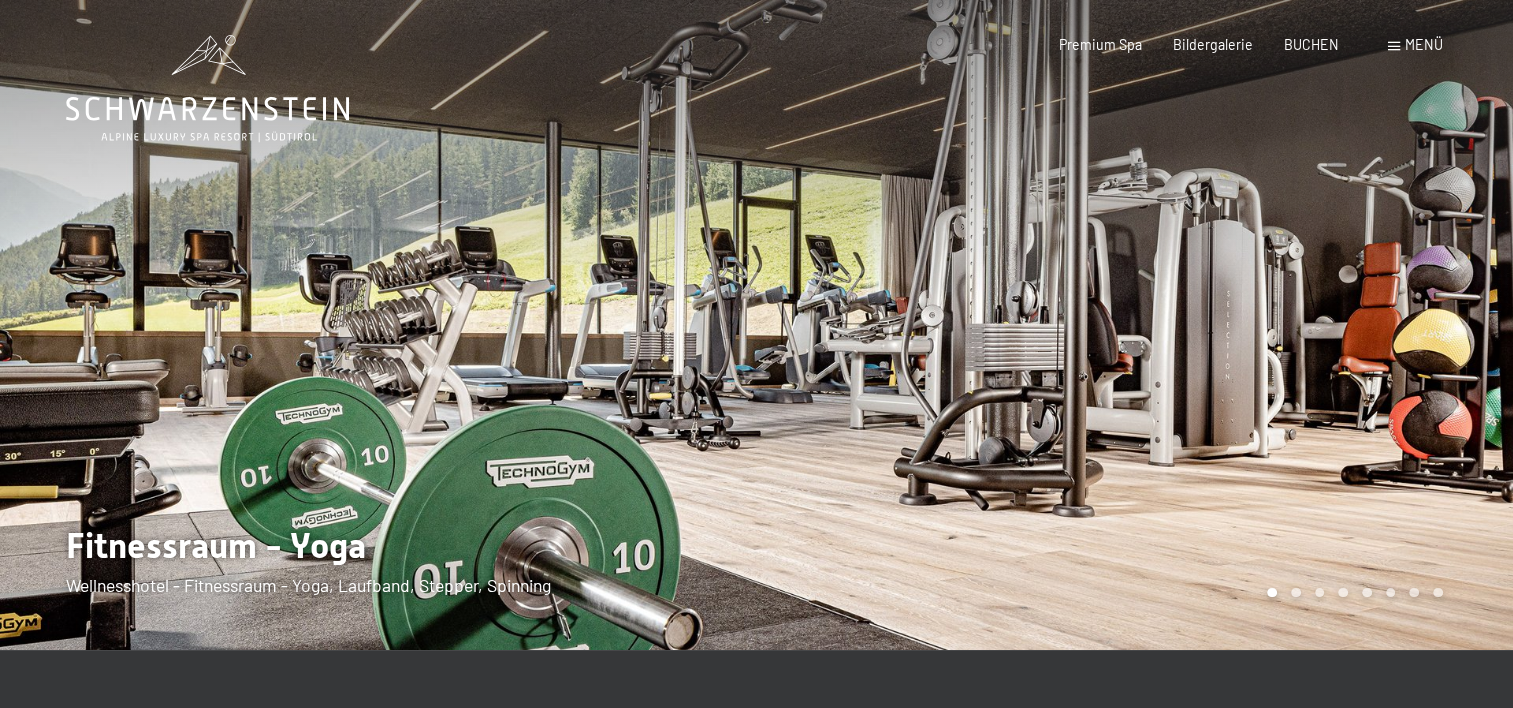 click at bounding box center [1135, 325] 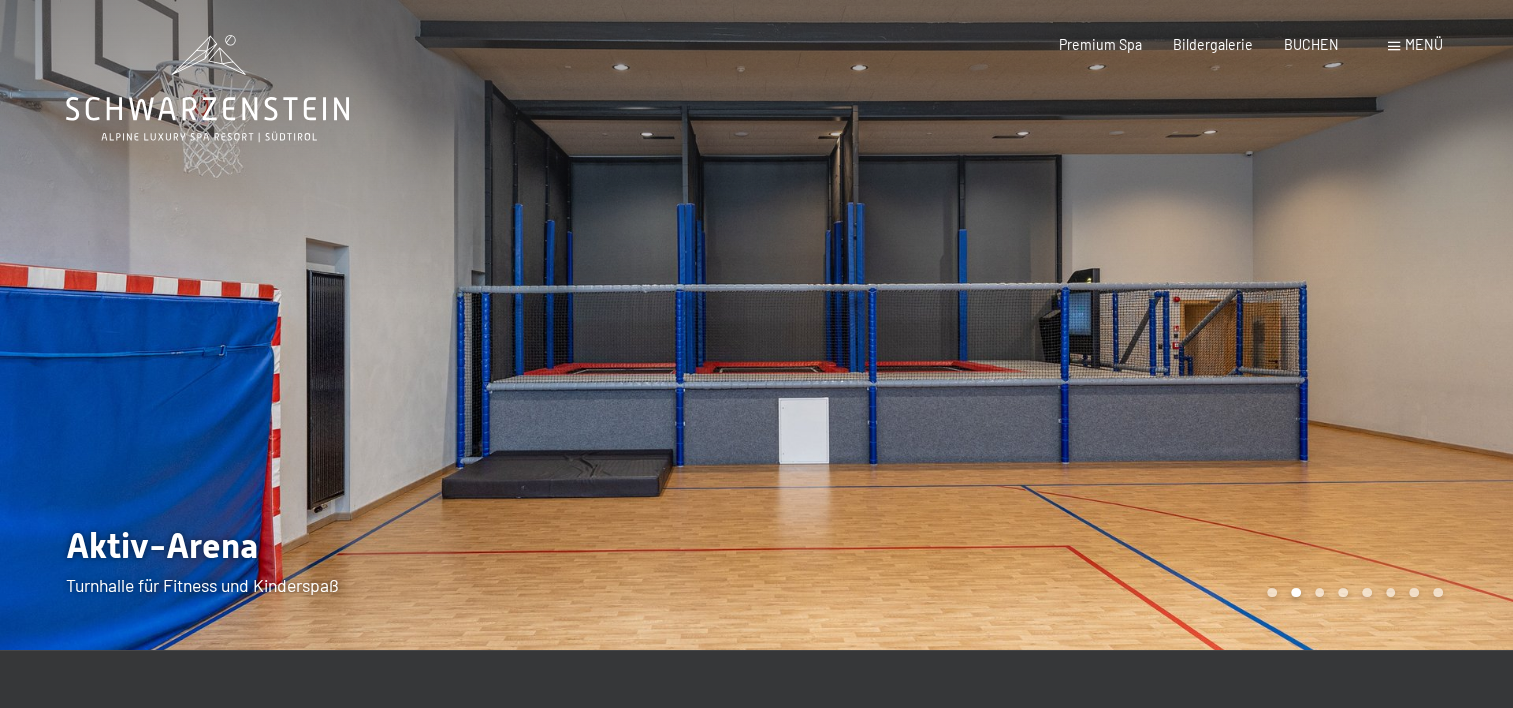 click at bounding box center (1135, 325) 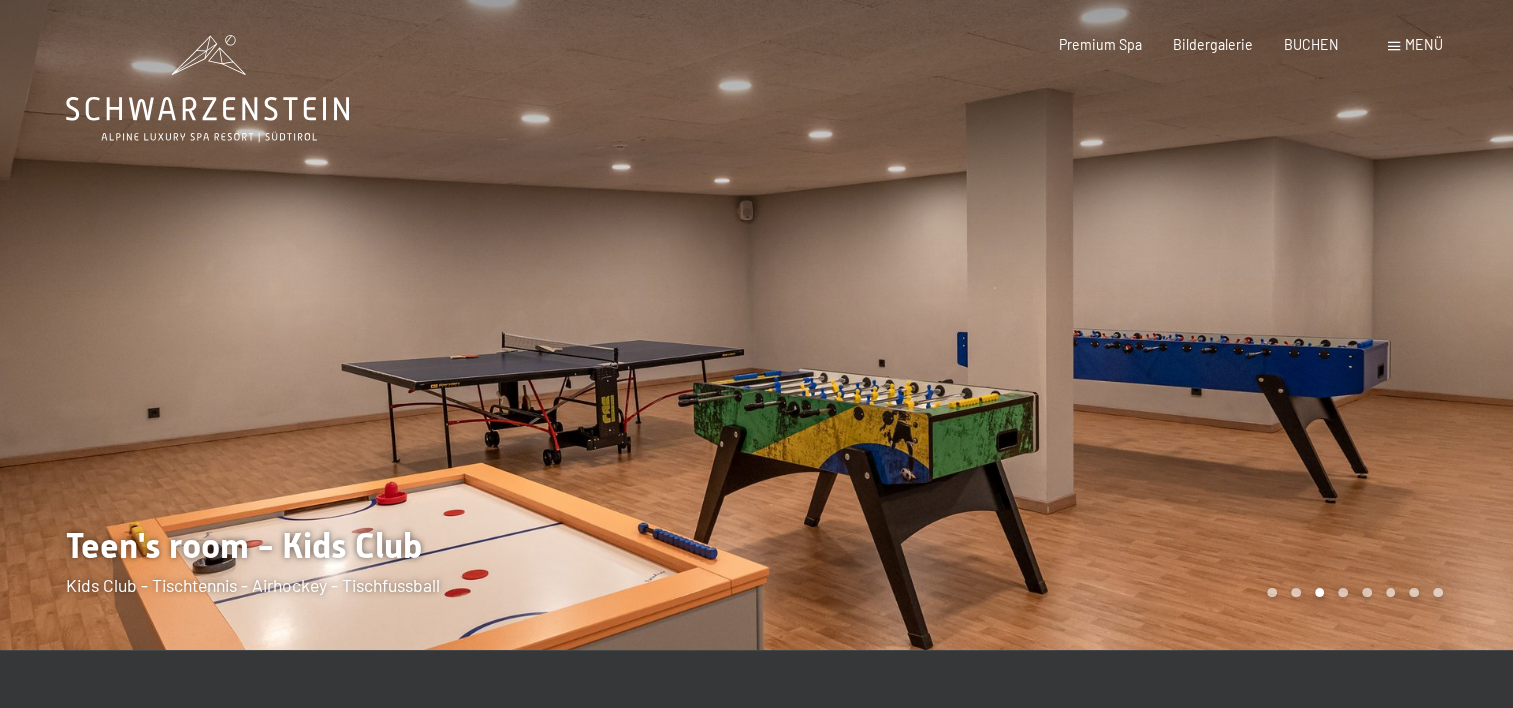 click at bounding box center (1135, 325) 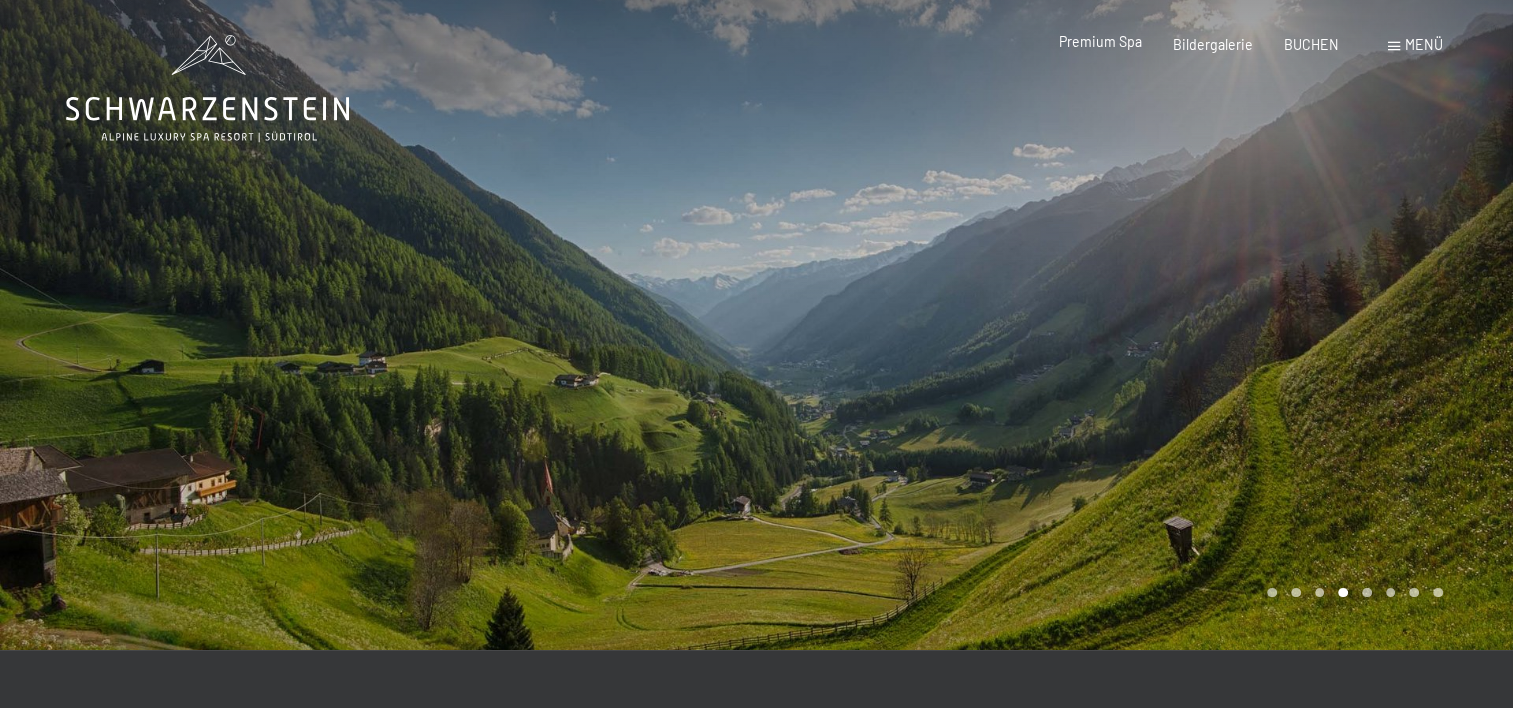 click on "Premium Spa" at bounding box center [1100, 41] 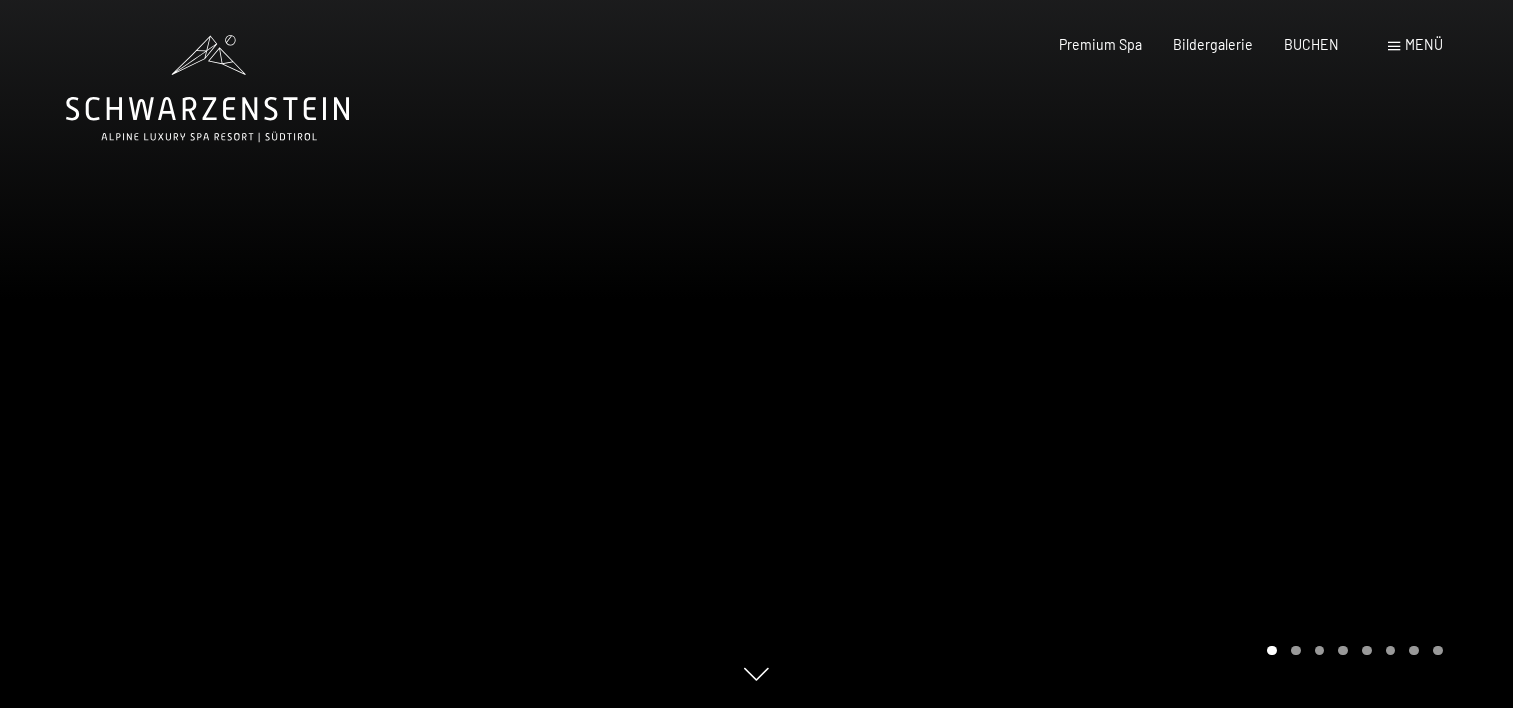 scroll, scrollTop: 0, scrollLeft: 0, axis: both 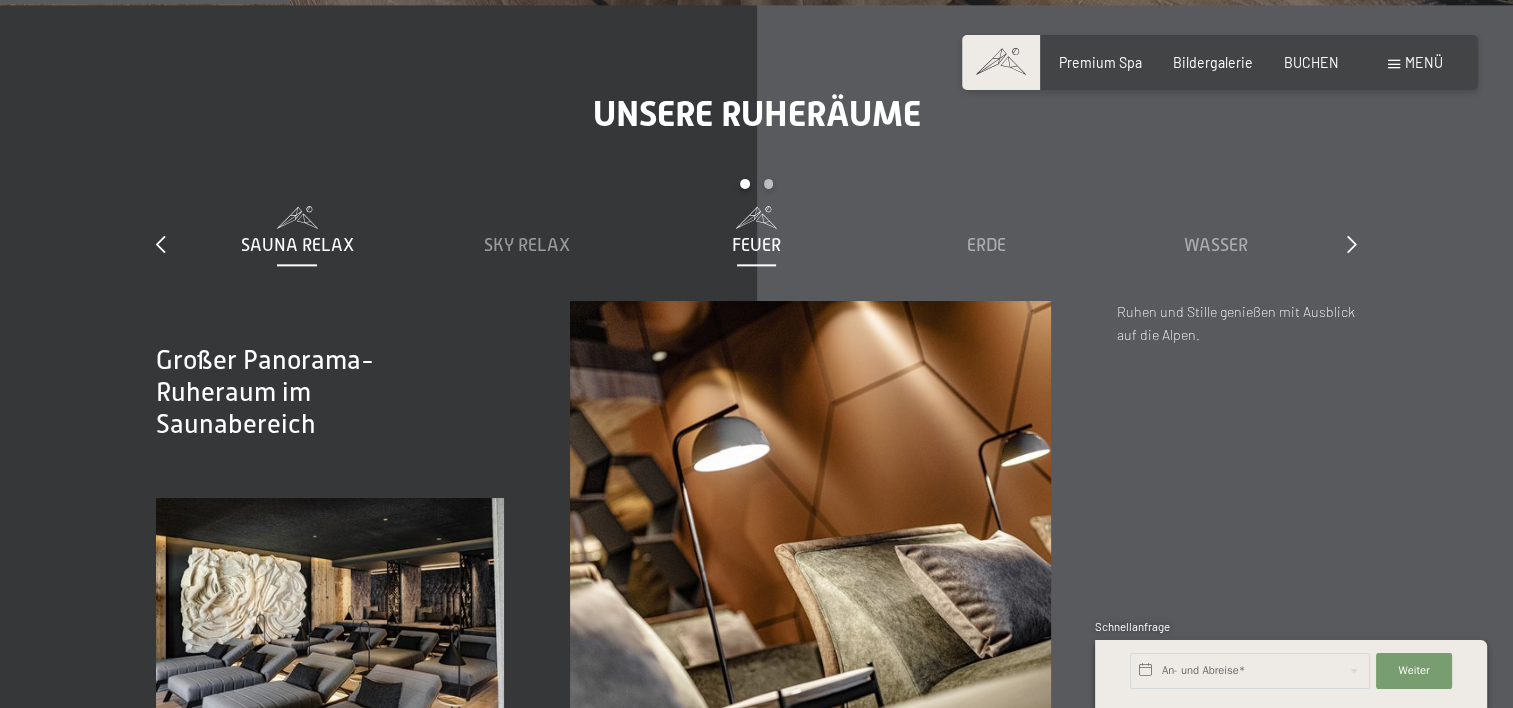 click on "Feuer" at bounding box center (756, 245) 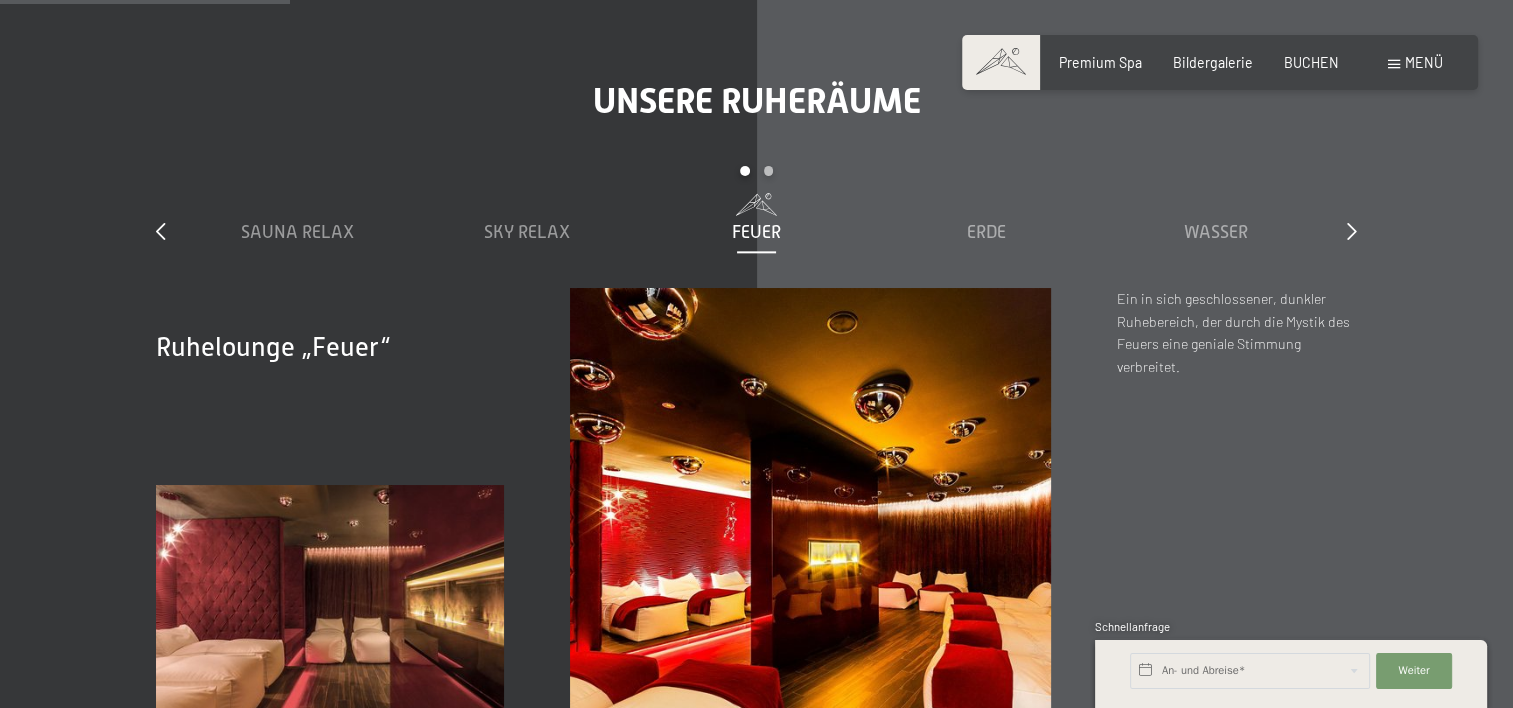 scroll, scrollTop: 2400, scrollLeft: 0, axis: vertical 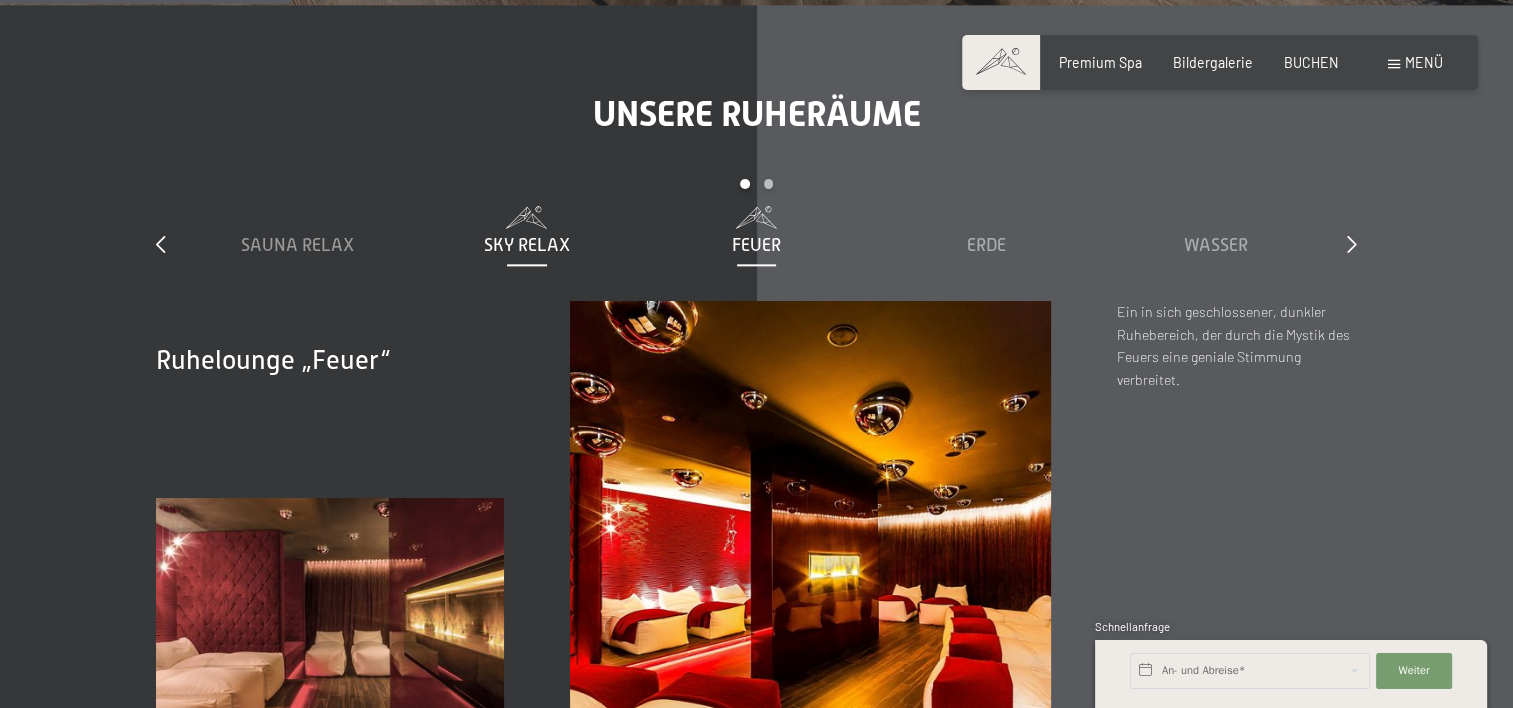 click on "Sky Relax" at bounding box center [527, 245] 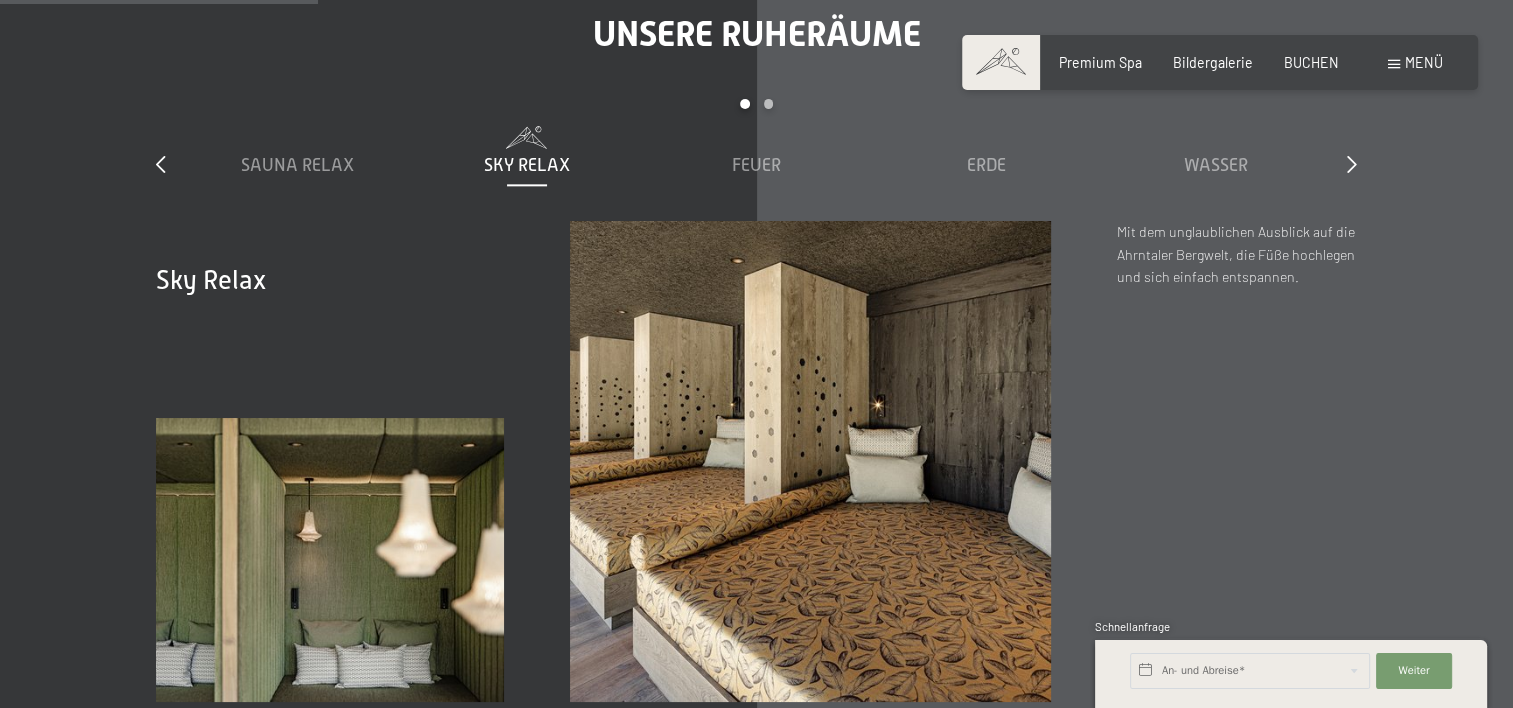 scroll, scrollTop: 2400, scrollLeft: 0, axis: vertical 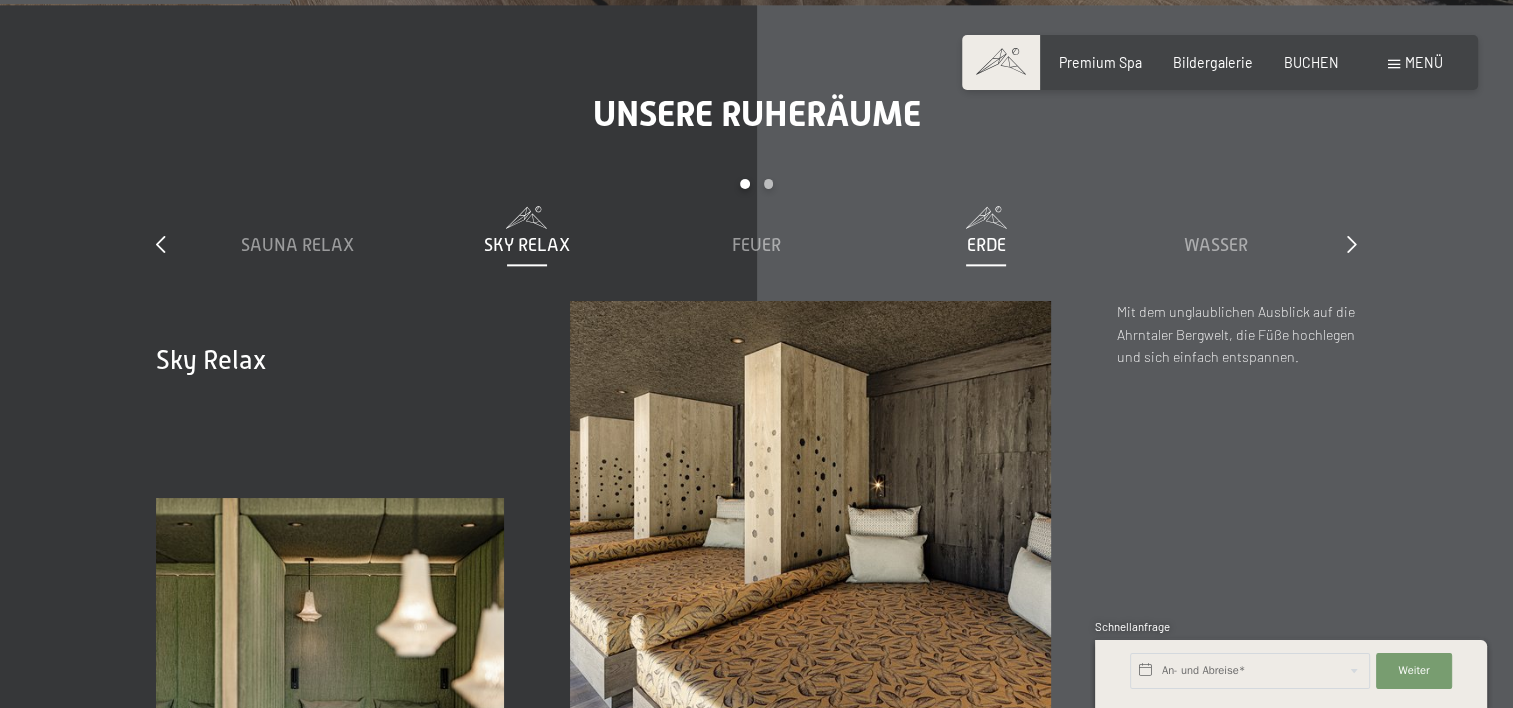 click on "Erde" at bounding box center [986, 245] 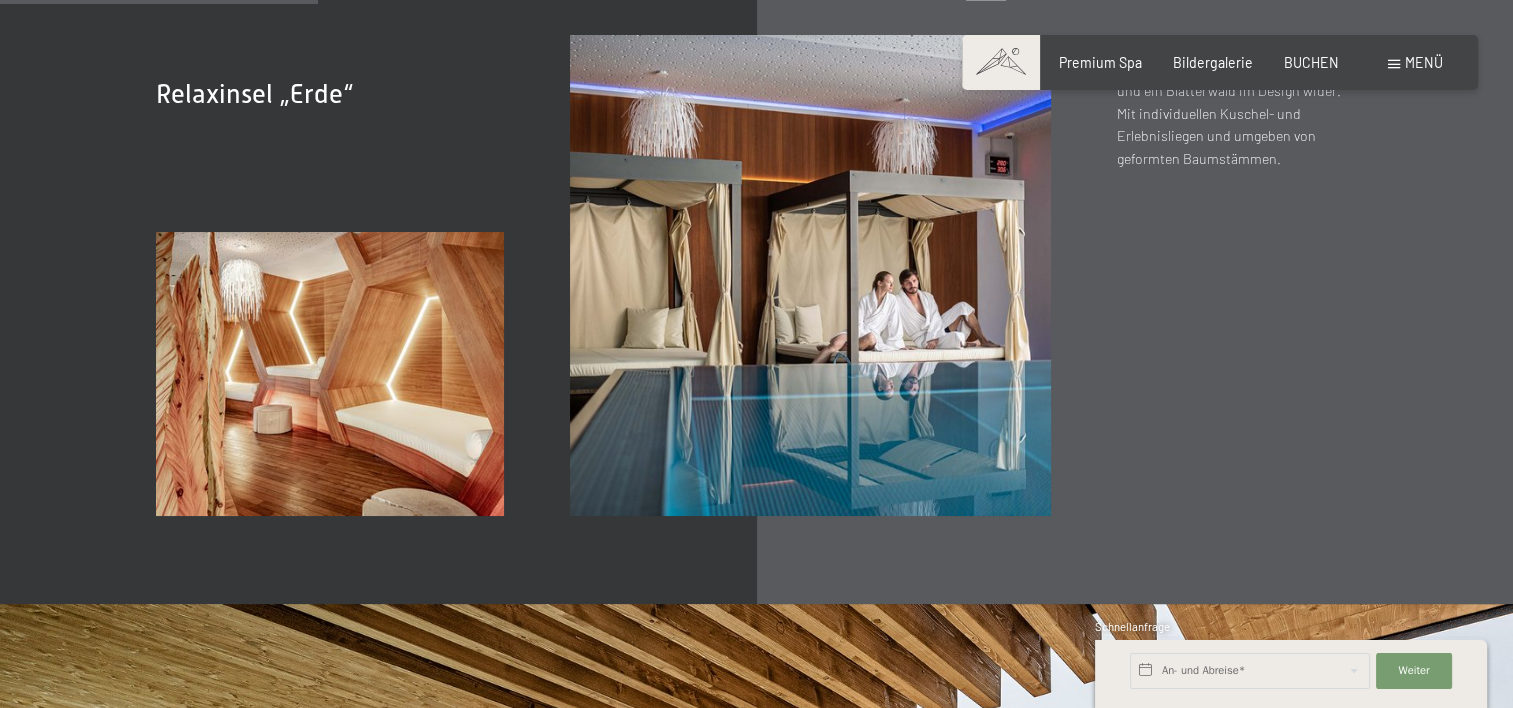 scroll, scrollTop: 2400, scrollLeft: 0, axis: vertical 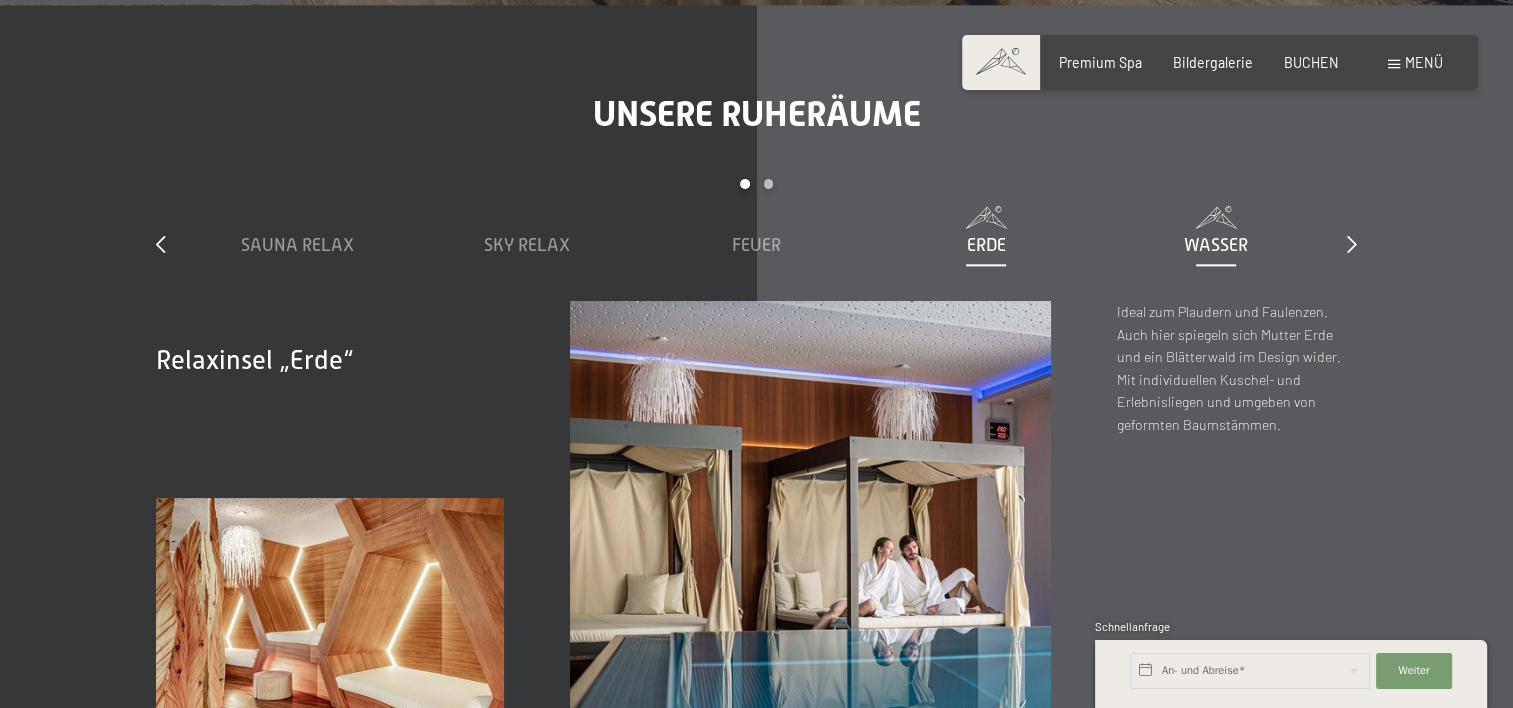 click on "Wasser" at bounding box center (1216, 245) 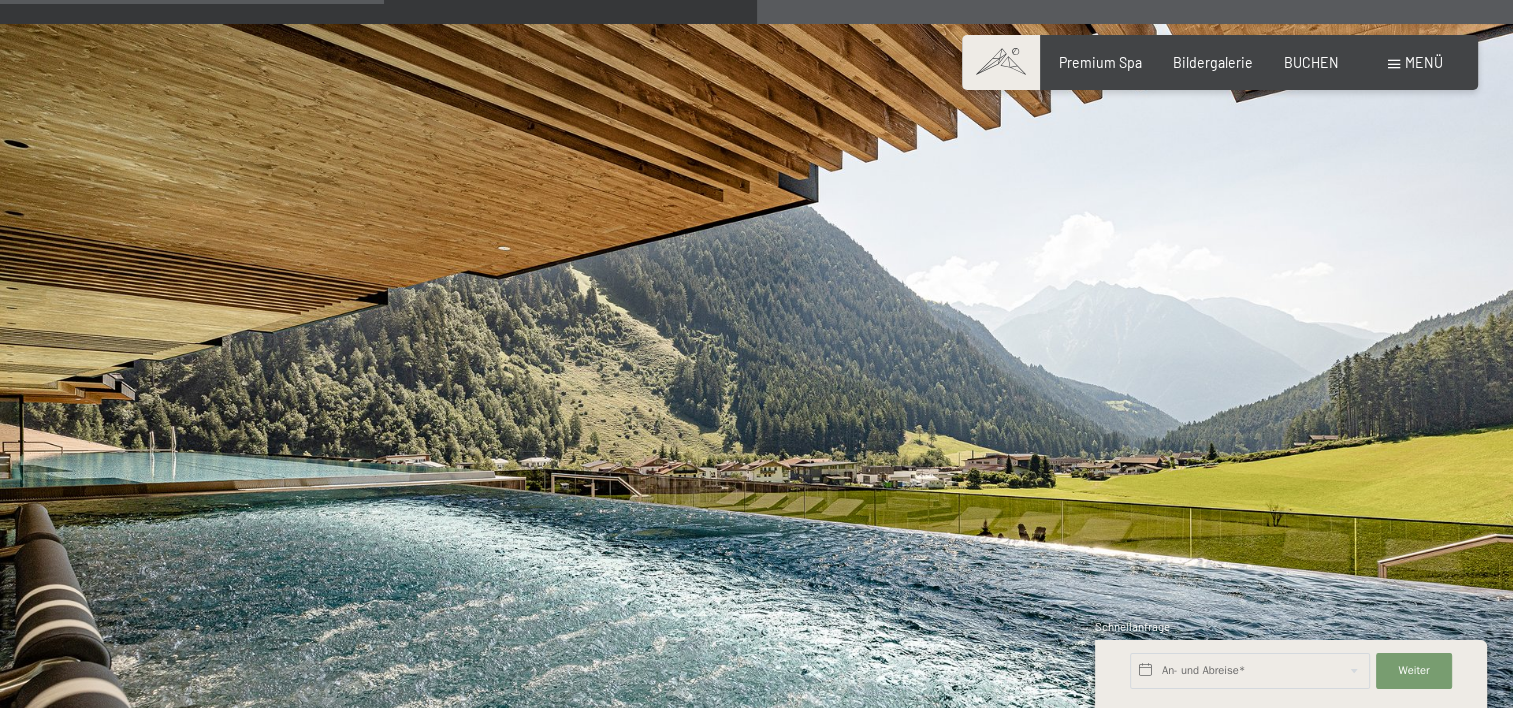 scroll, scrollTop: 3466, scrollLeft: 0, axis: vertical 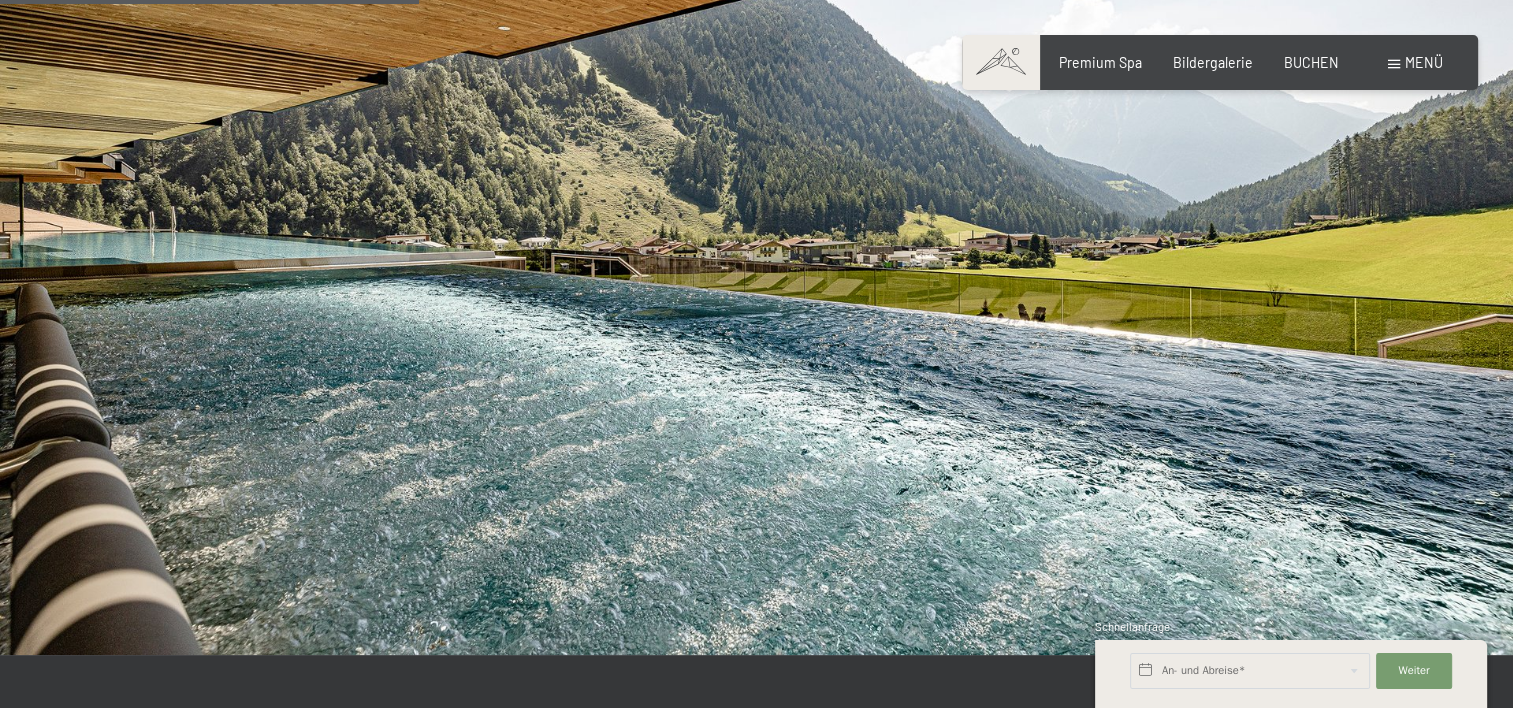 click at bounding box center [756, 229] 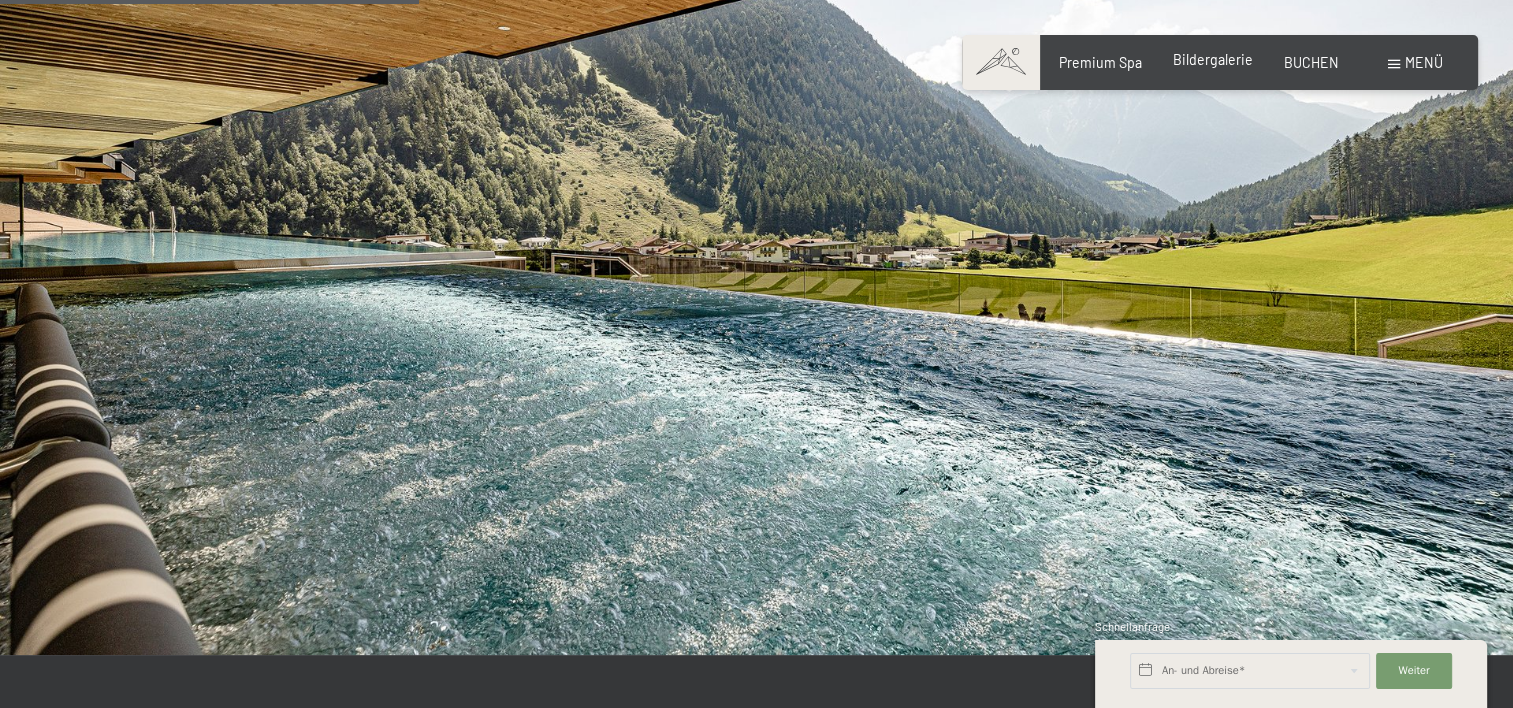 click on "Bildergalerie" at bounding box center [1213, 59] 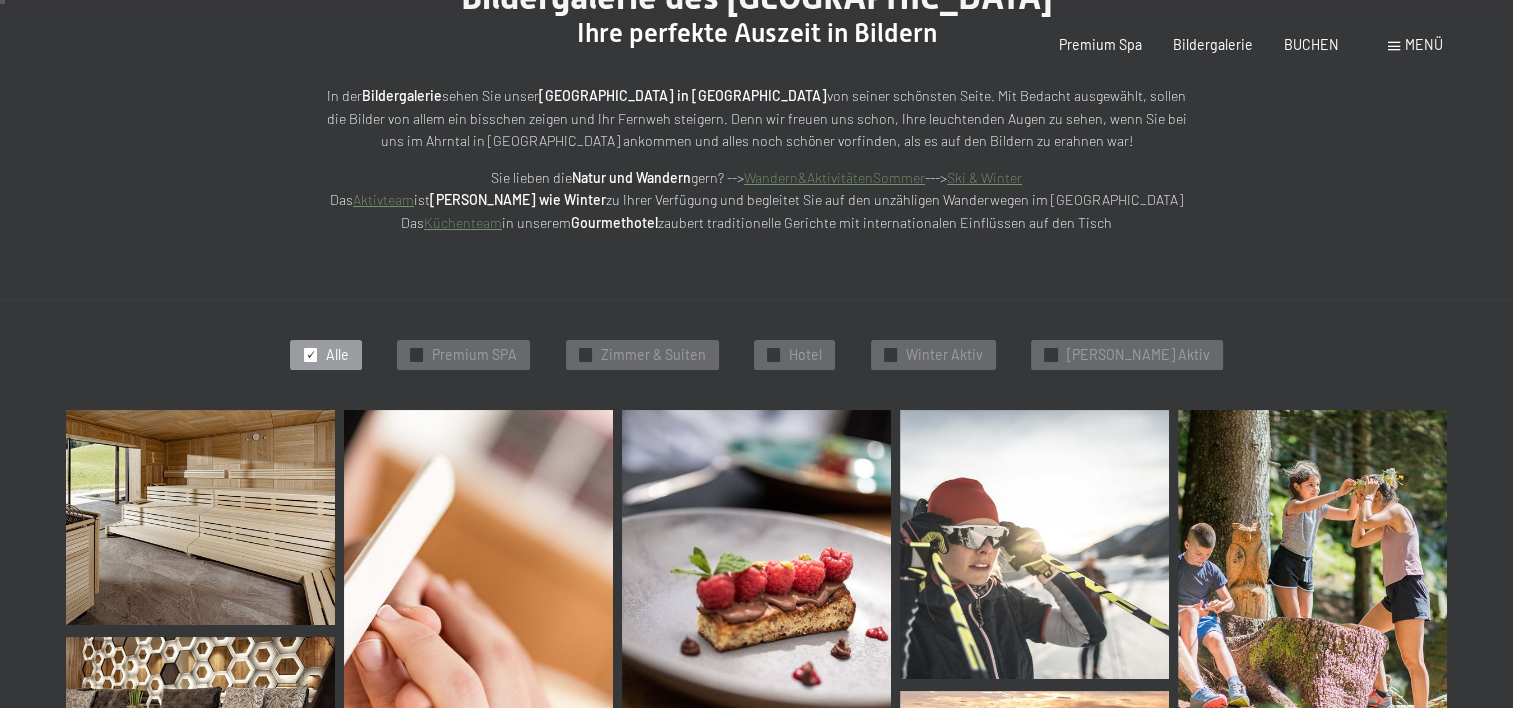 scroll, scrollTop: 0, scrollLeft: 0, axis: both 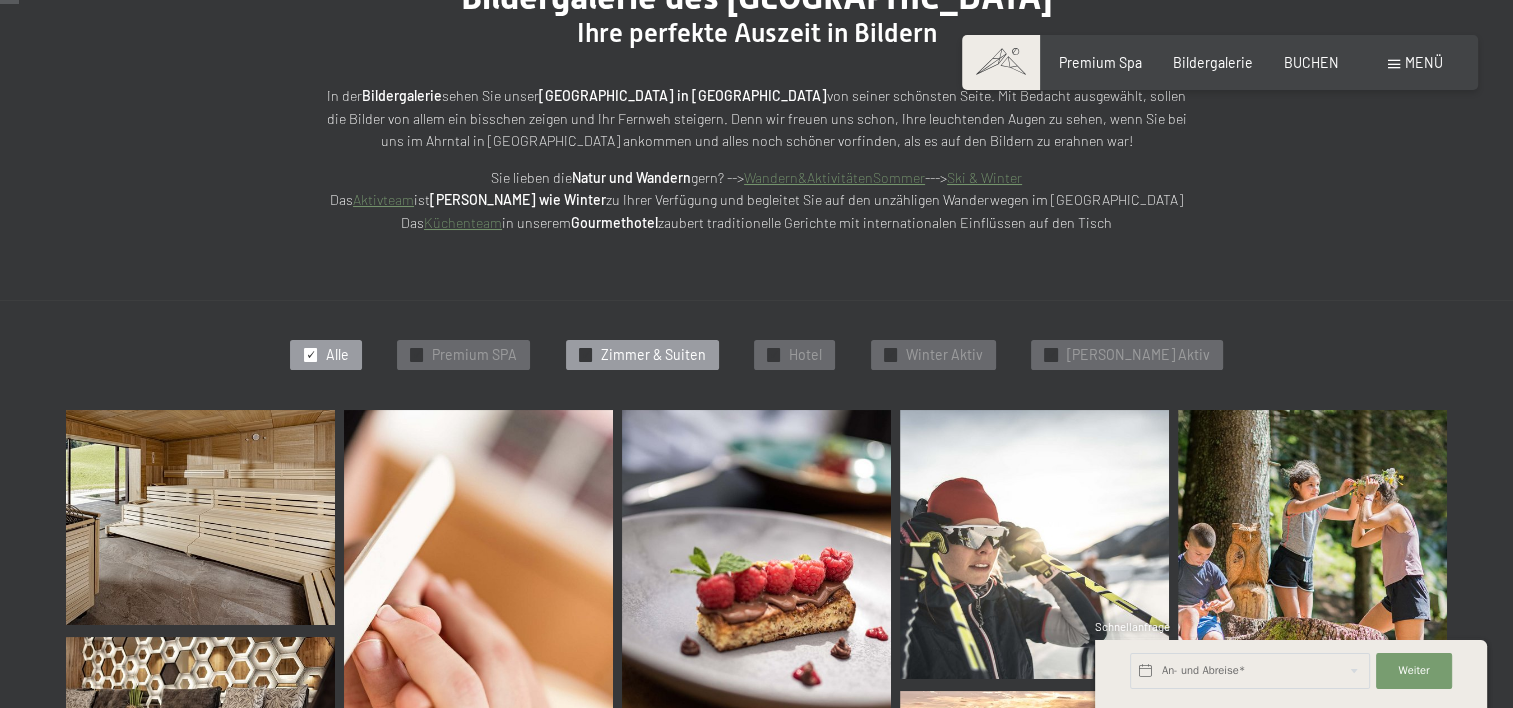 click on "Zimmer & Suiten" at bounding box center (653, 355) 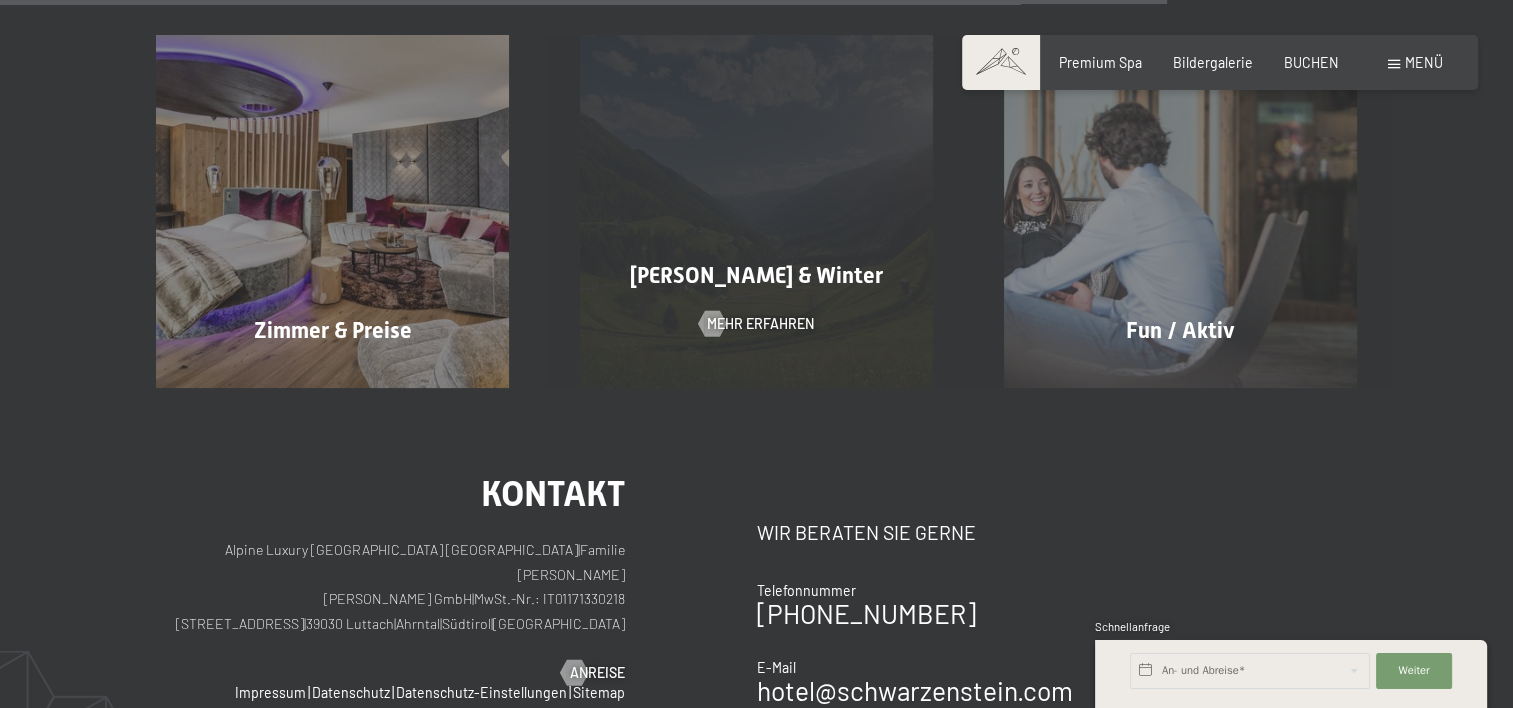 scroll, scrollTop: 1760, scrollLeft: 0, axis: vertical 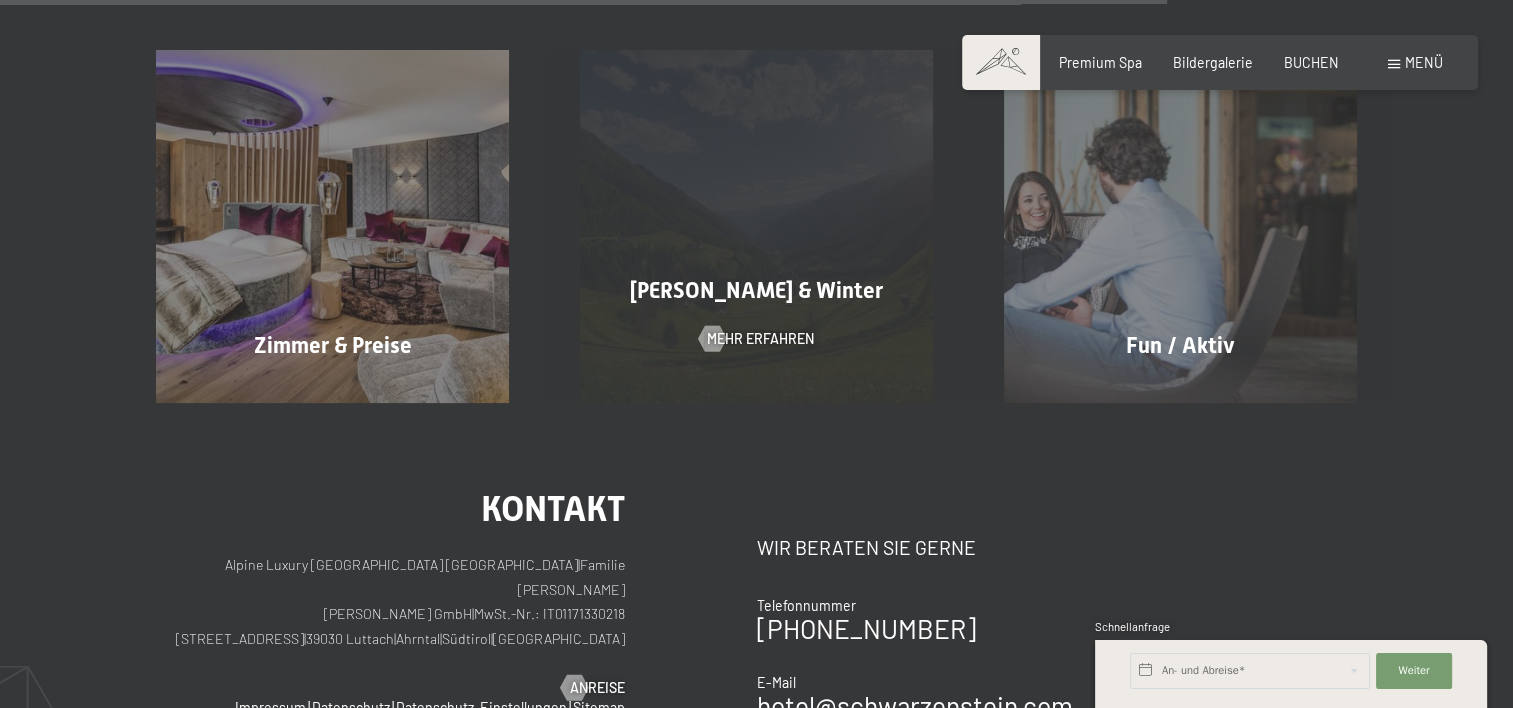 click on "Sommer & Winter" at bounding box center [756, 290] 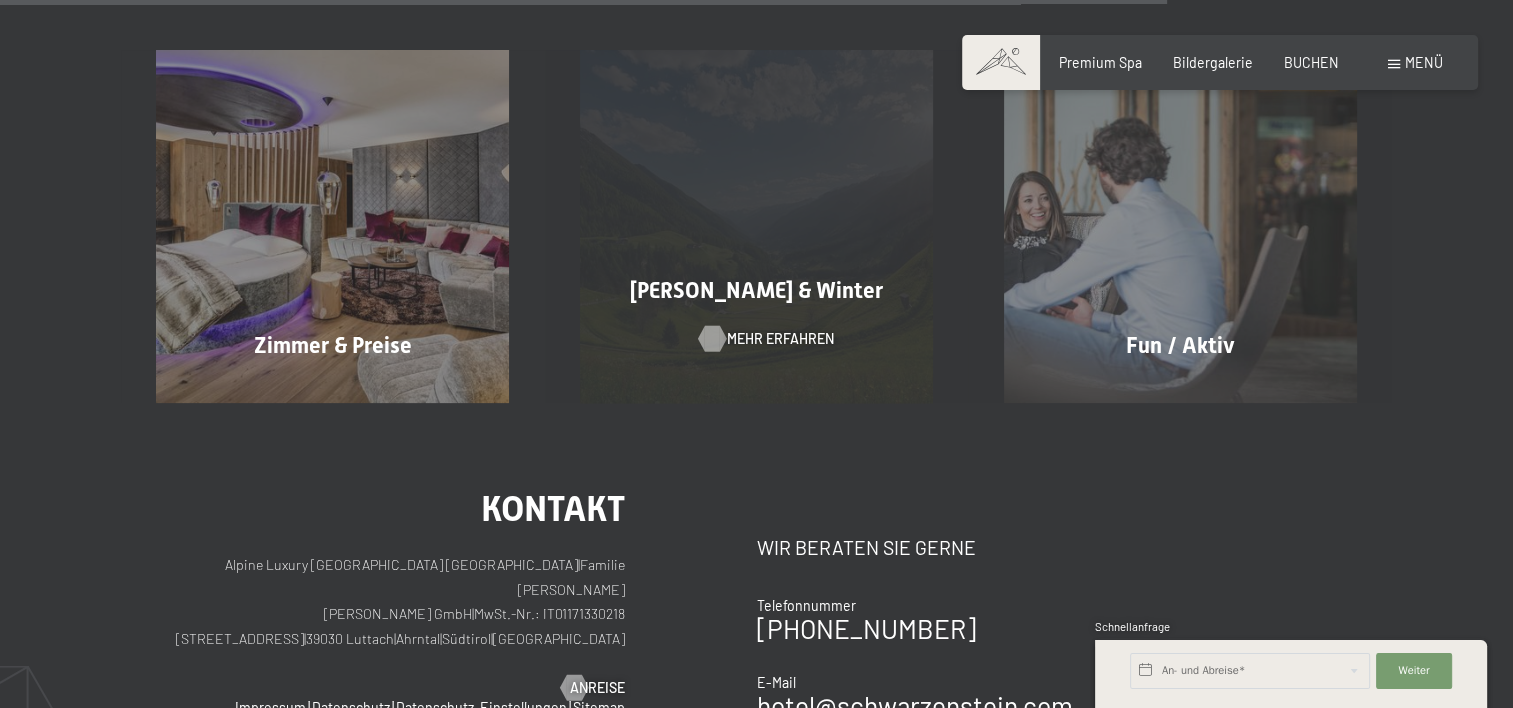 click on "Mehr erfahren" at bounding box center (780, 339) 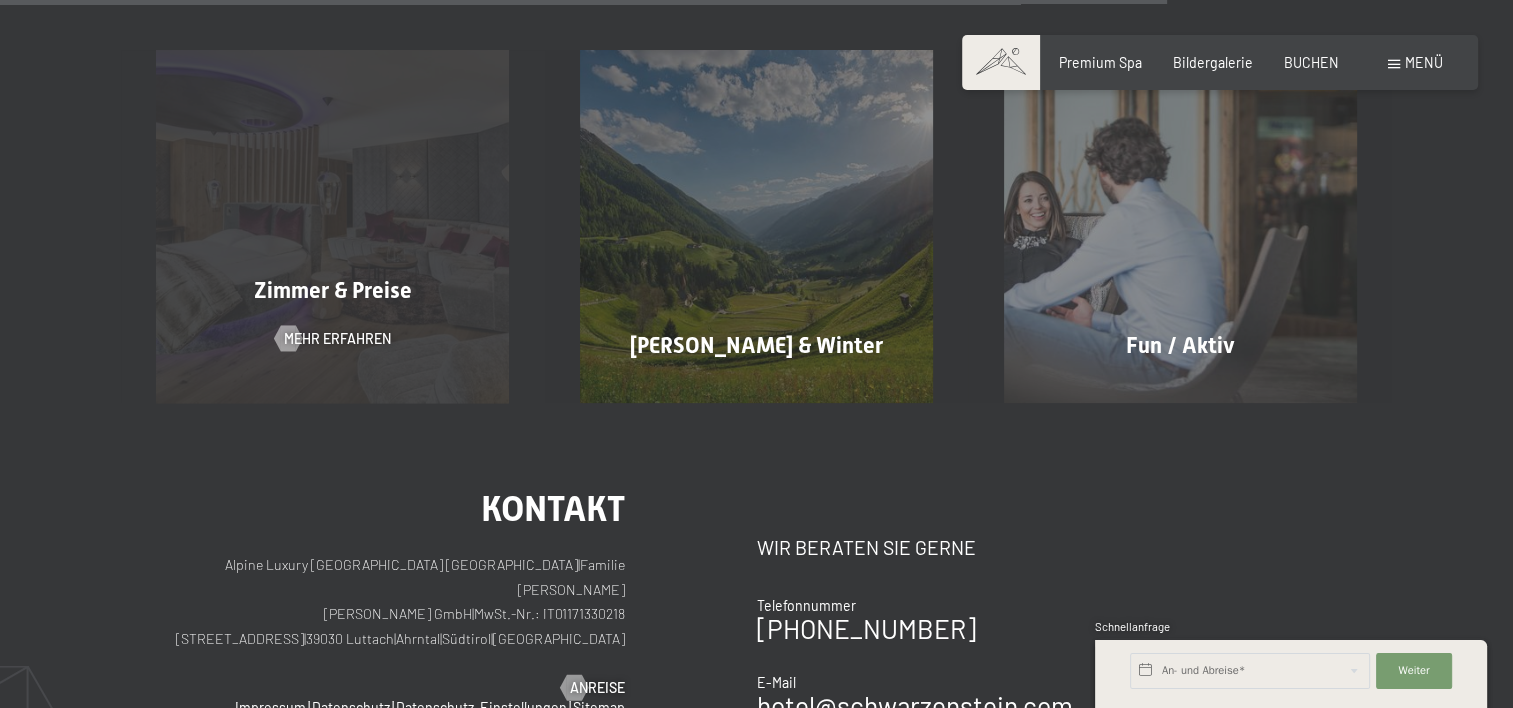 click on "Zimmer & Preise" at bounding box center (333, 290) 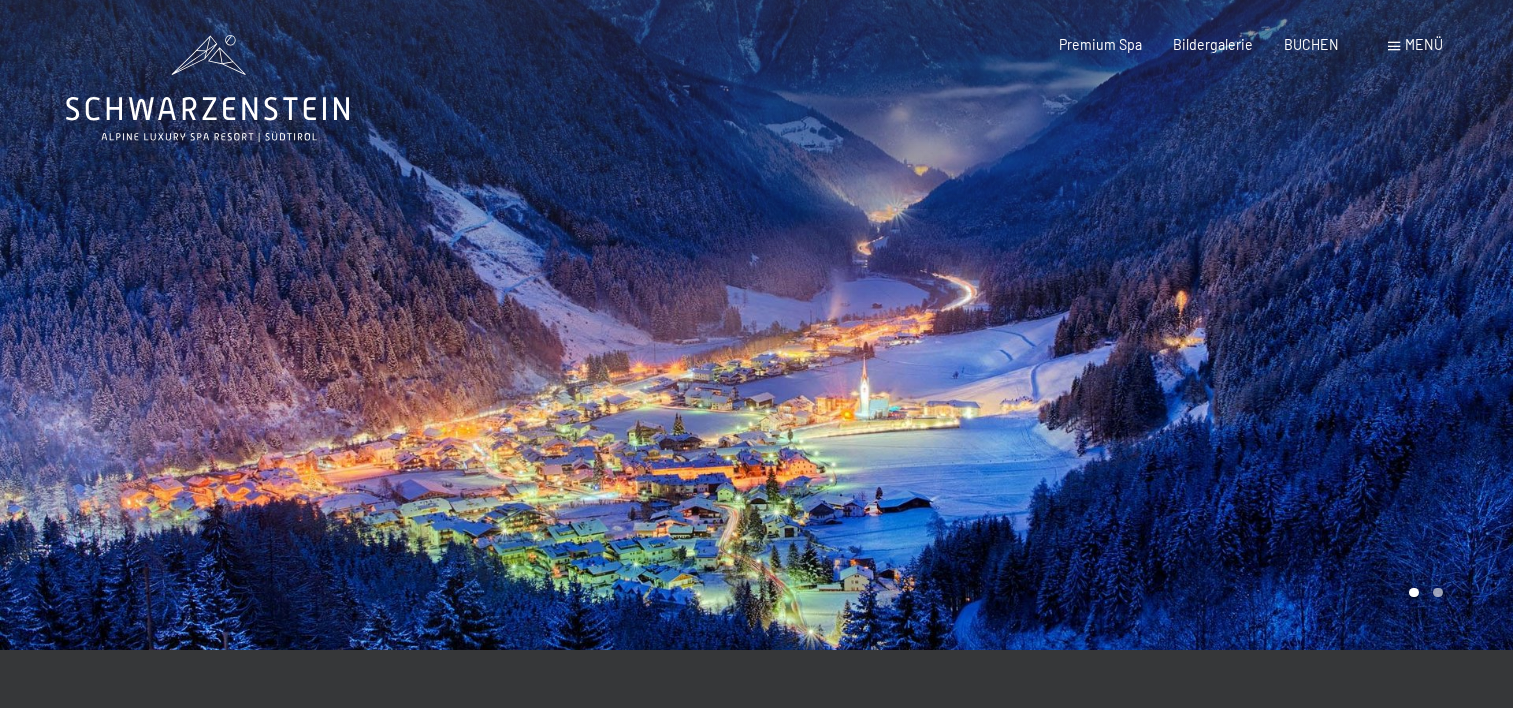 scroll, scrollTop: 0, scrollLeft: 0, axis: both 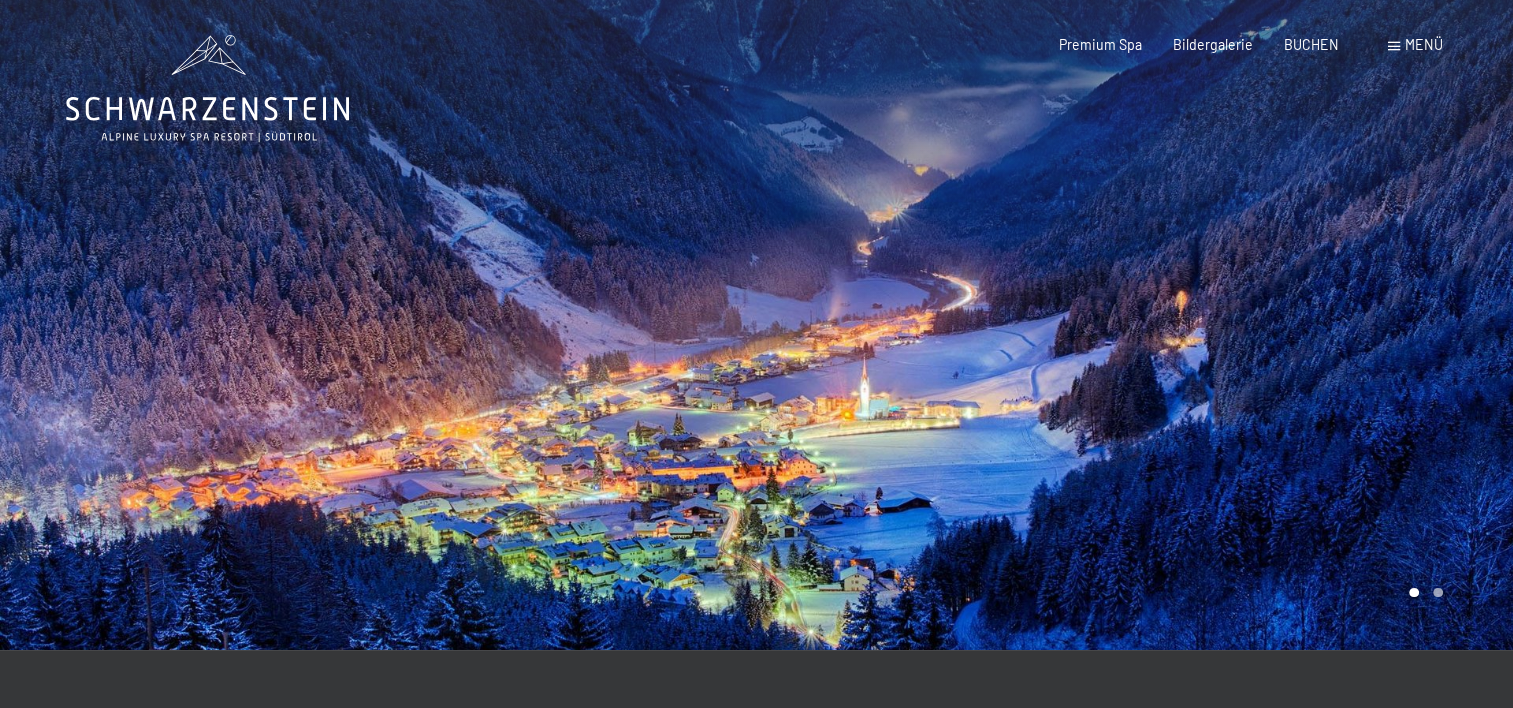 click at bounding box center (378, 325) 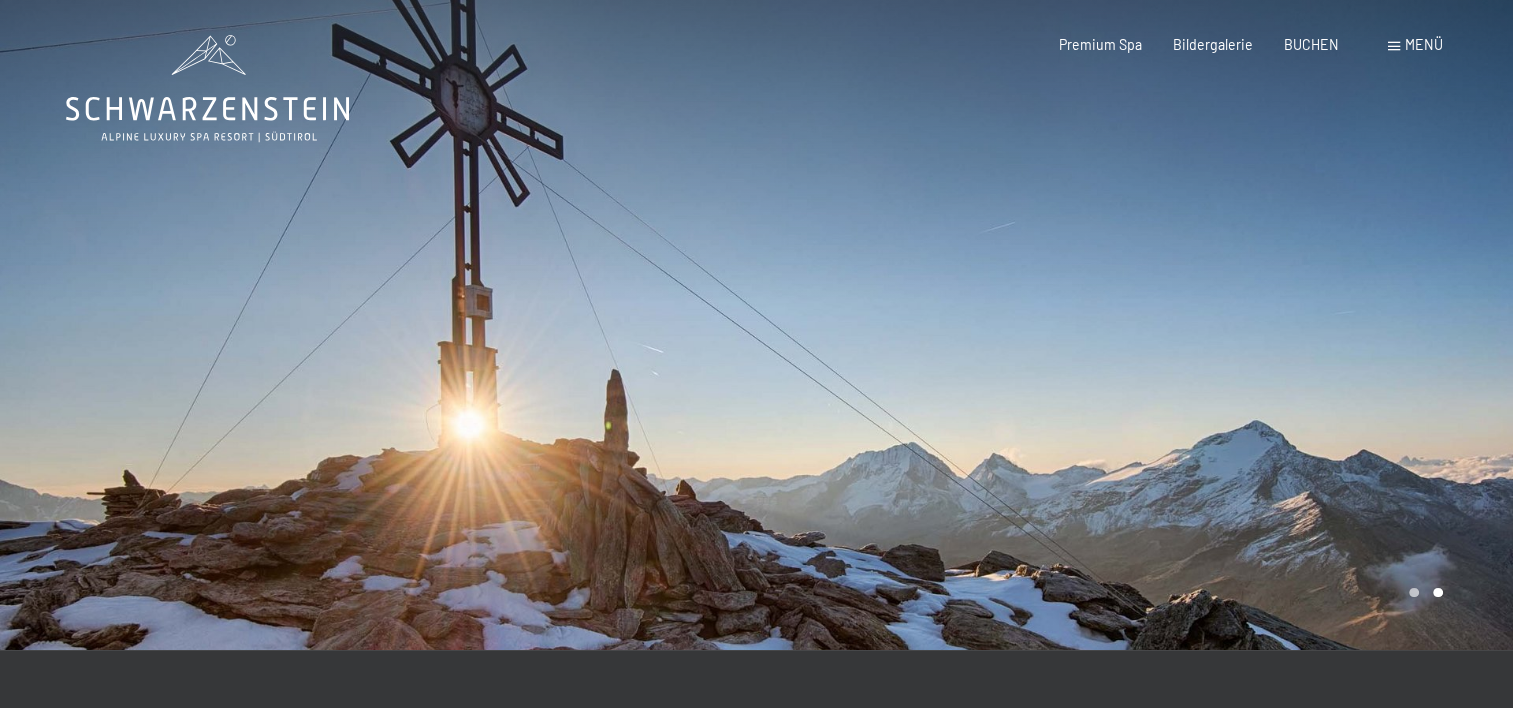 click at bounding box center [378, 325] 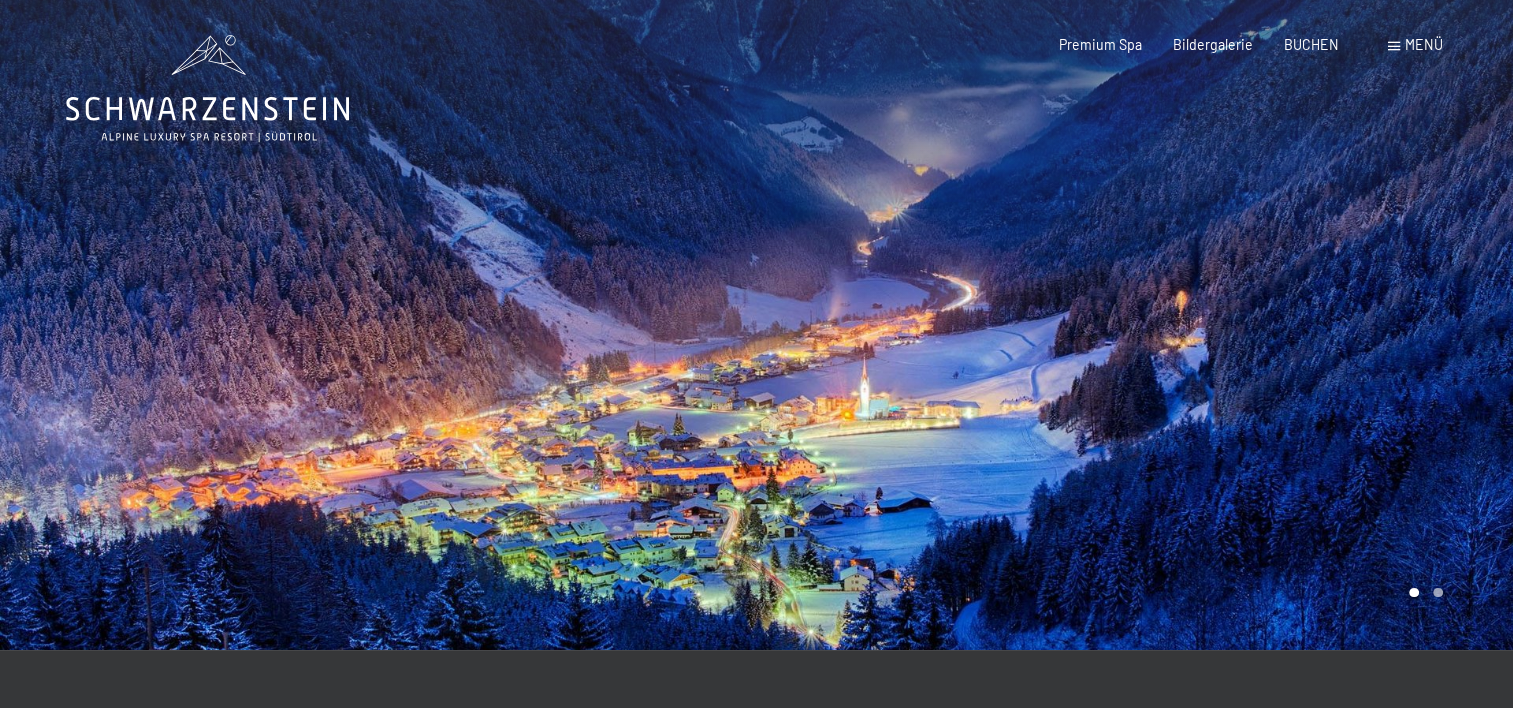 click at bounding box center [378, 325] 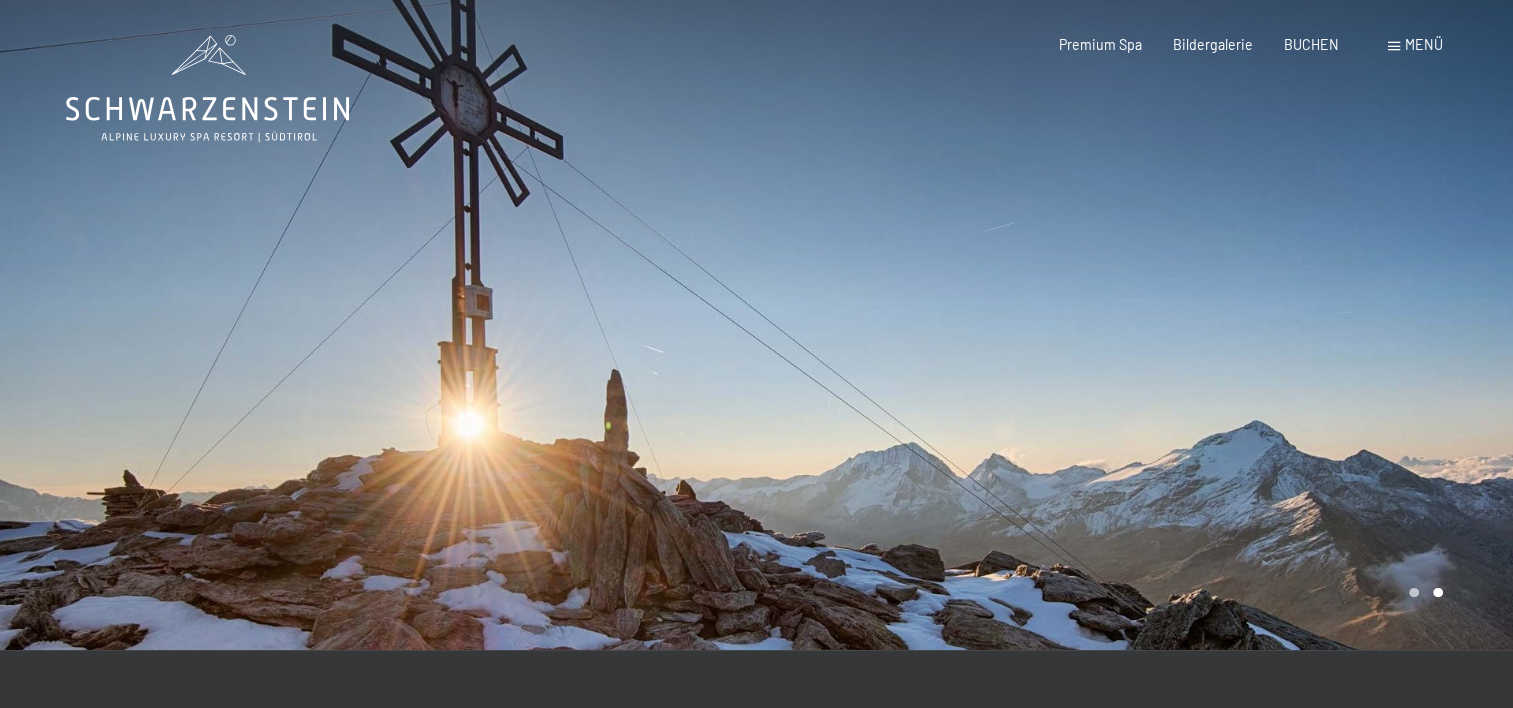 click at bounding box center (378, 325) 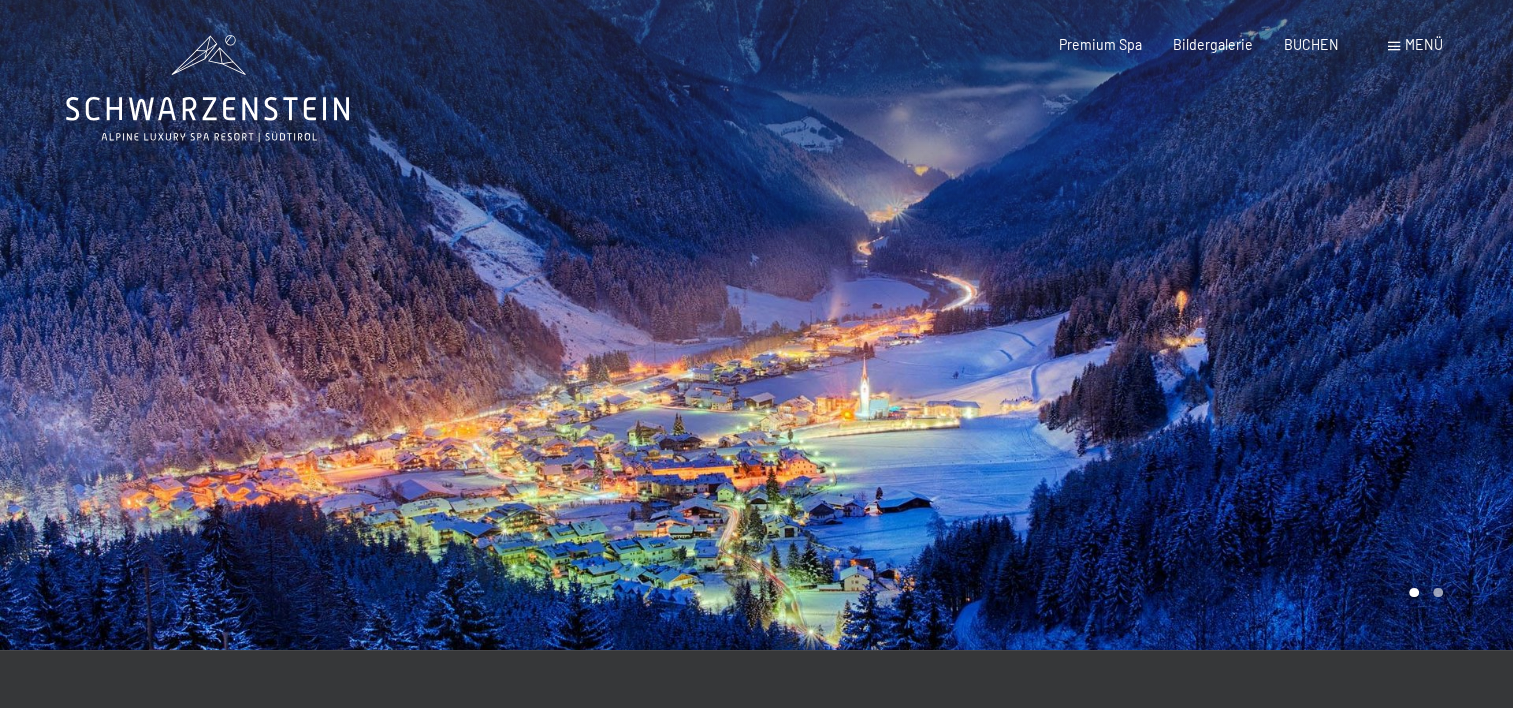 click at bounding box center [378, 325] 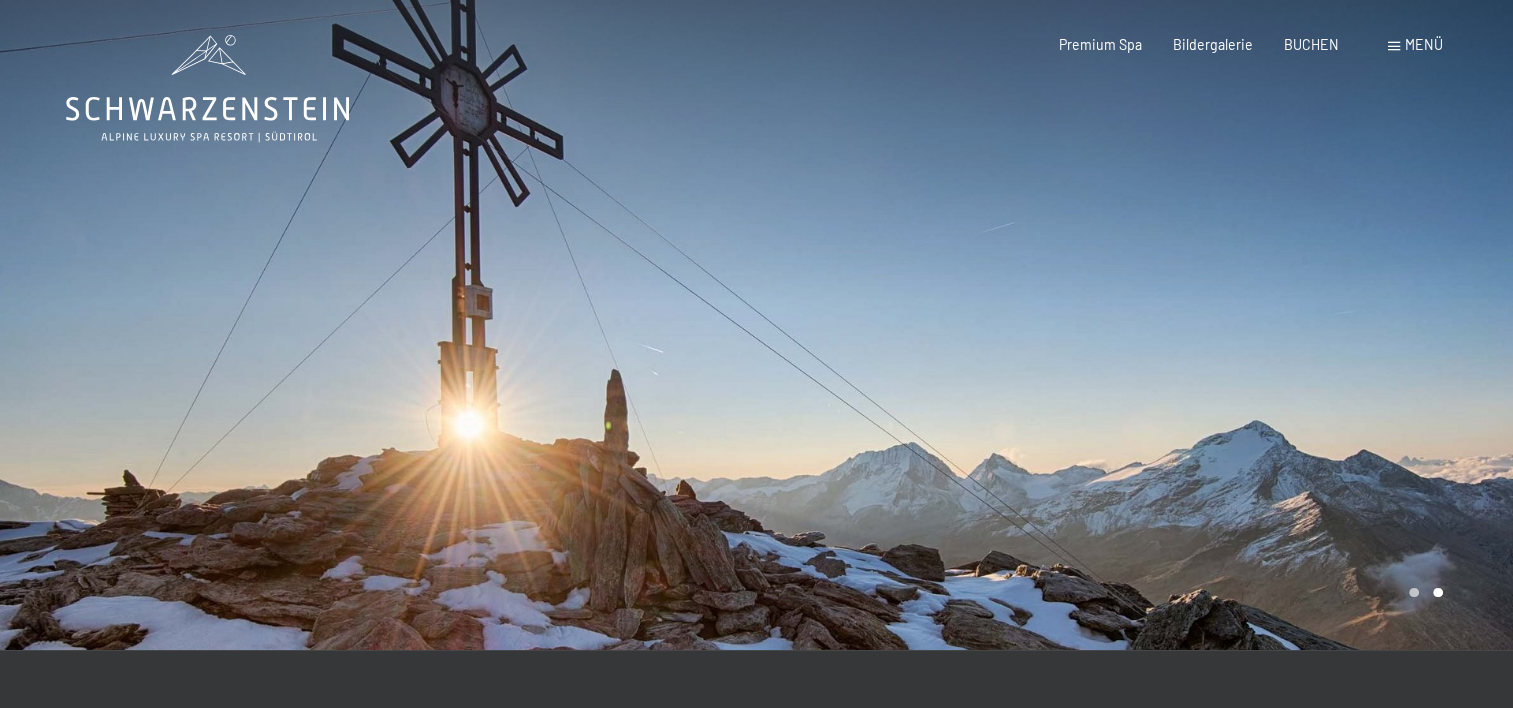 click at bounding box center (378, 325) 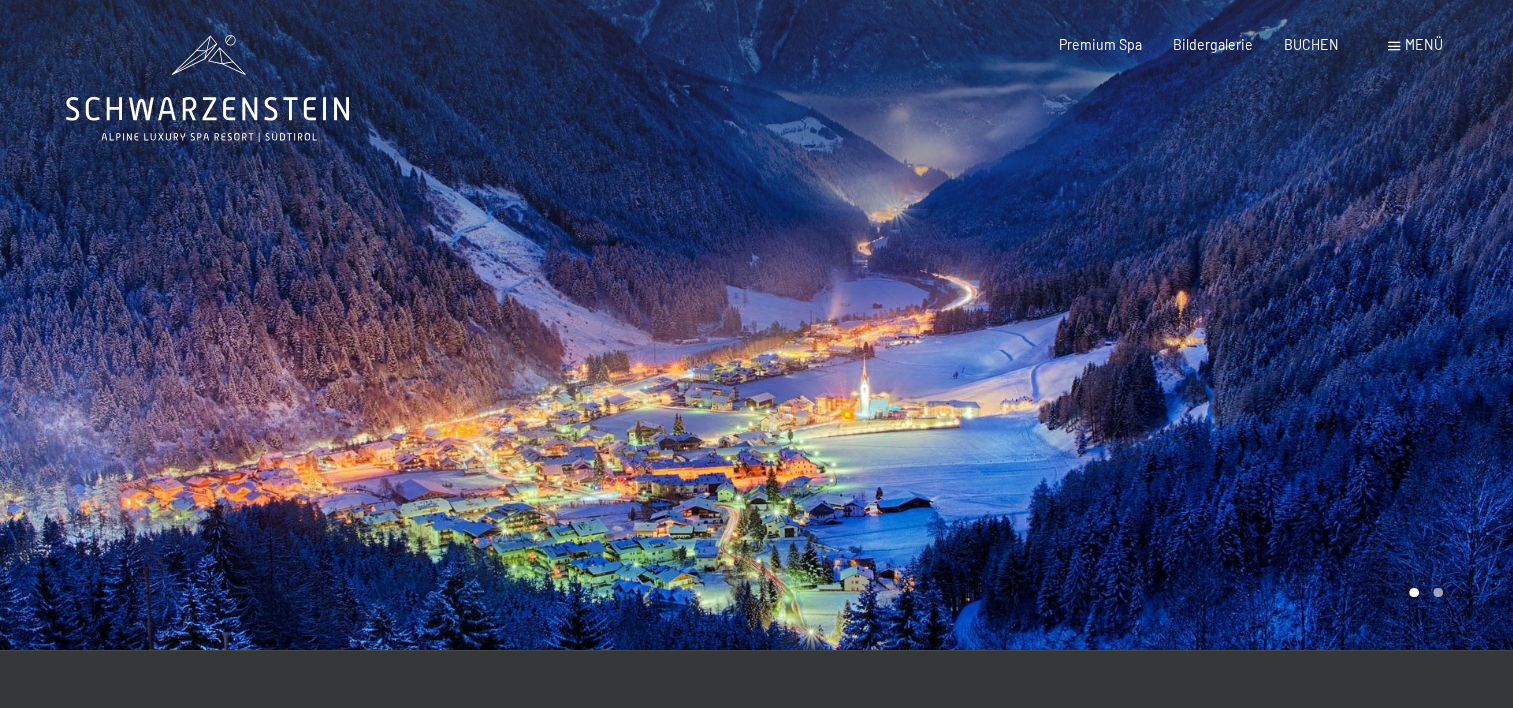 click at bounding box center (378, 325) 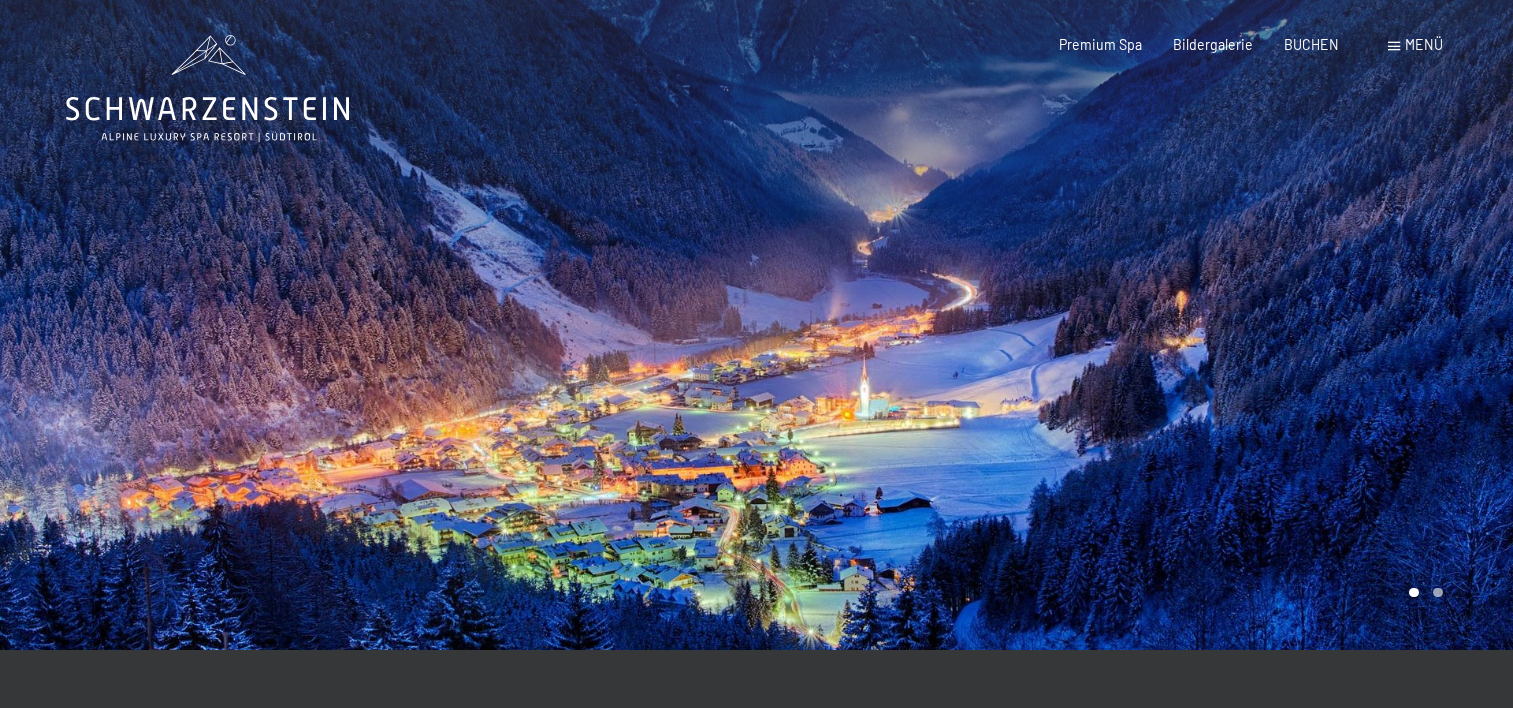 scroll, scrollTop: 0, scrollLeft: 0, axis: both 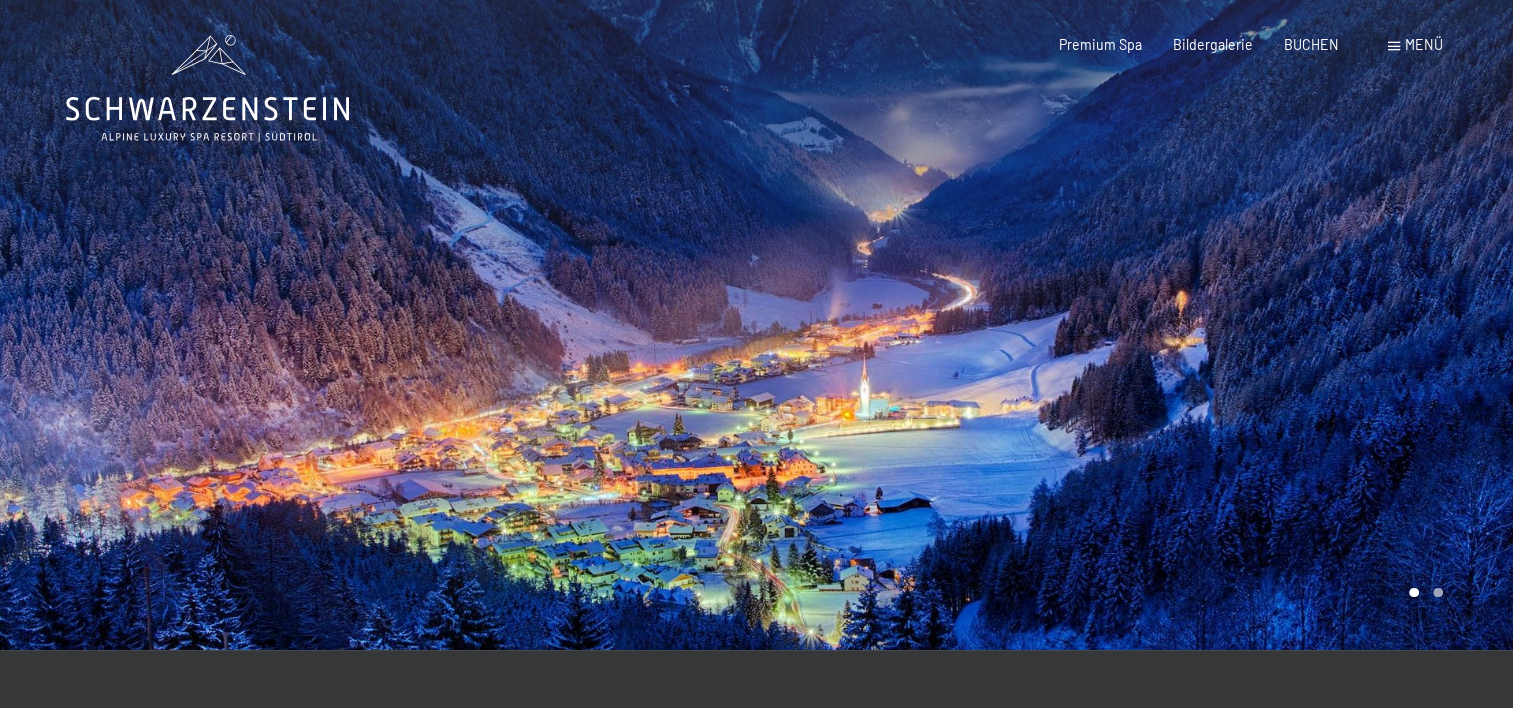 click at bounding box center [1135, 325] 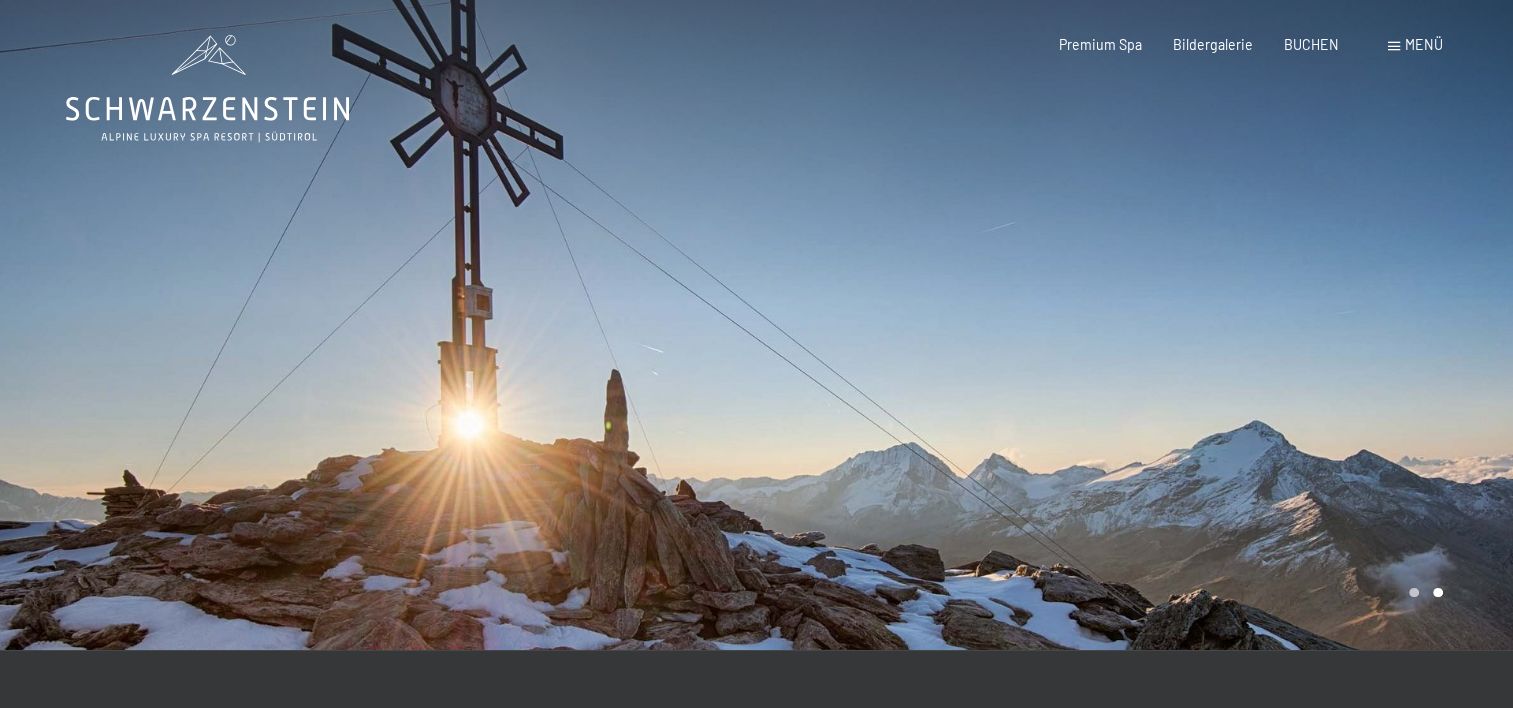 click at bounding box center [1135, 325] 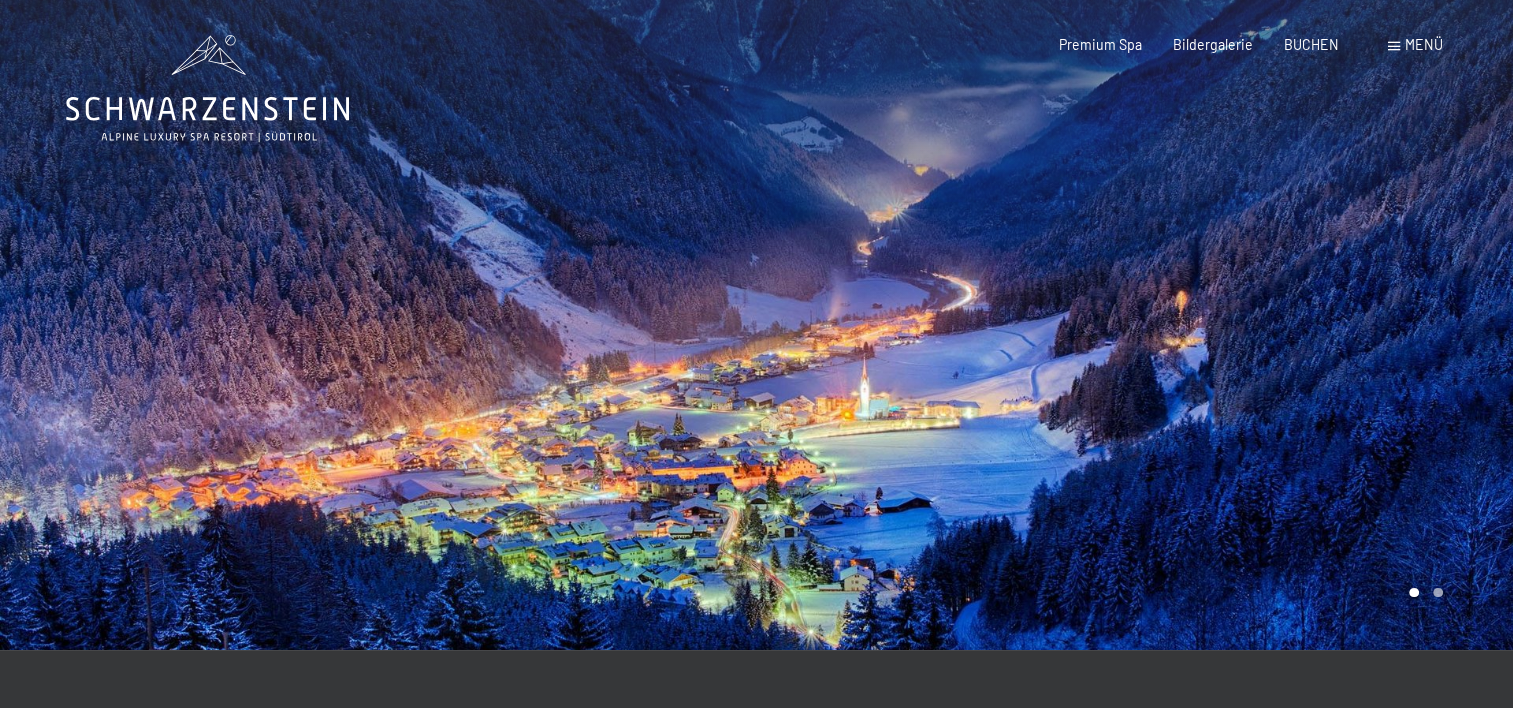 click at bounding box center [1135, 325] 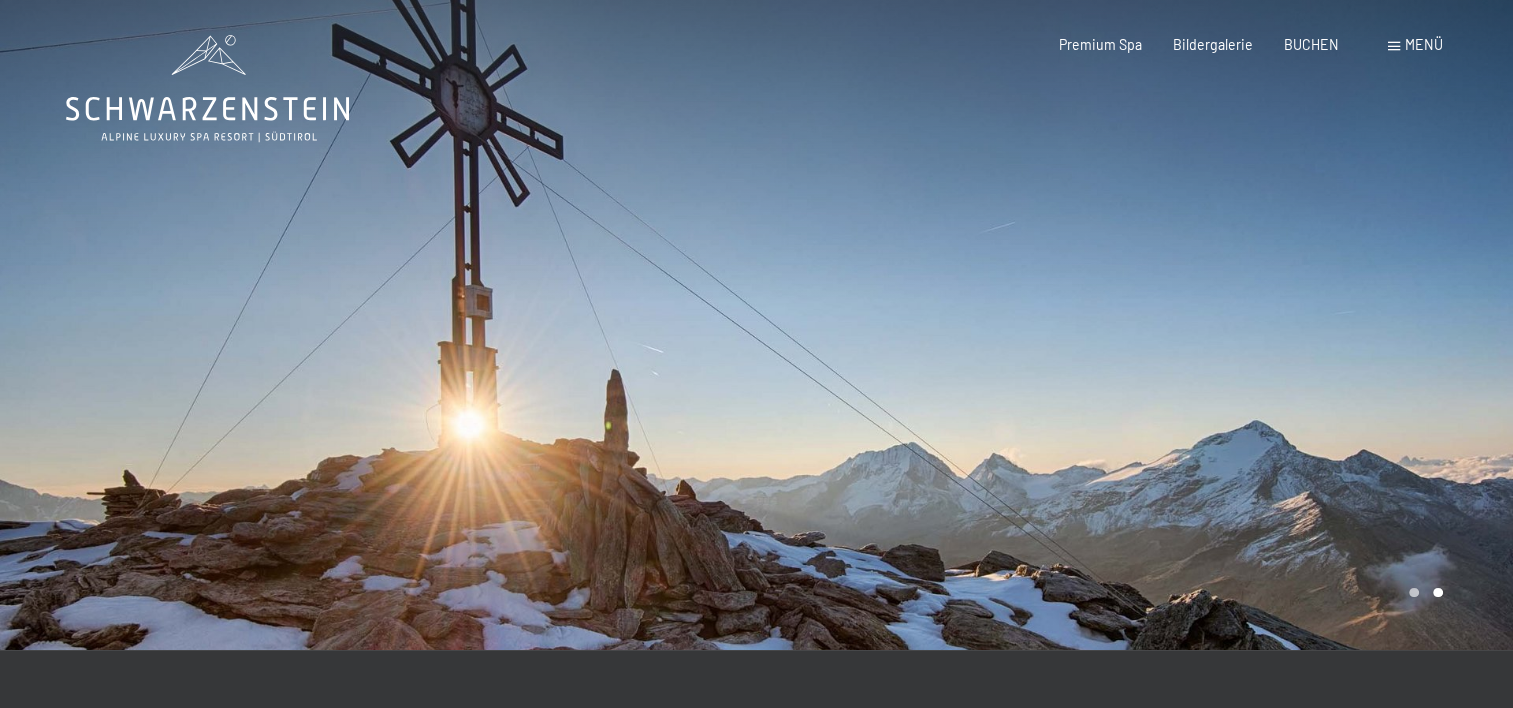 click at bounding box center [1135, 325] 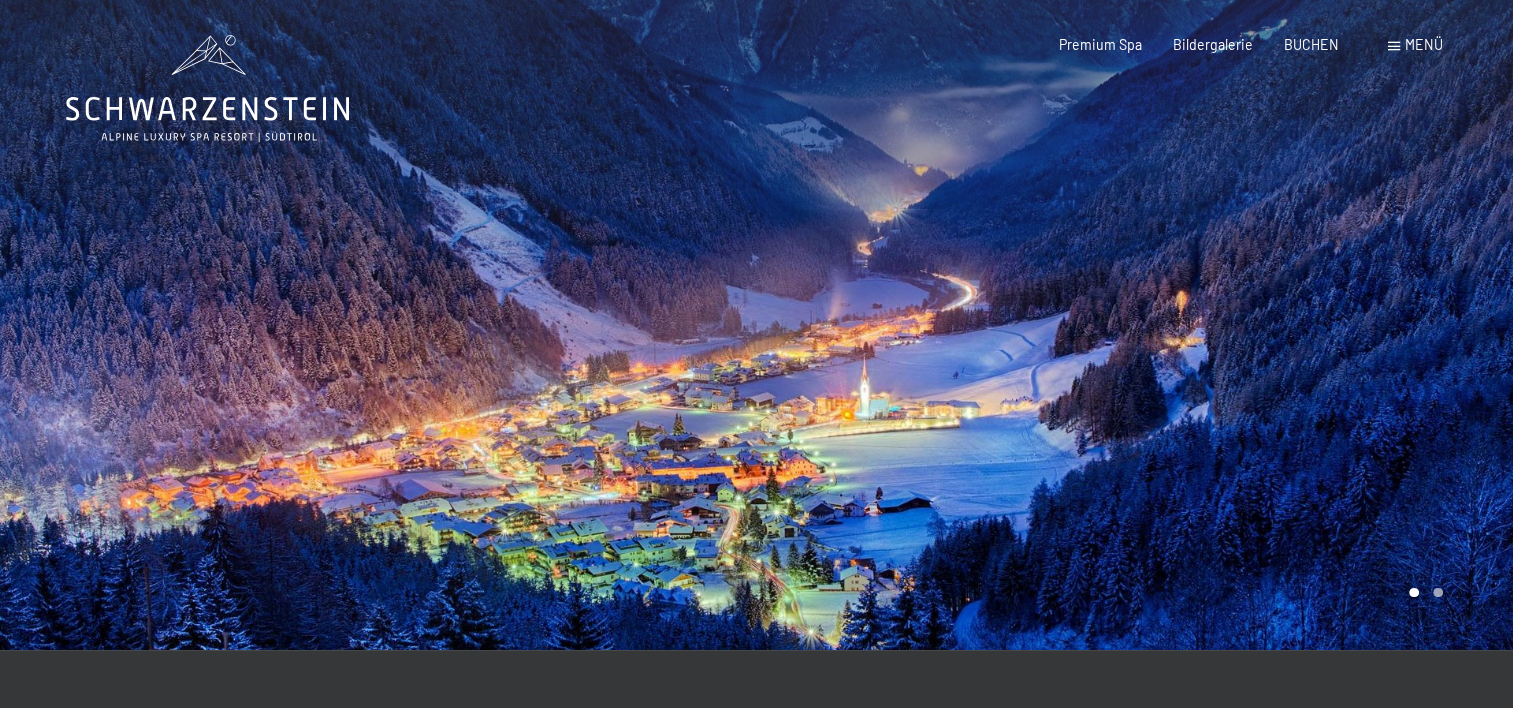 click at bounding box center (1135, 325) 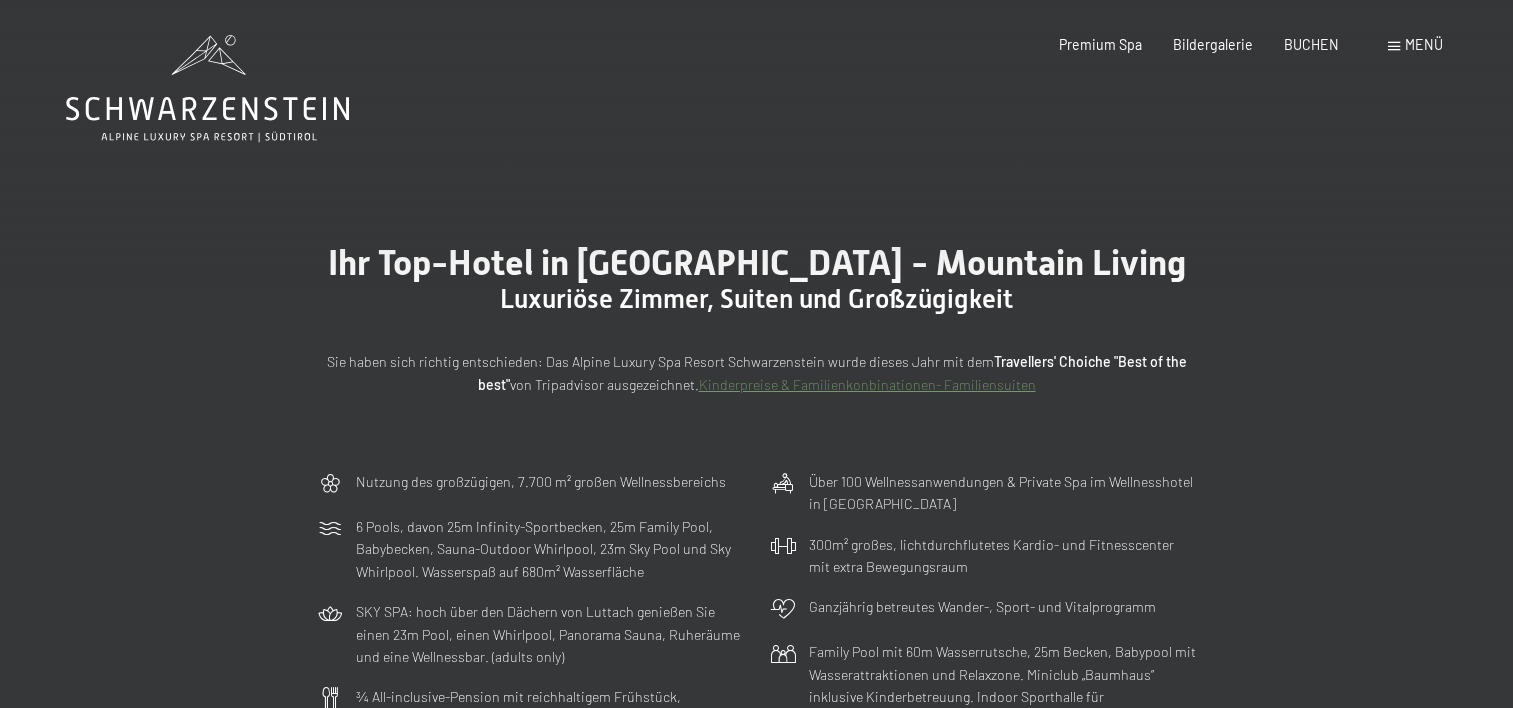 scroll, scrollTop: 0, scrollLeft: 0, axis: both 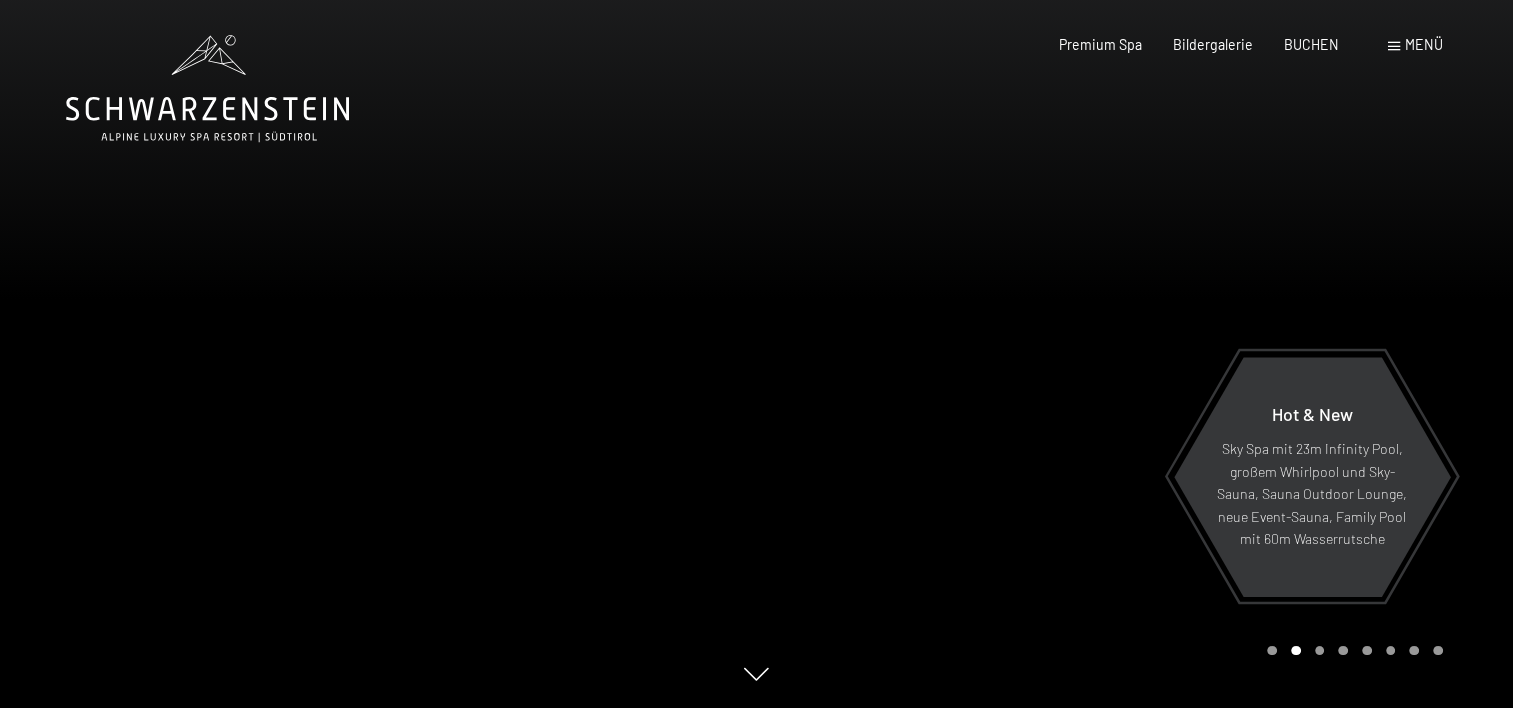 drag, startPoint x: 54, startPoint y: 326, endPoint x: 640, endPoint y: 297, distance: 586.71716 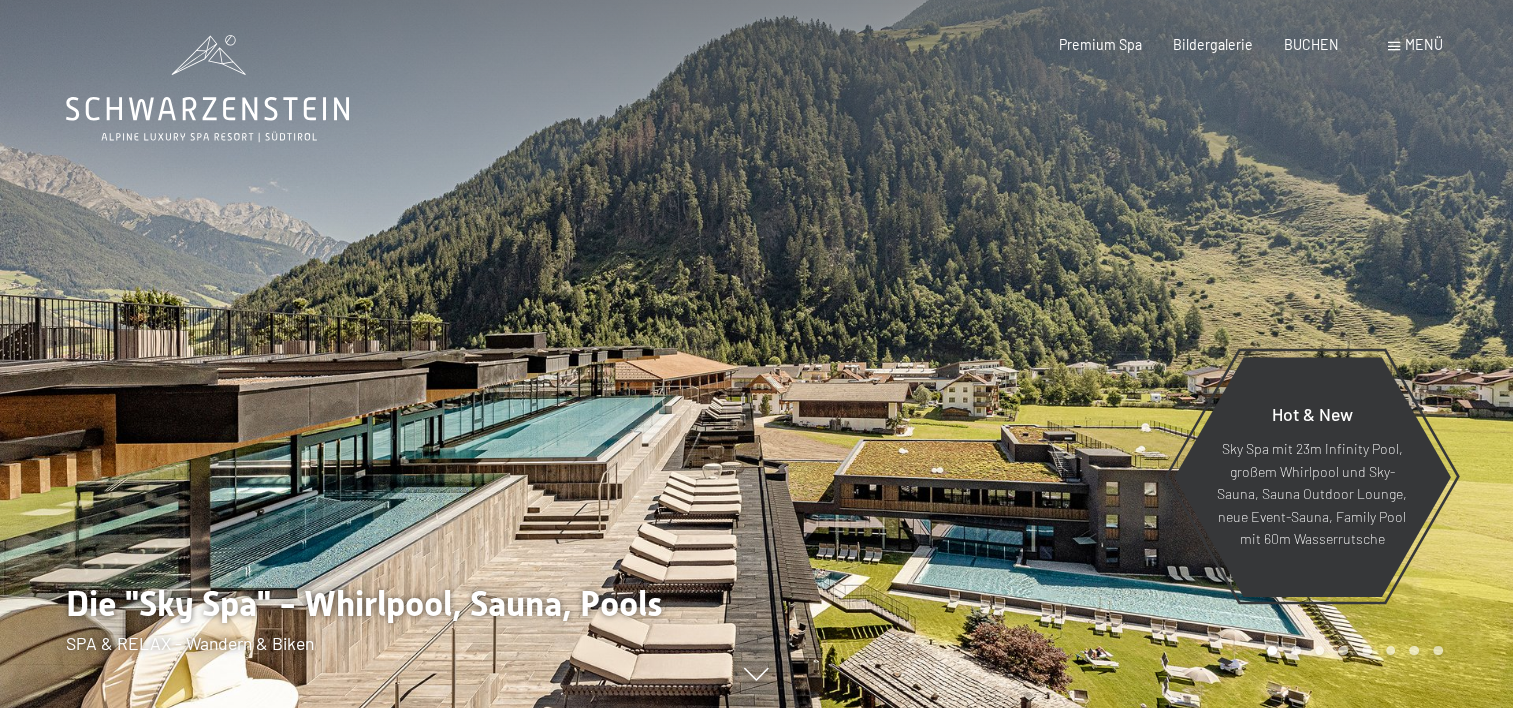 click at bounding box center (378, 354) 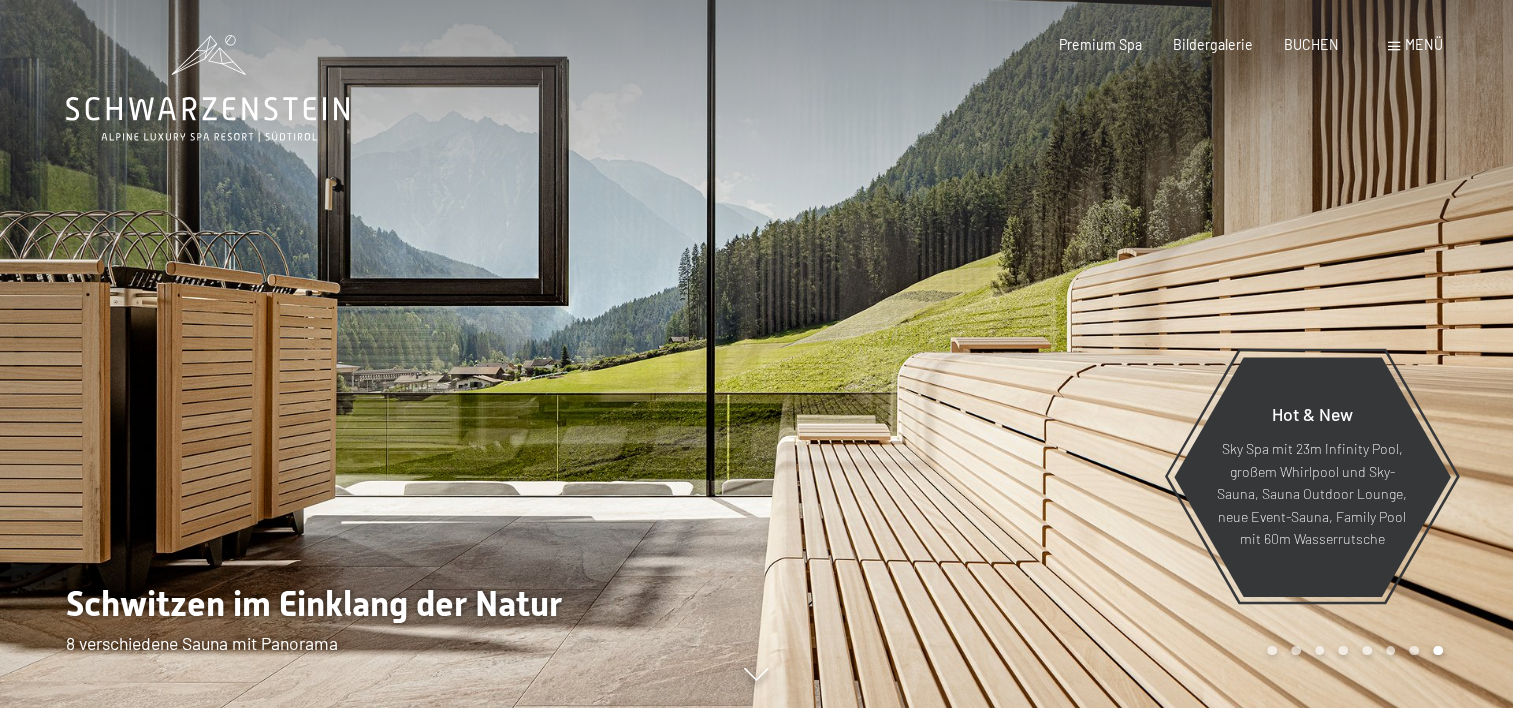 click at bounding box center [378, 354] 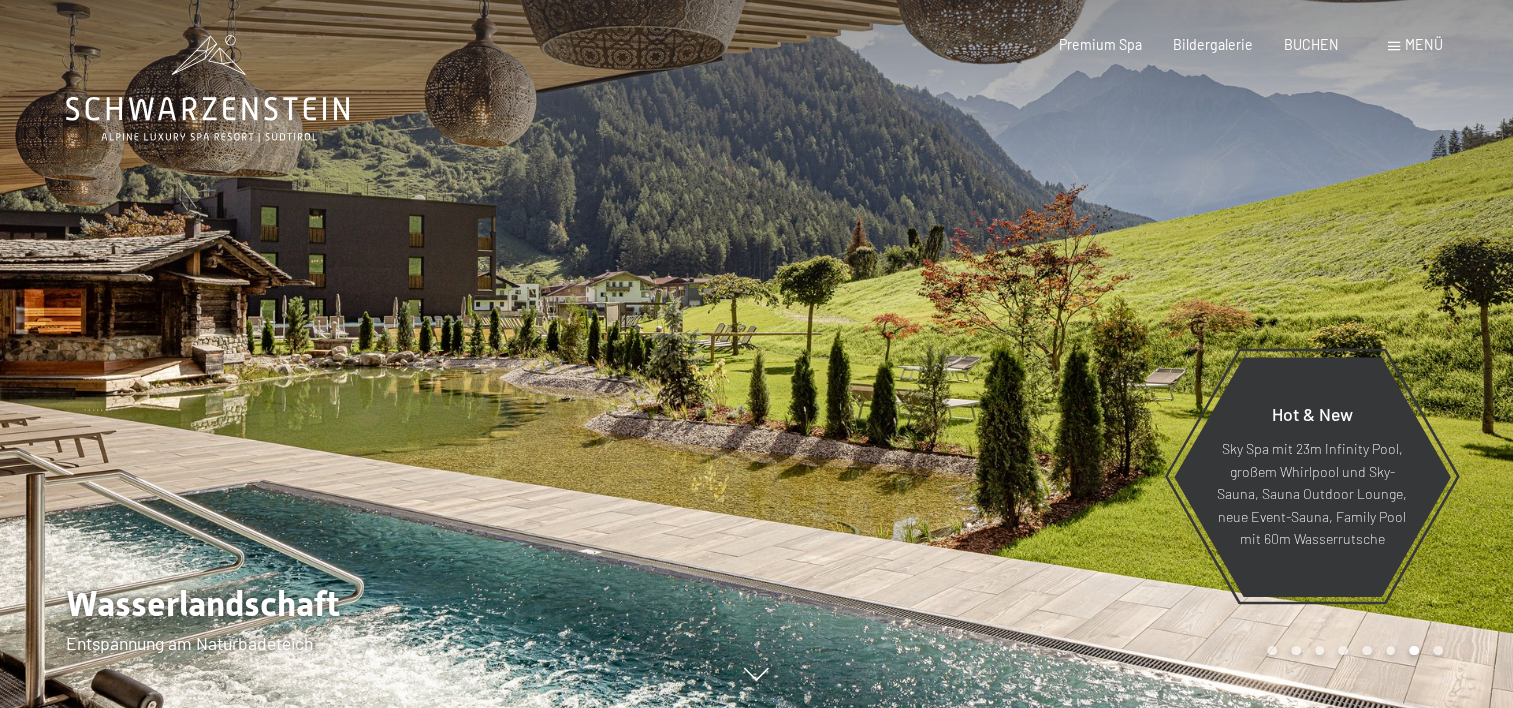 click at bounding box center (378, 354) 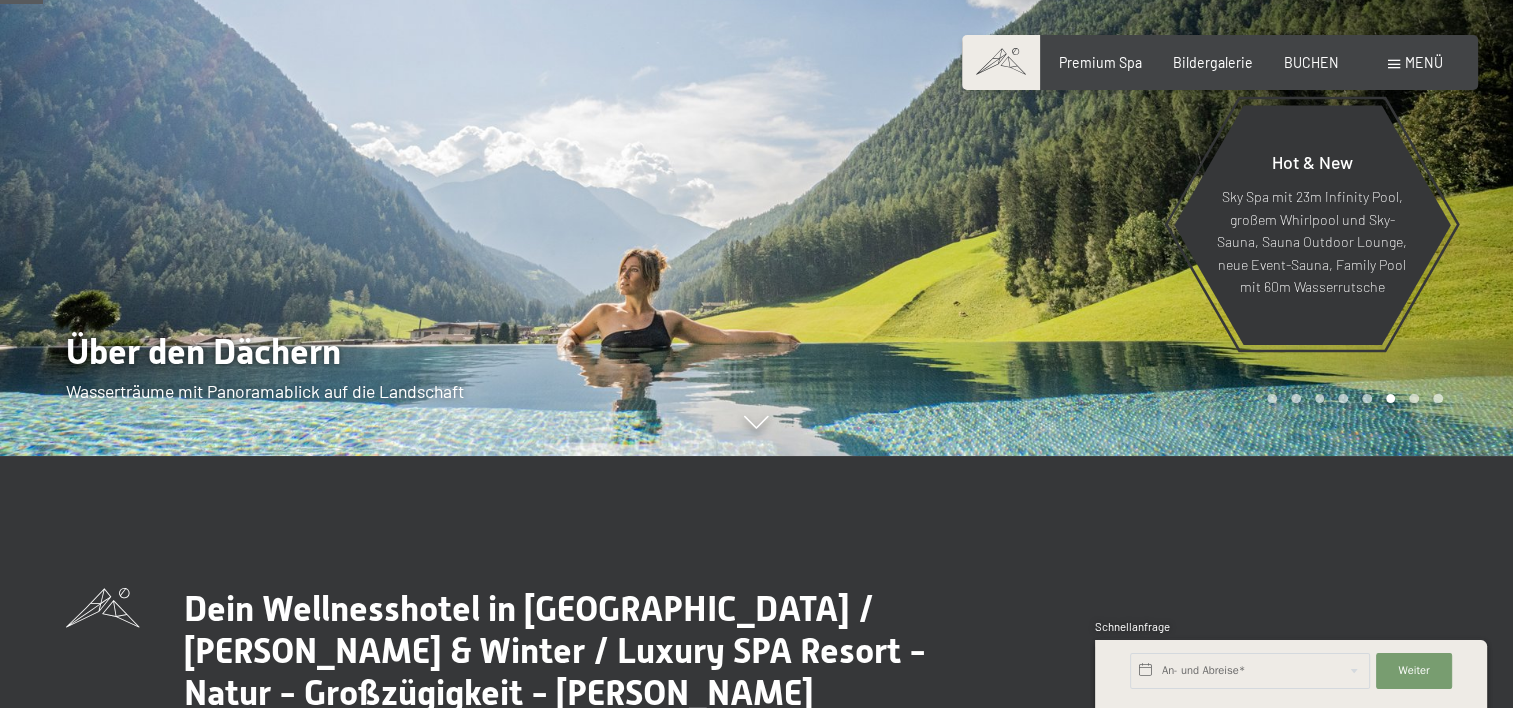scroll, scrollTop: 266, scrollLeft: 0, axis: vertical 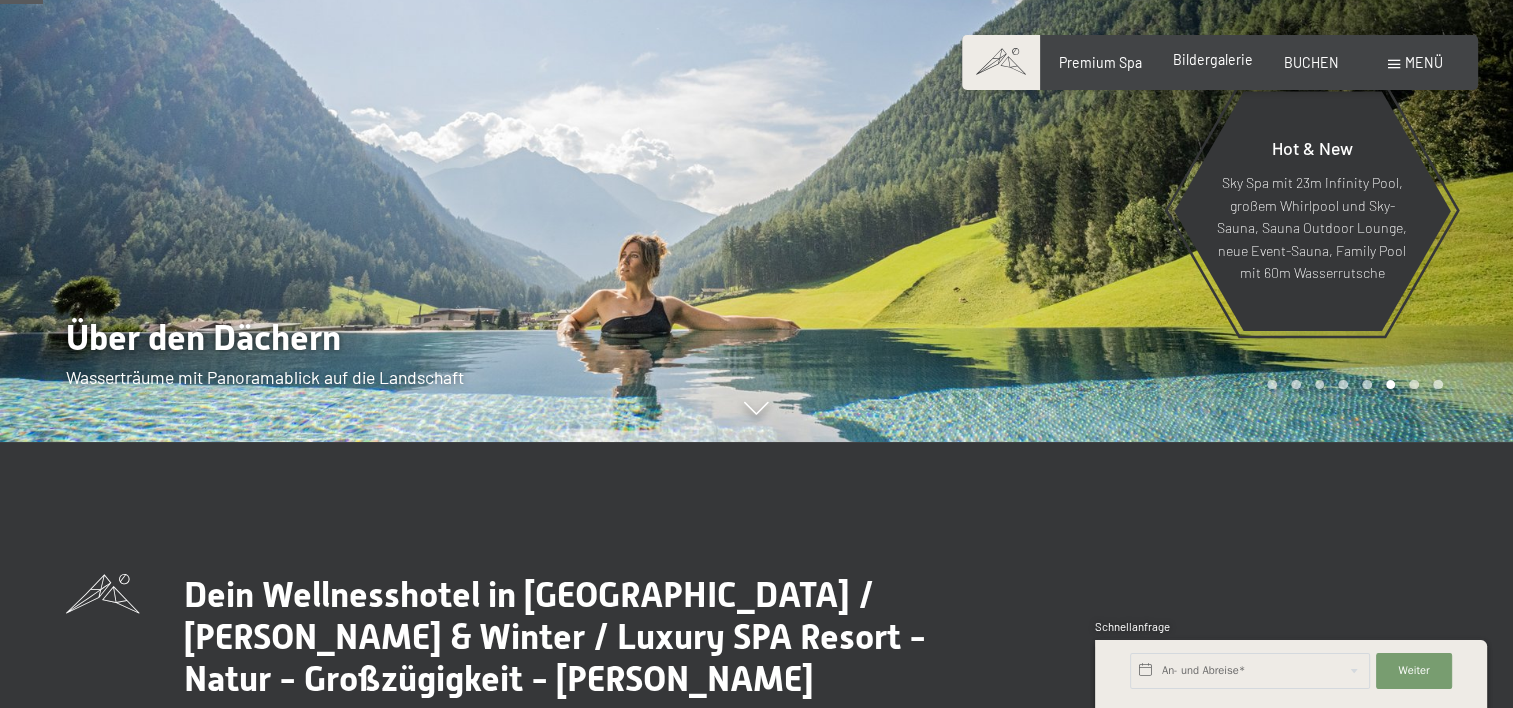 click on "Bildergalerie" at bounding box center [1213, 59] 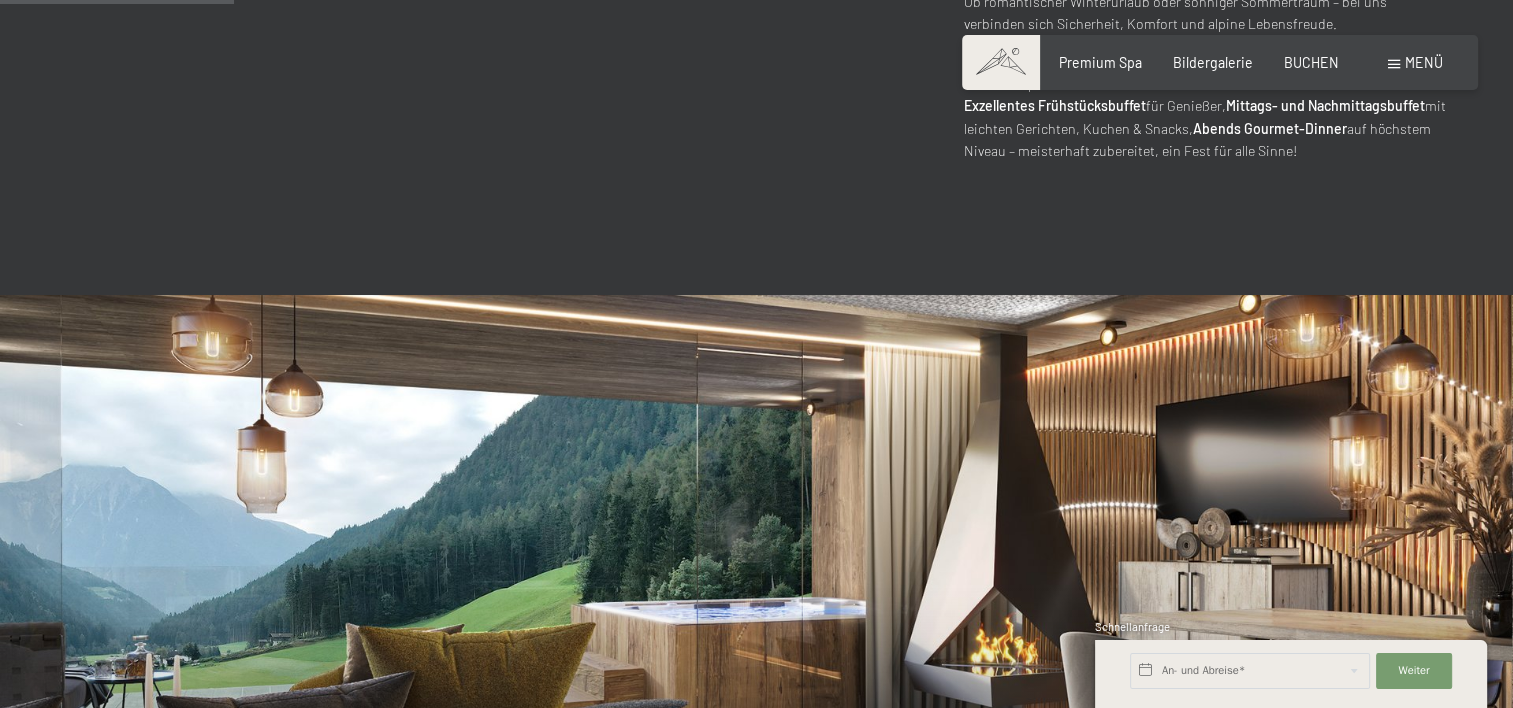 scroll, scrollTop: 1866, scrollLeft: 0, axis: vertical 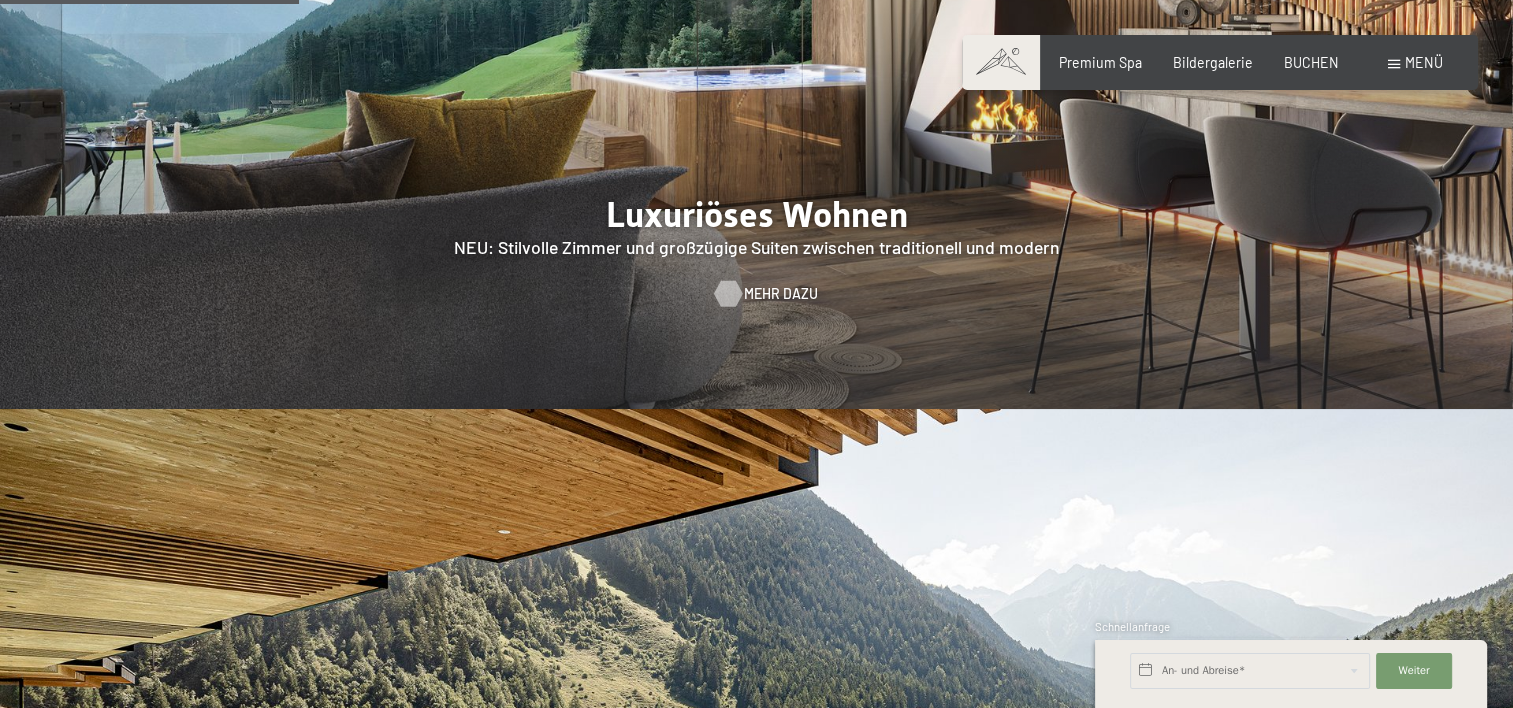 click on "Mehr dazu" at bounding box center (781, 294) 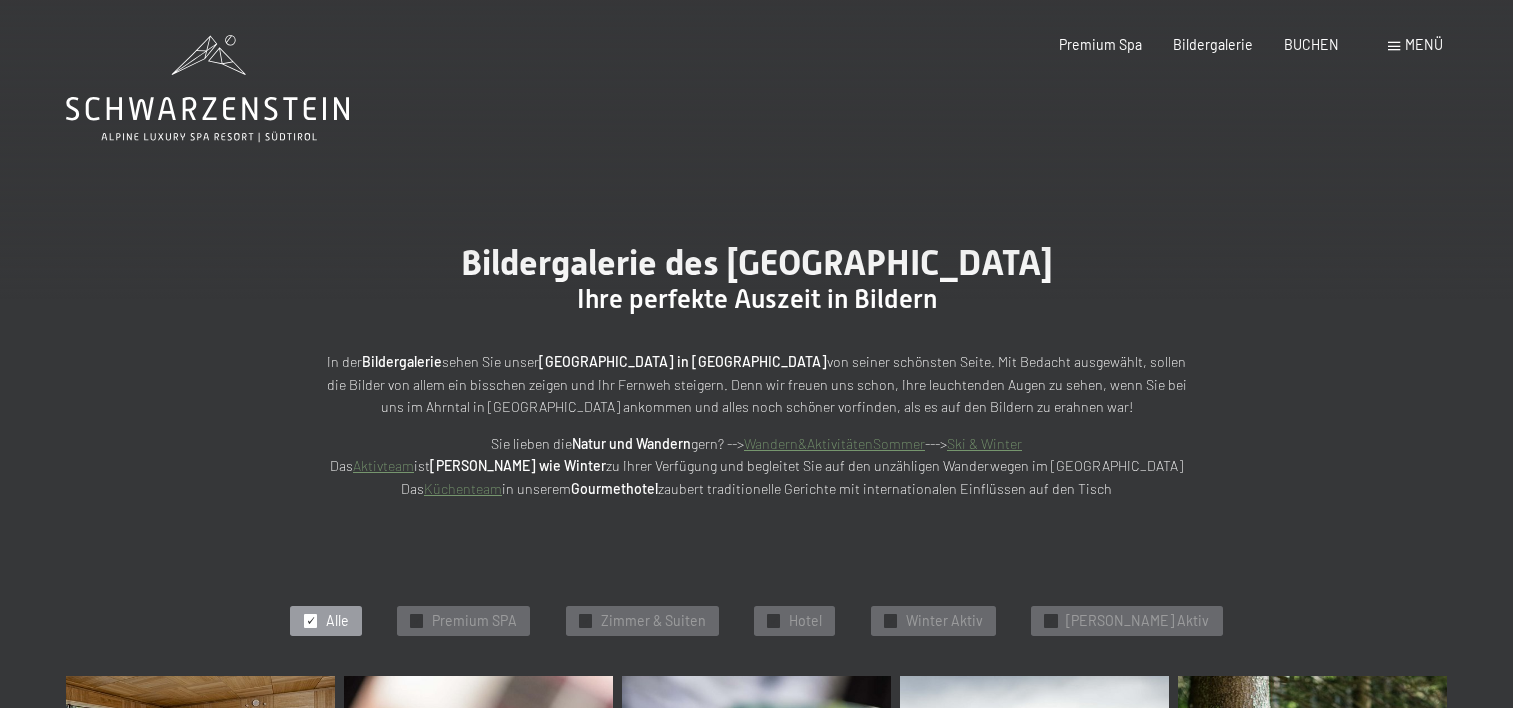 scroll, scrollTop: 0, scrollLeft: 0, axis: both 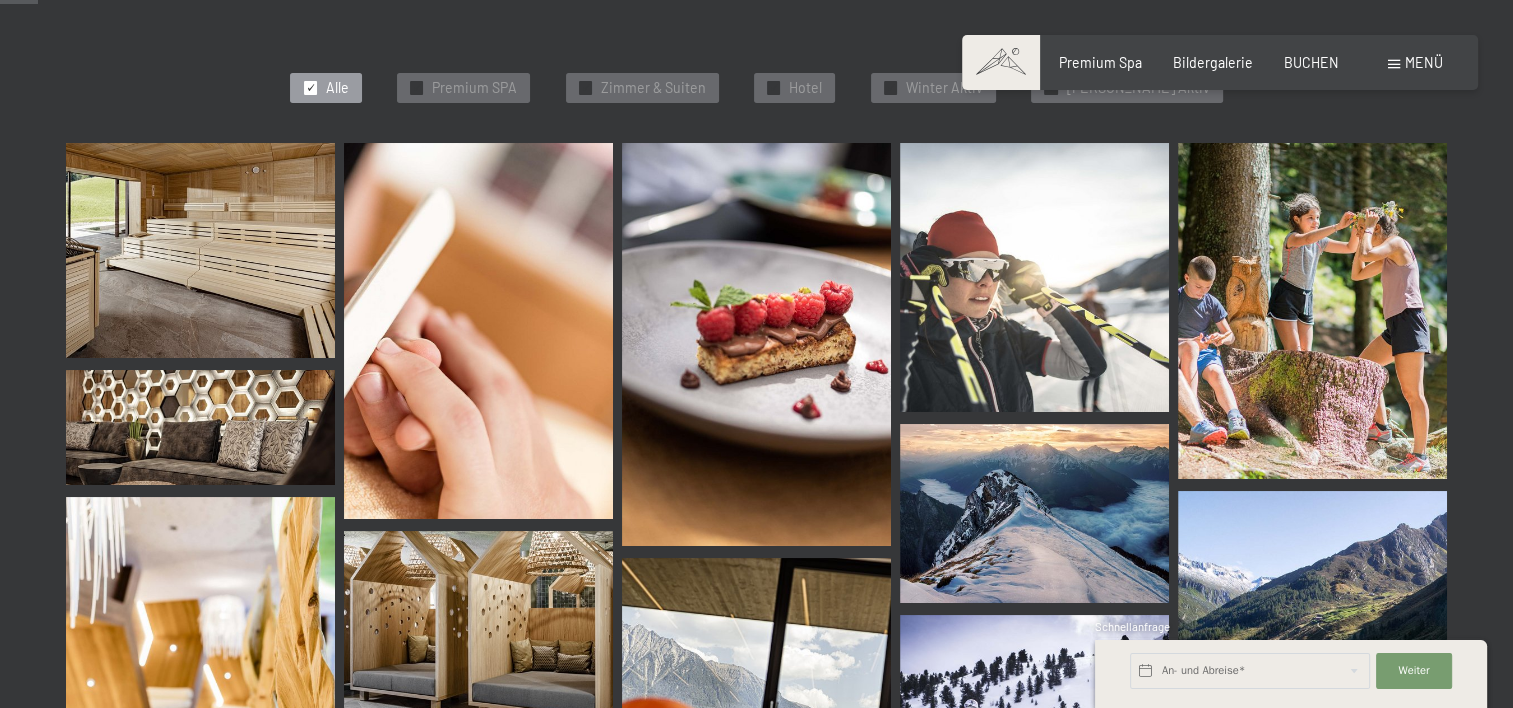 click at bounding box center [200, 250] 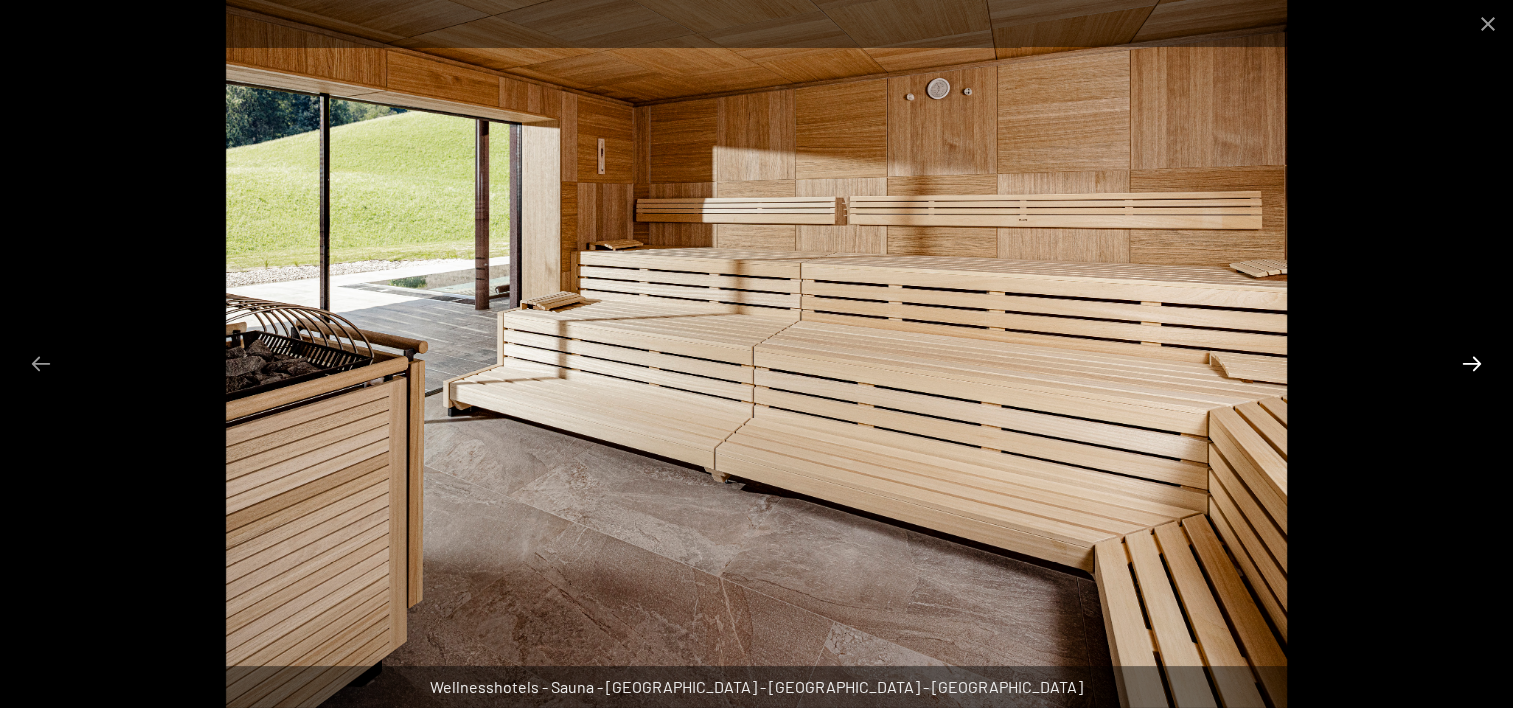 click at bounding box center (1472, 363) 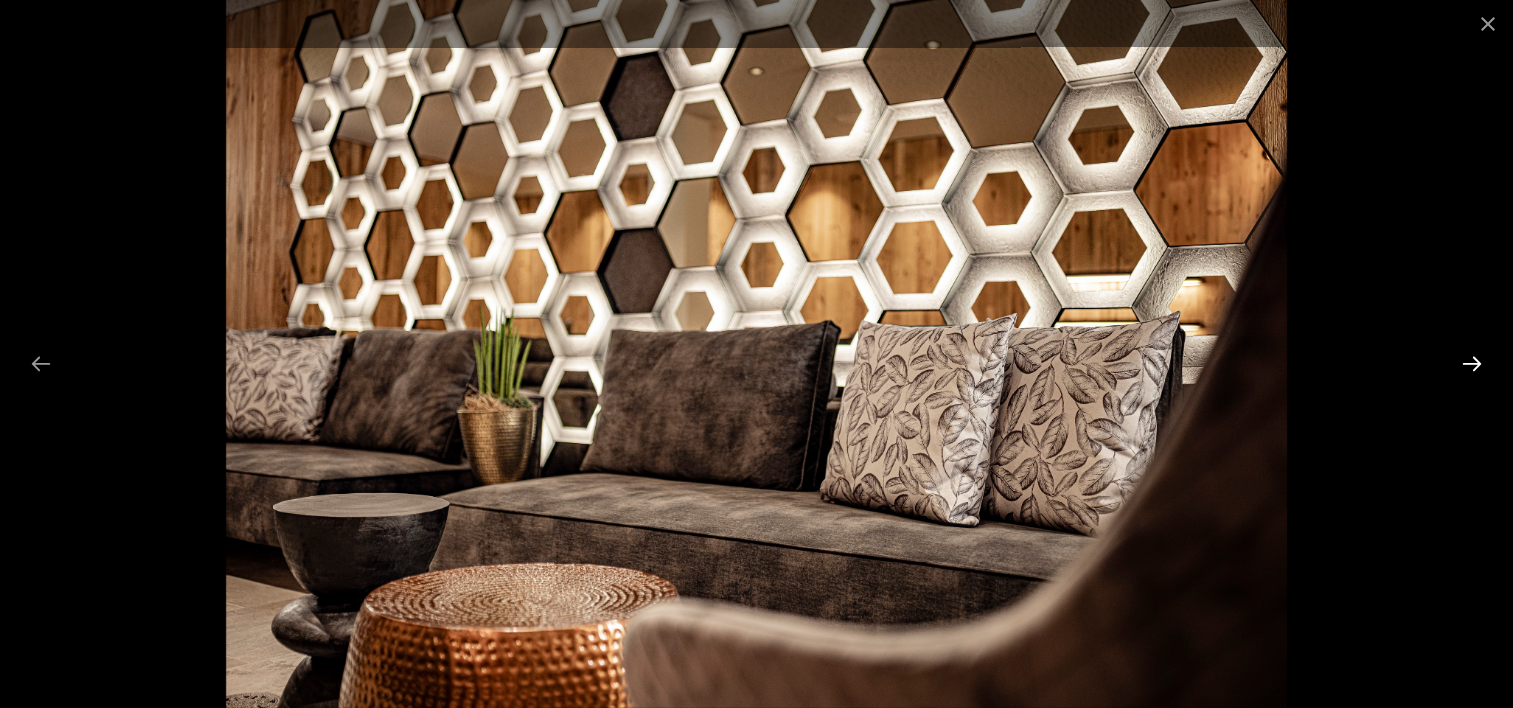 click at bounding box center (1472, 363) 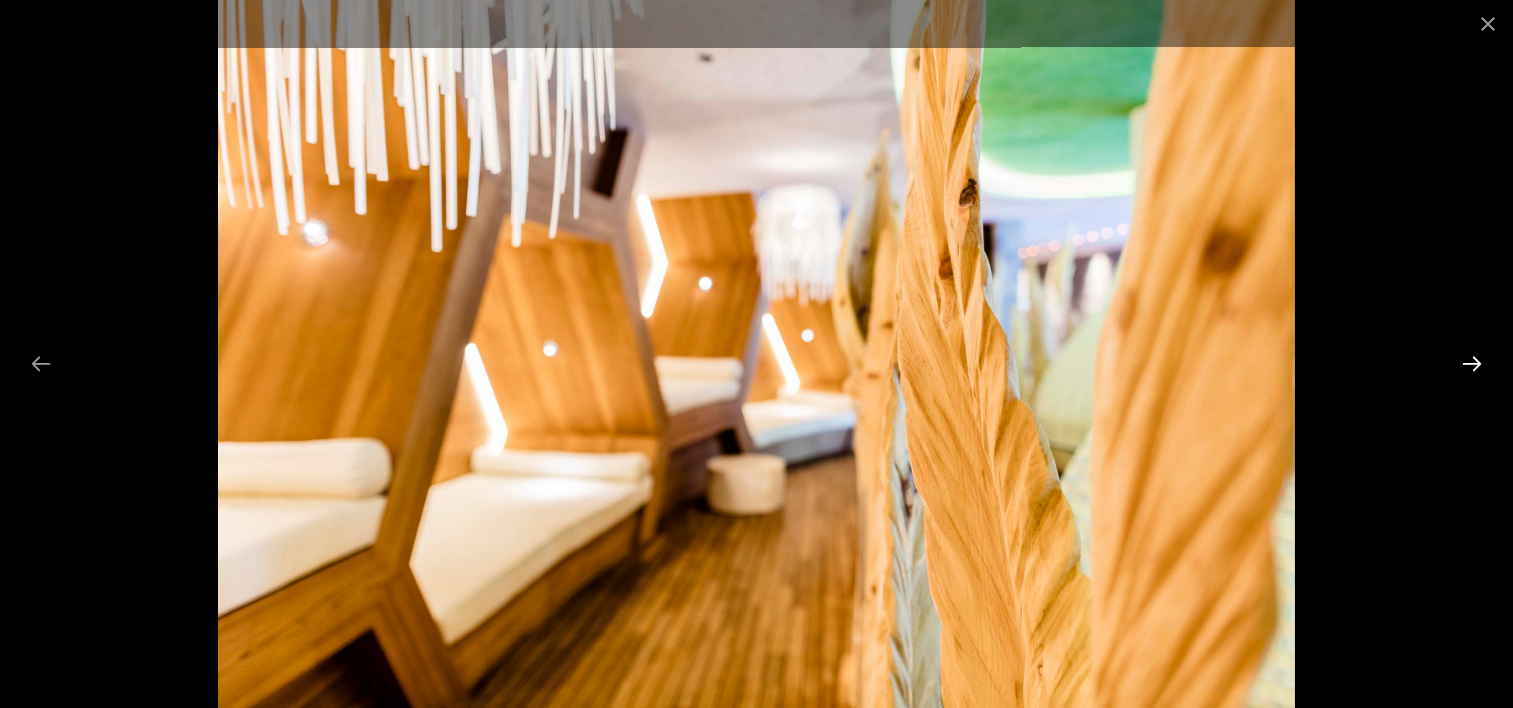 click at bounding box center [1472, 363] 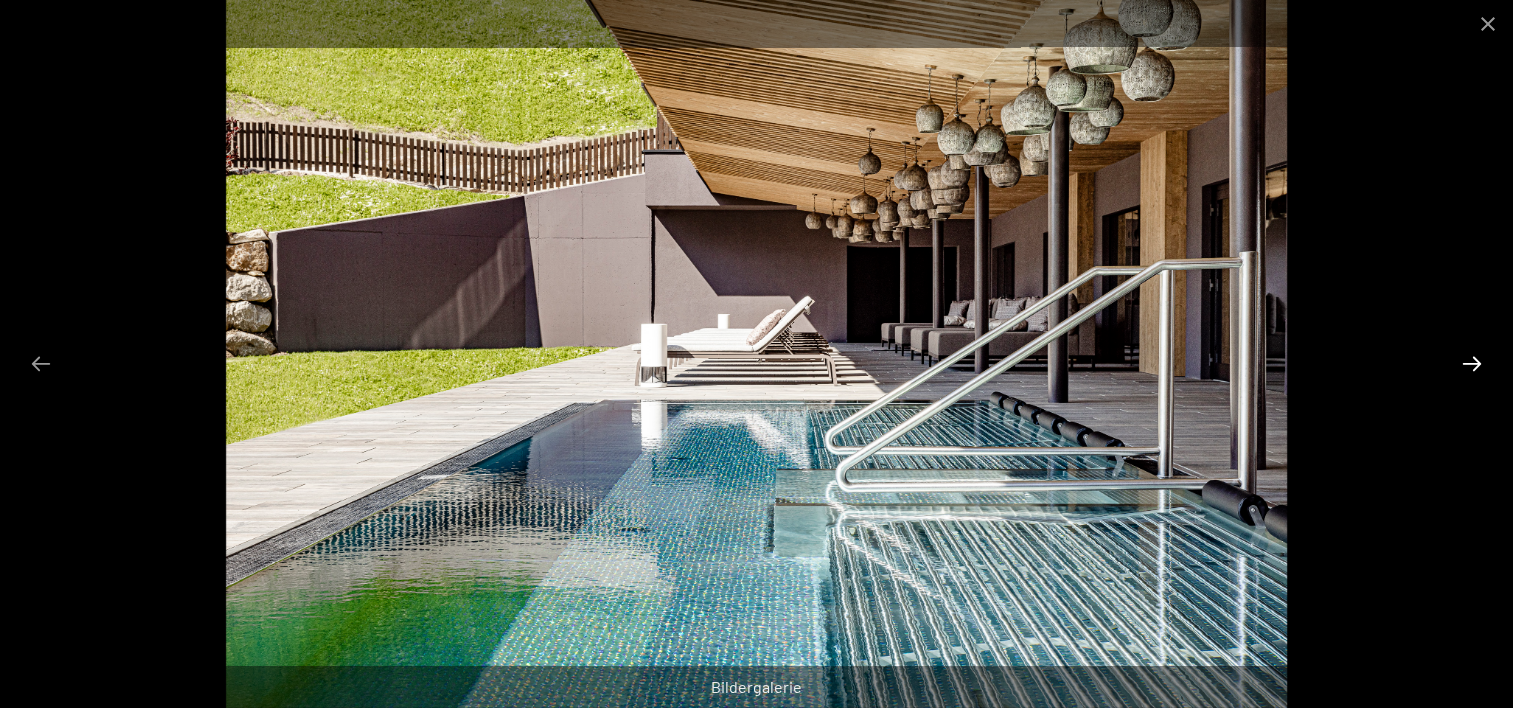 click at bounding box center (1472, 363) 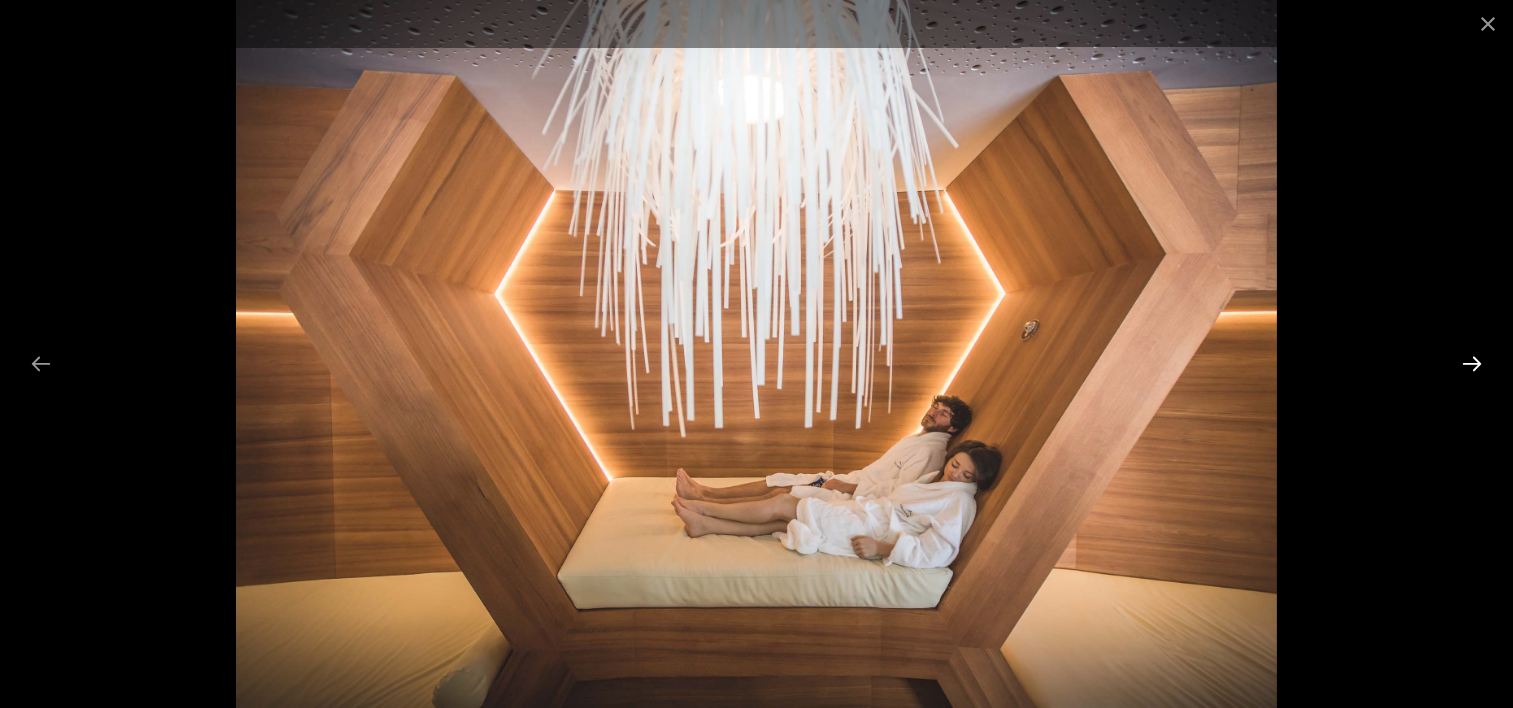 click at bounding box center [1472, 363] 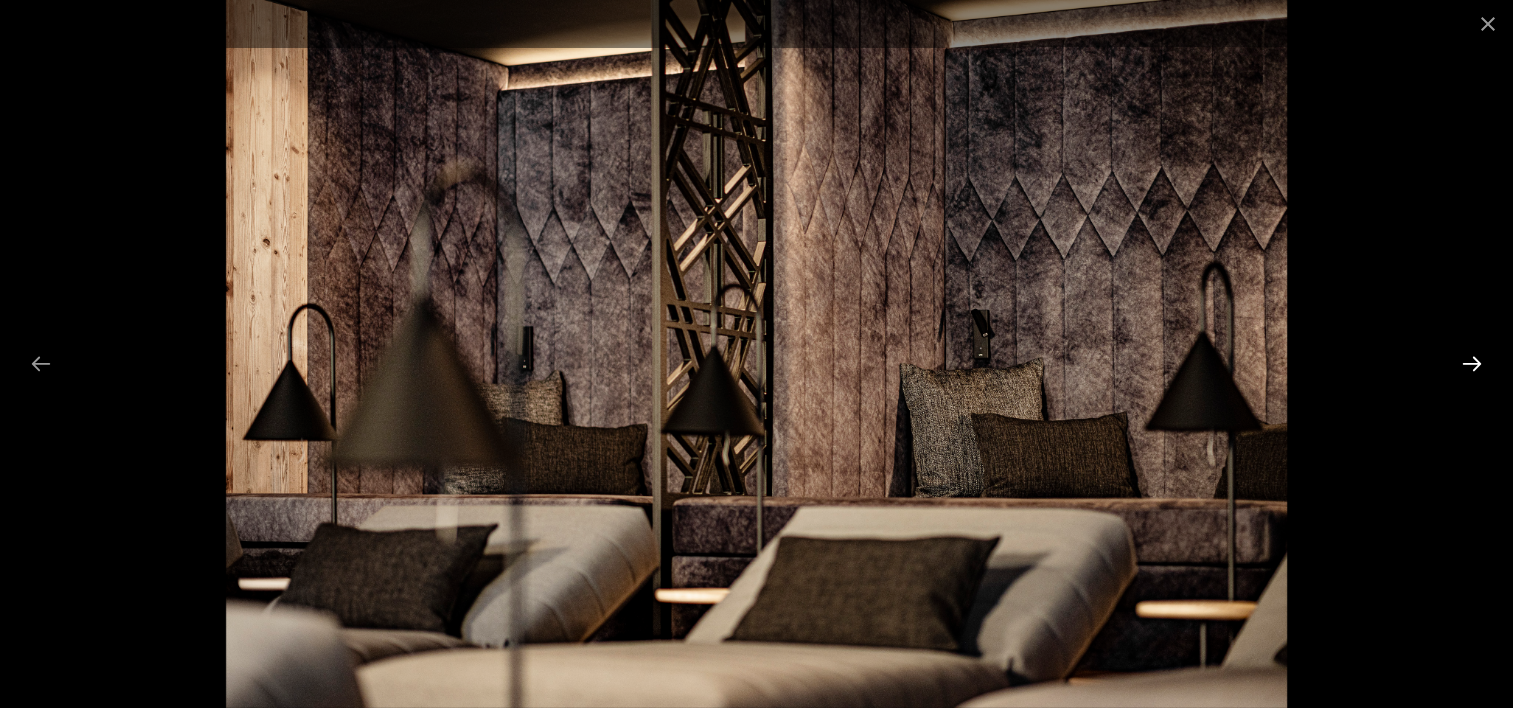 click at bounding box center (1472, 363) 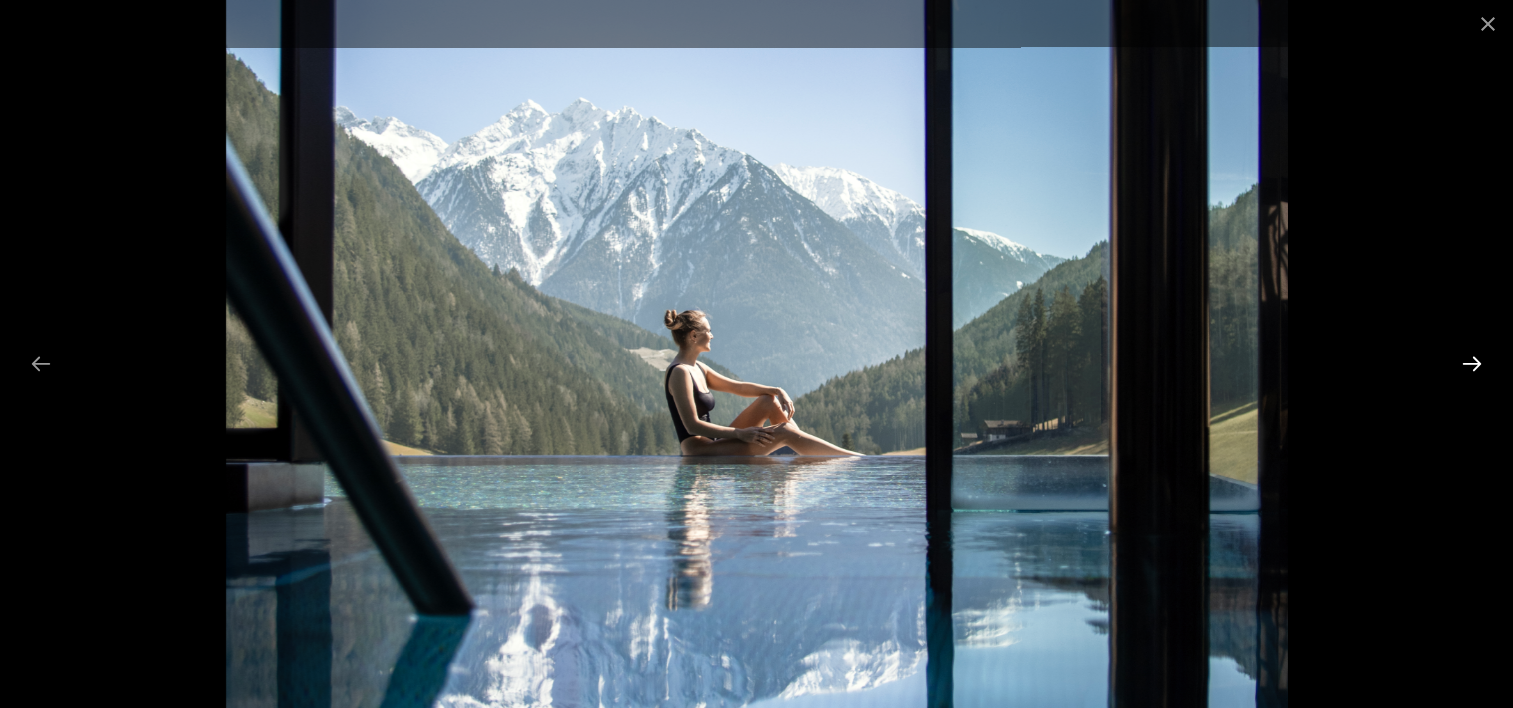 click at bounding box center (1472, 363) 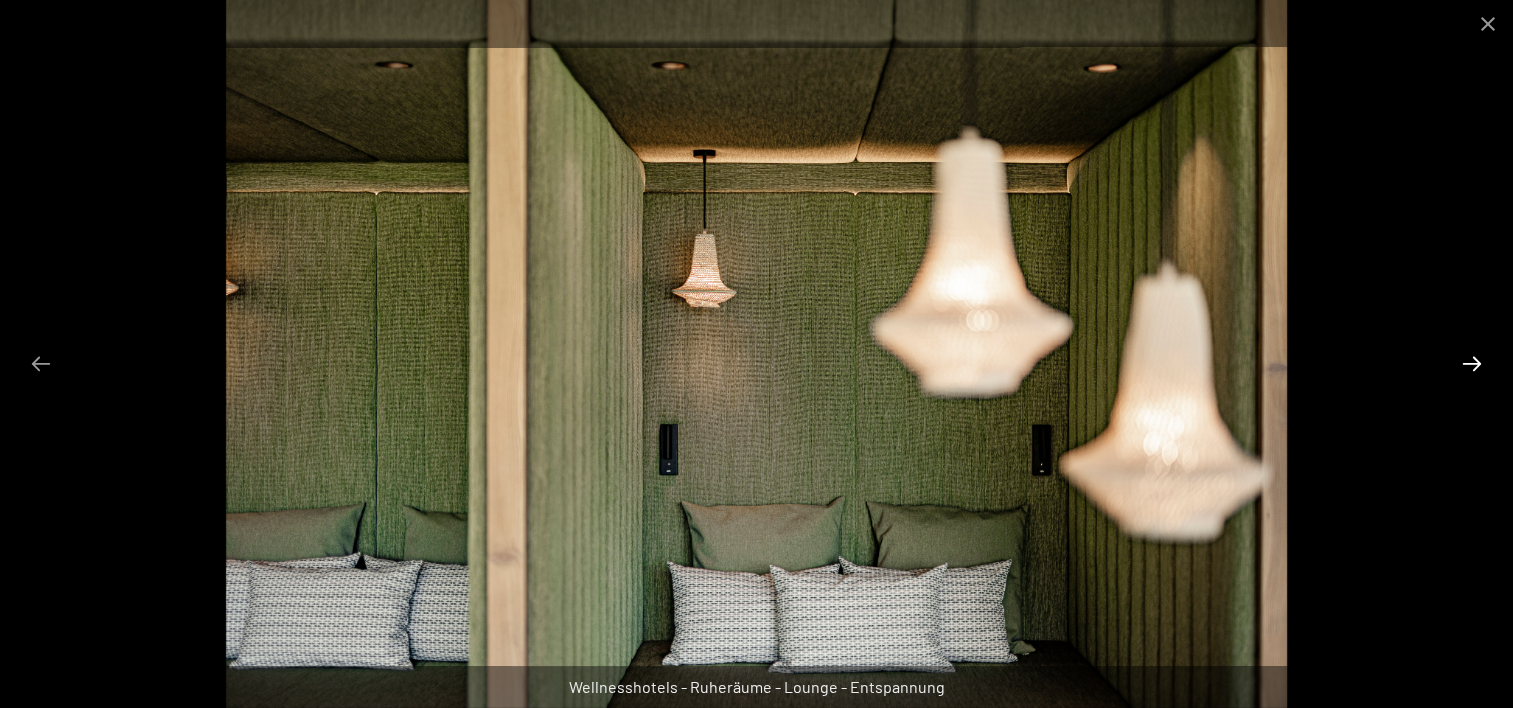 click at bounding box center (1472, 363) 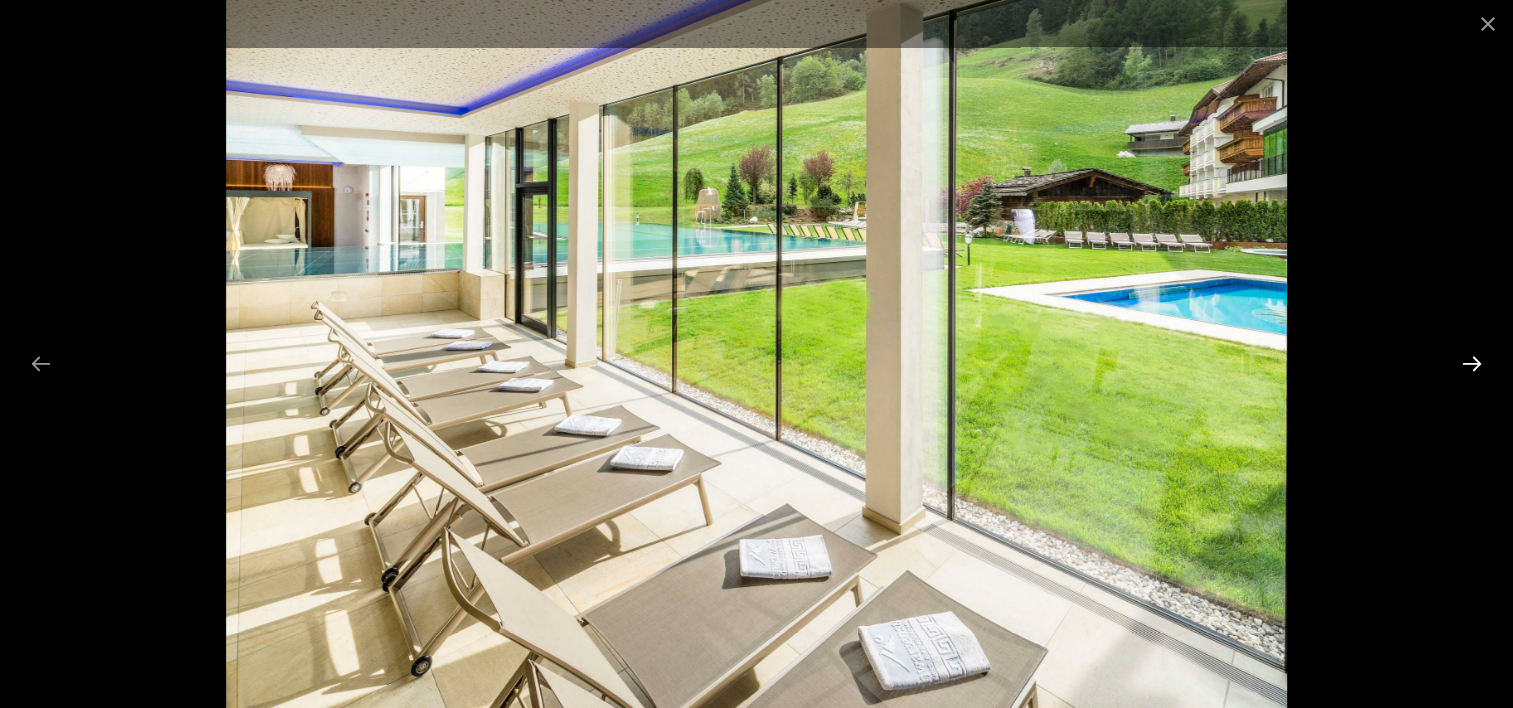 click at bounding box center [1472, 363] 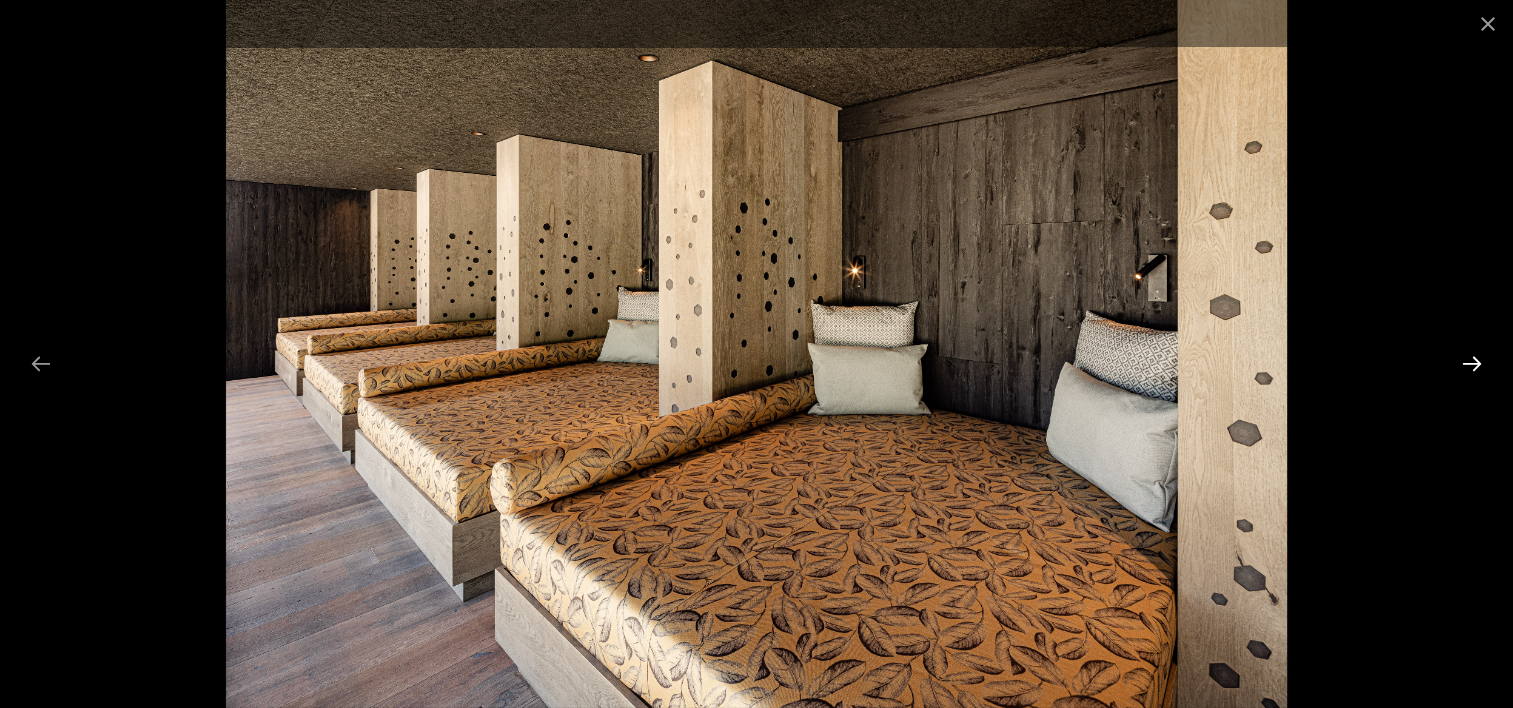click at bounding box center [1472, 363] 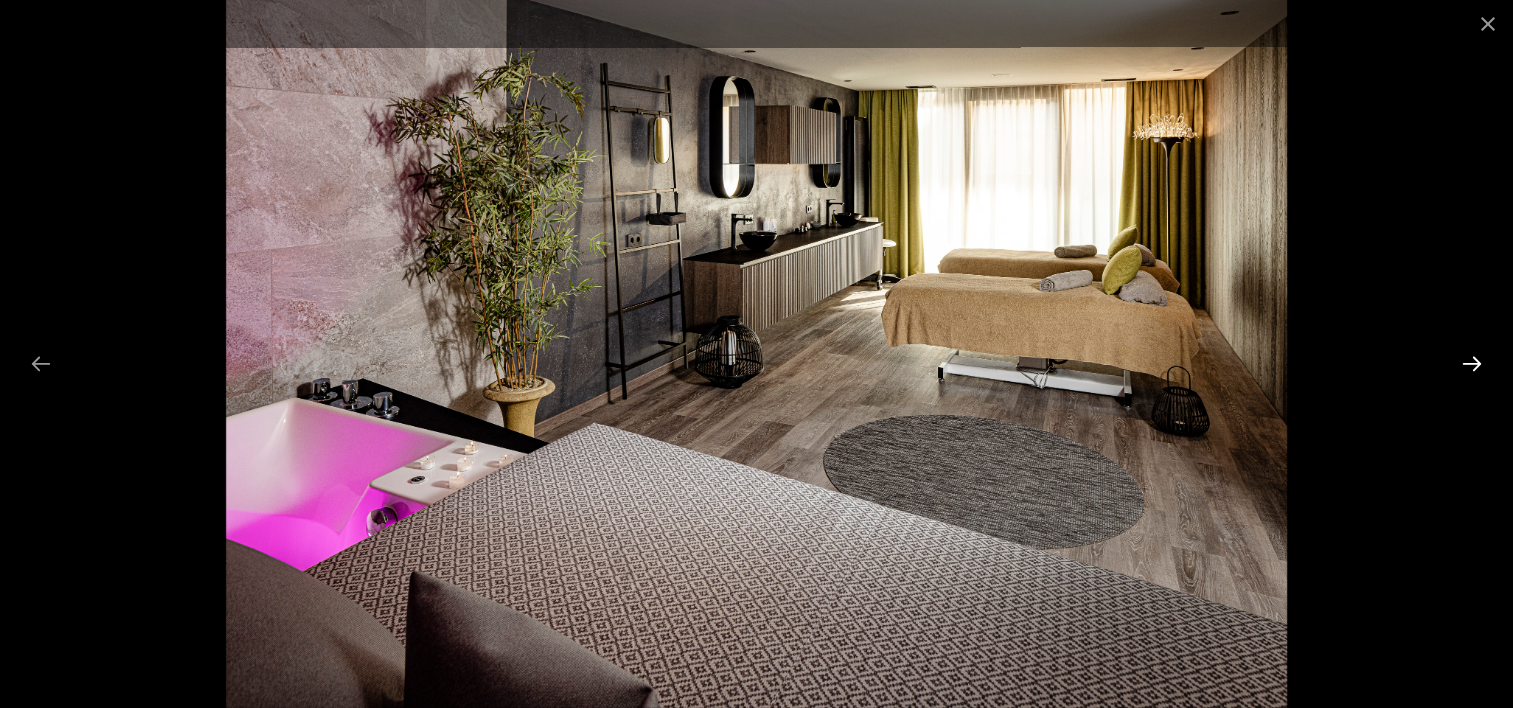 click at bounding box center [1472, 363] 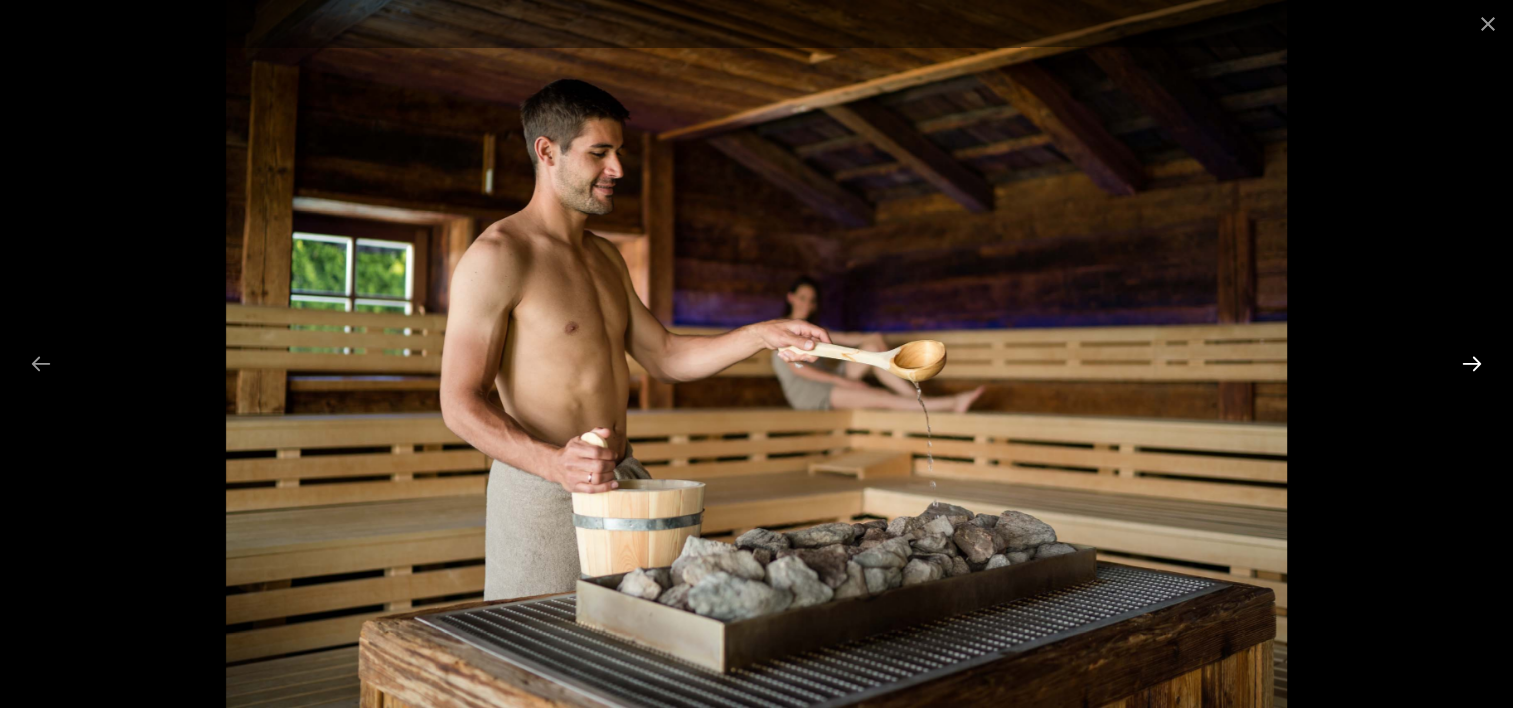 click at bounding box center [1472, 363] 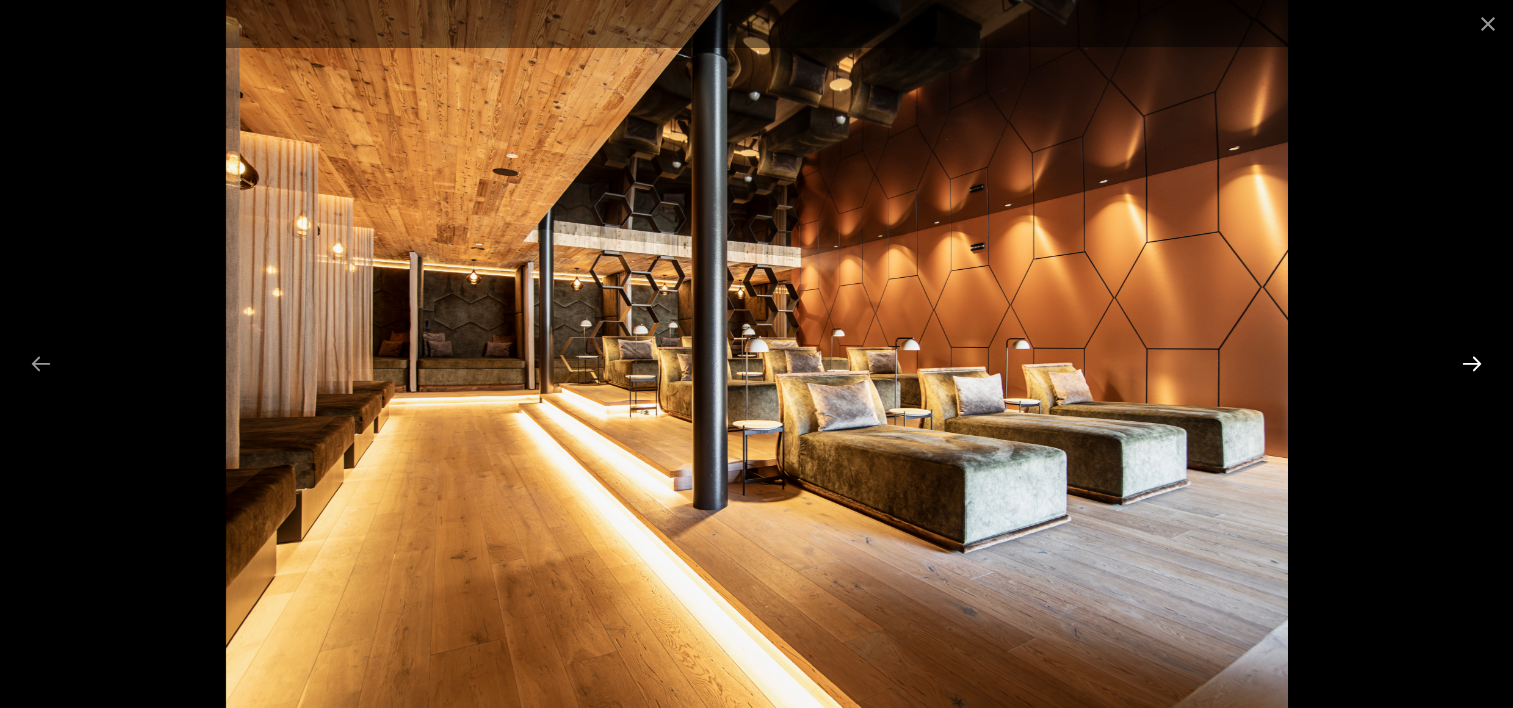 click at bounding box center [1472, 363] 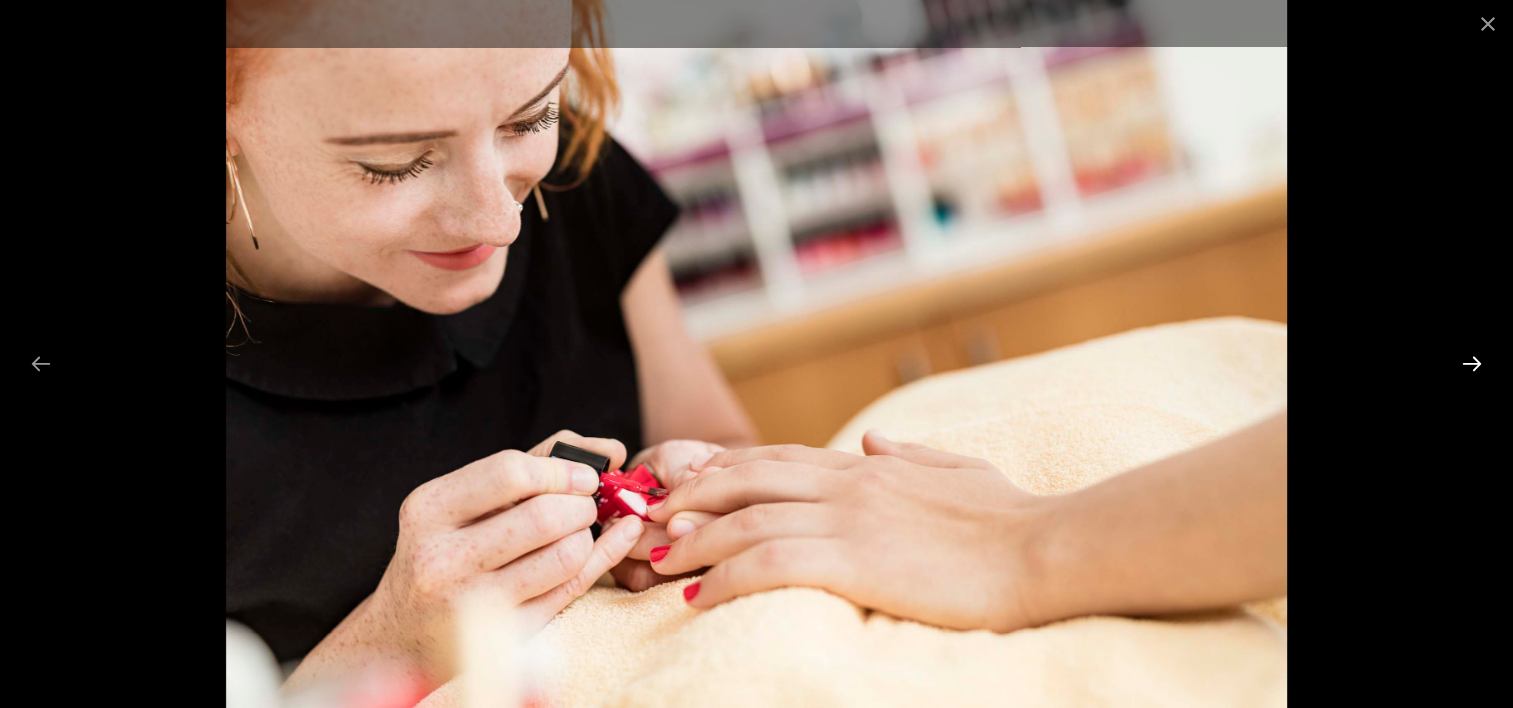 click at bounding box center (1472, 363) 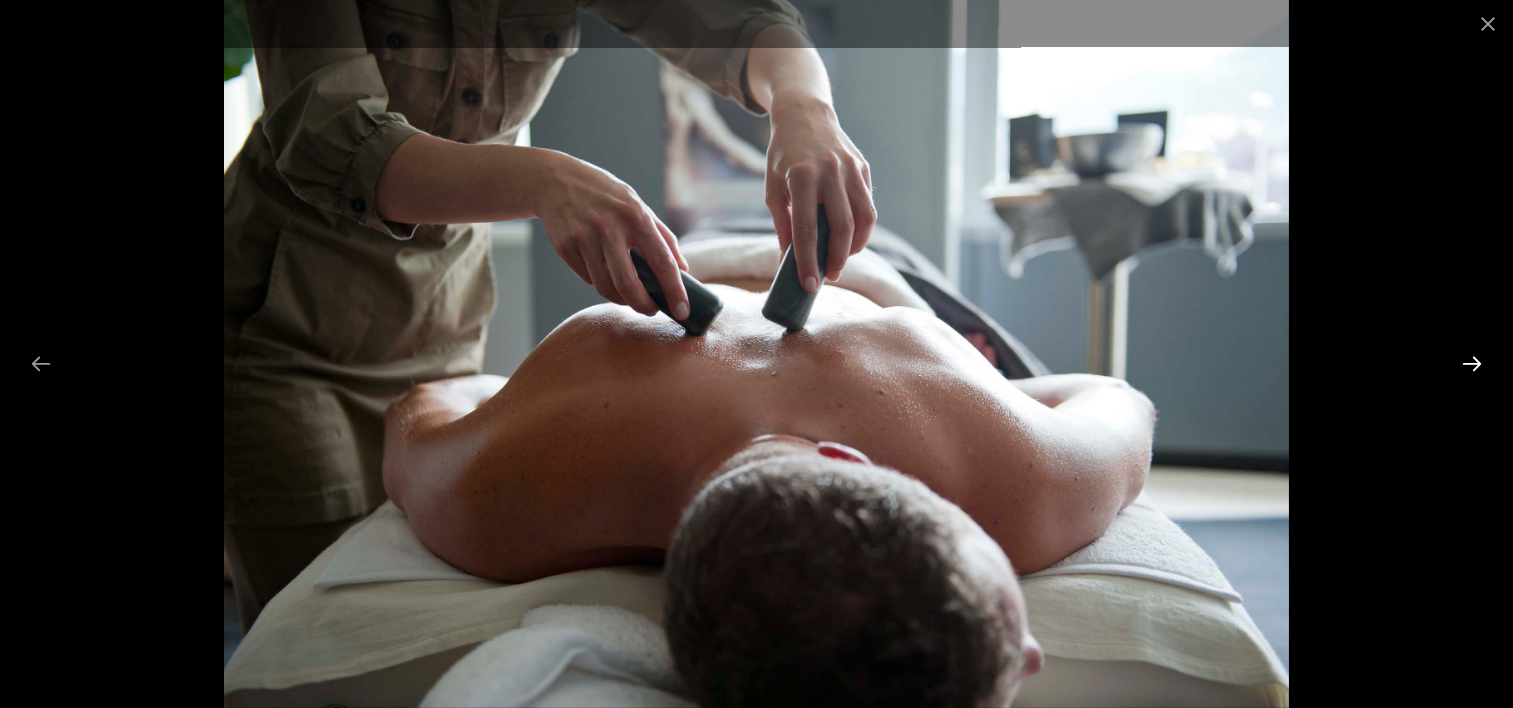 click at bounding box center [1472, 363] 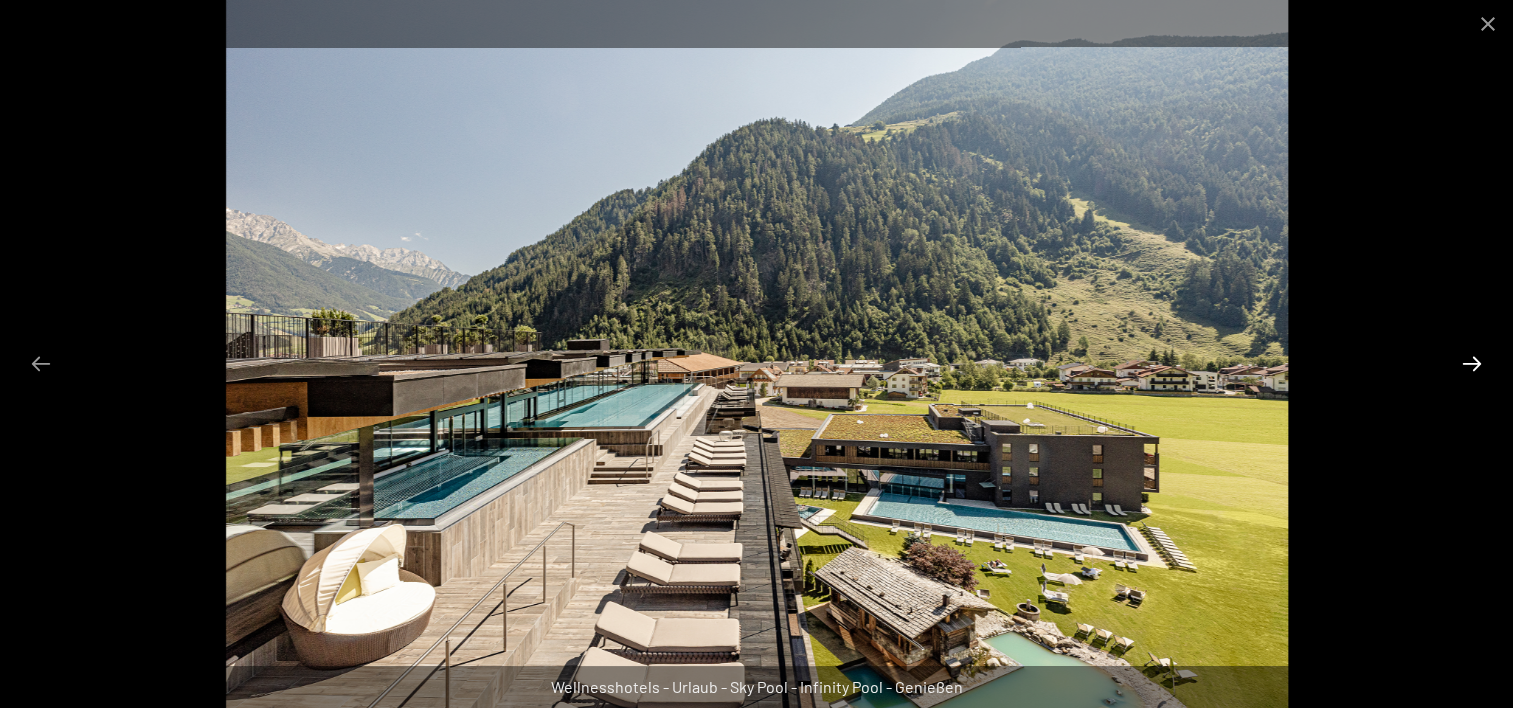 click at bounding box center (1472, 363) 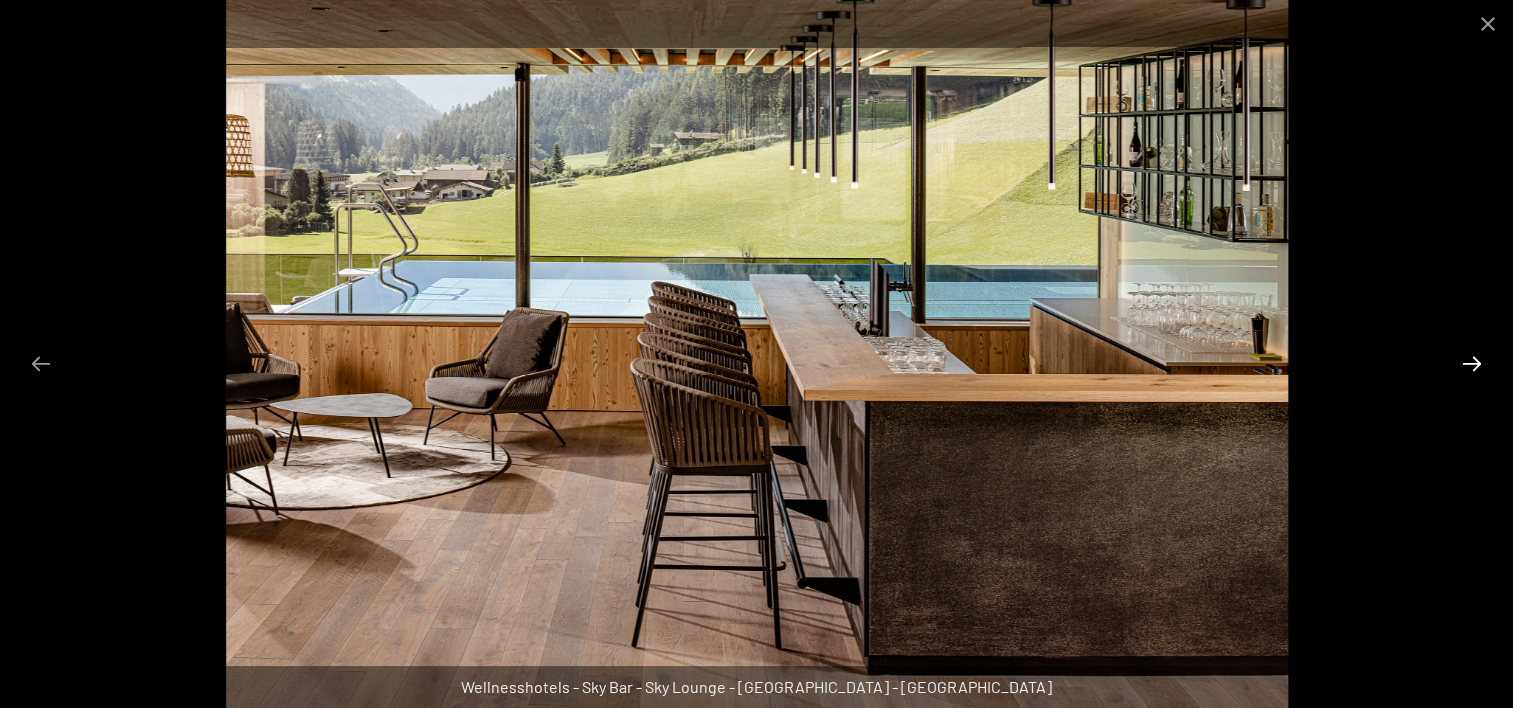 click at bounding box center [1472, 363] 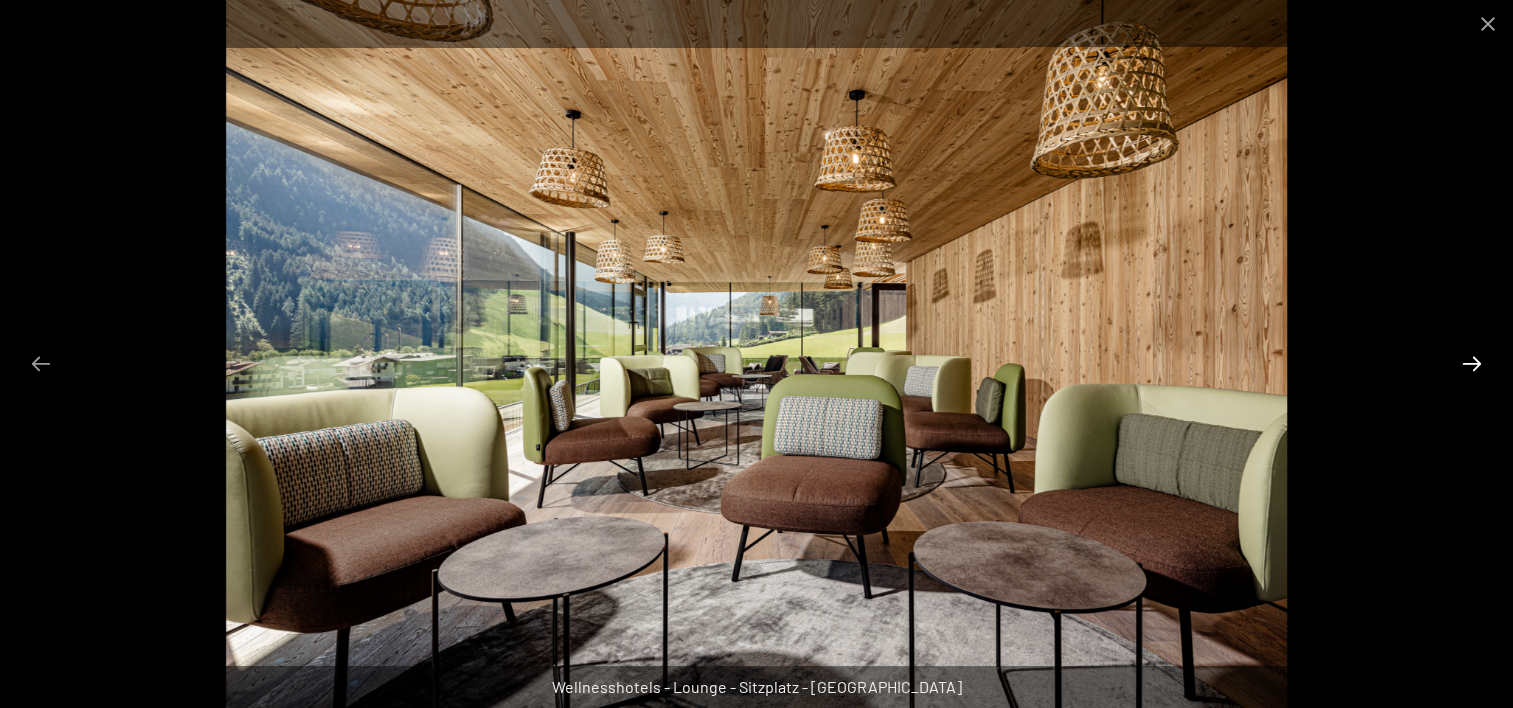 click at bounding box center (1472, 363) 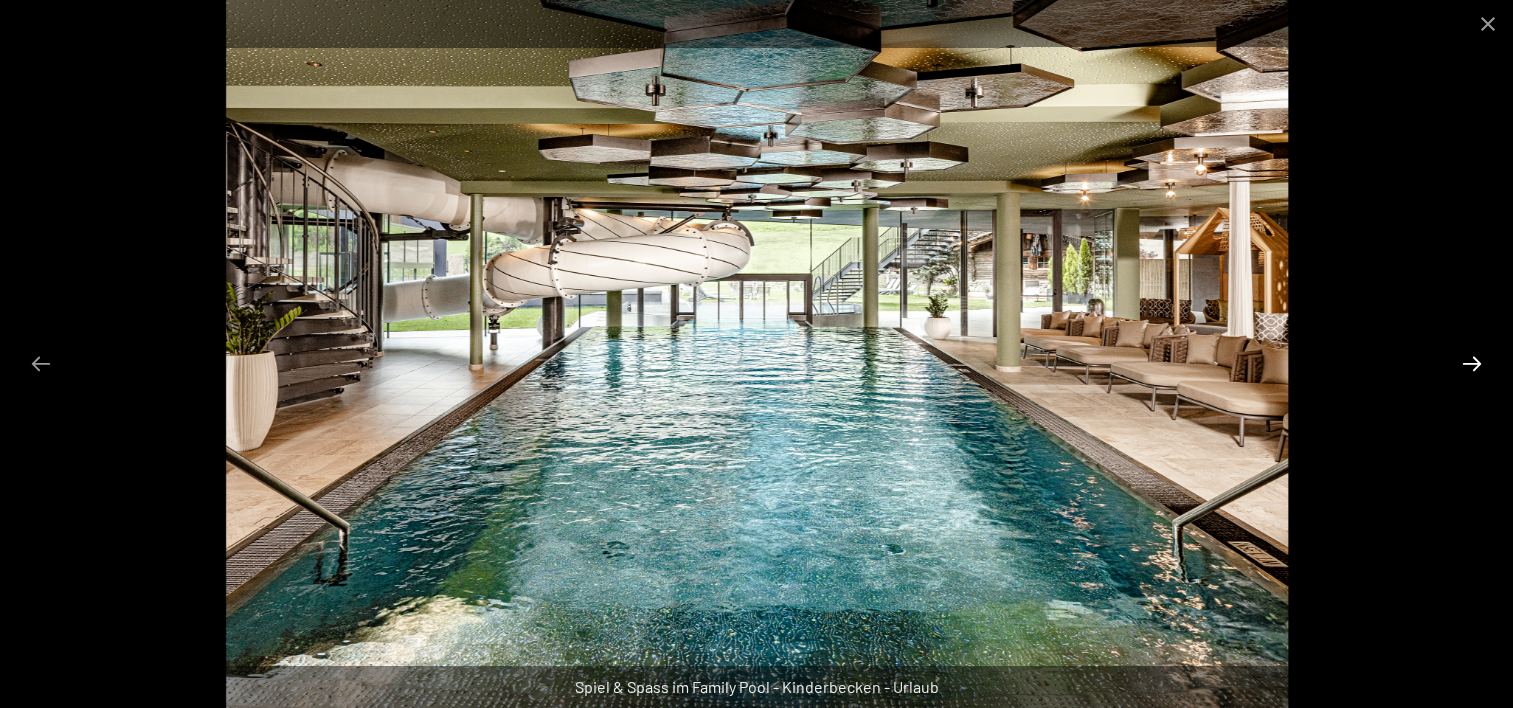 click at bounding box center [1472, 363] 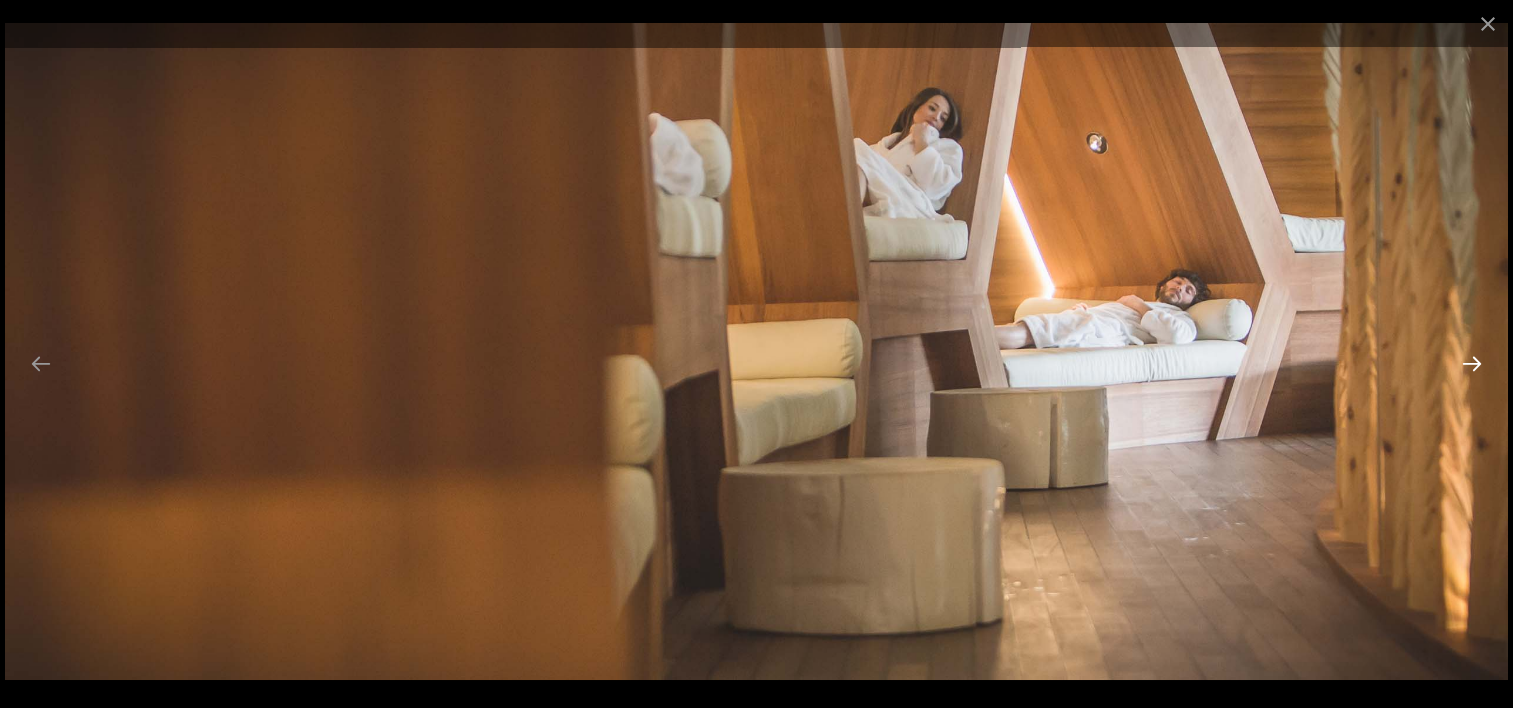 click at bounding box center [1472, 363] 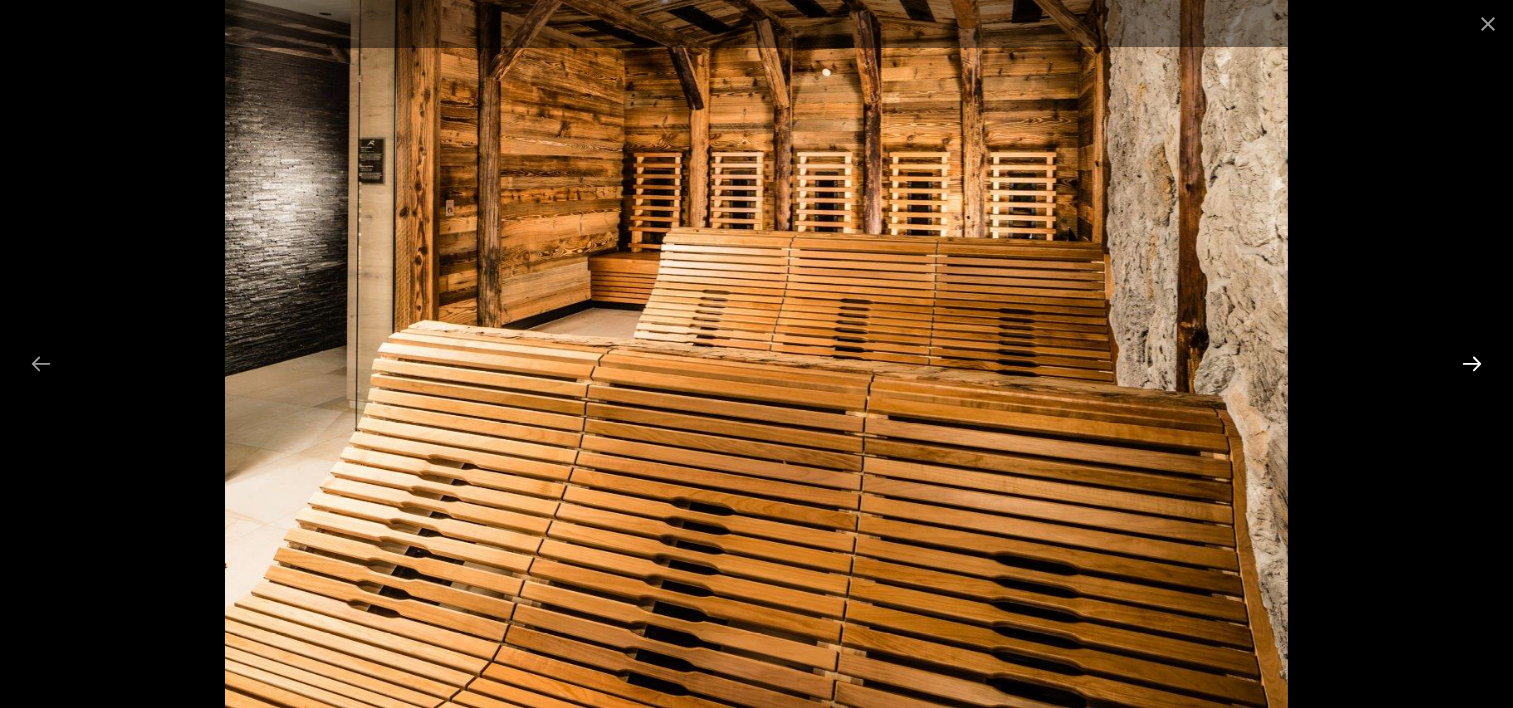 click at bounding box center [1472, 363] 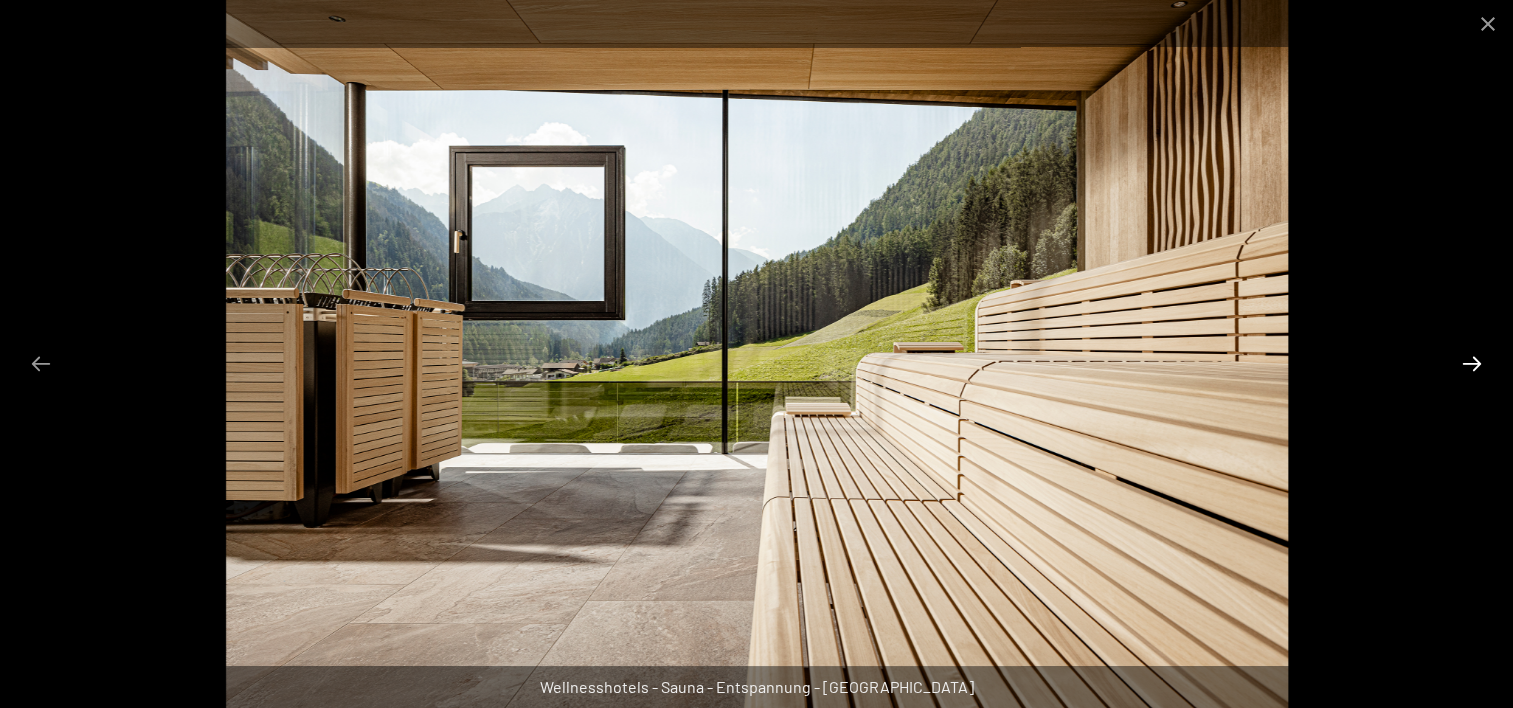 click at bounding box center (1472, 363) 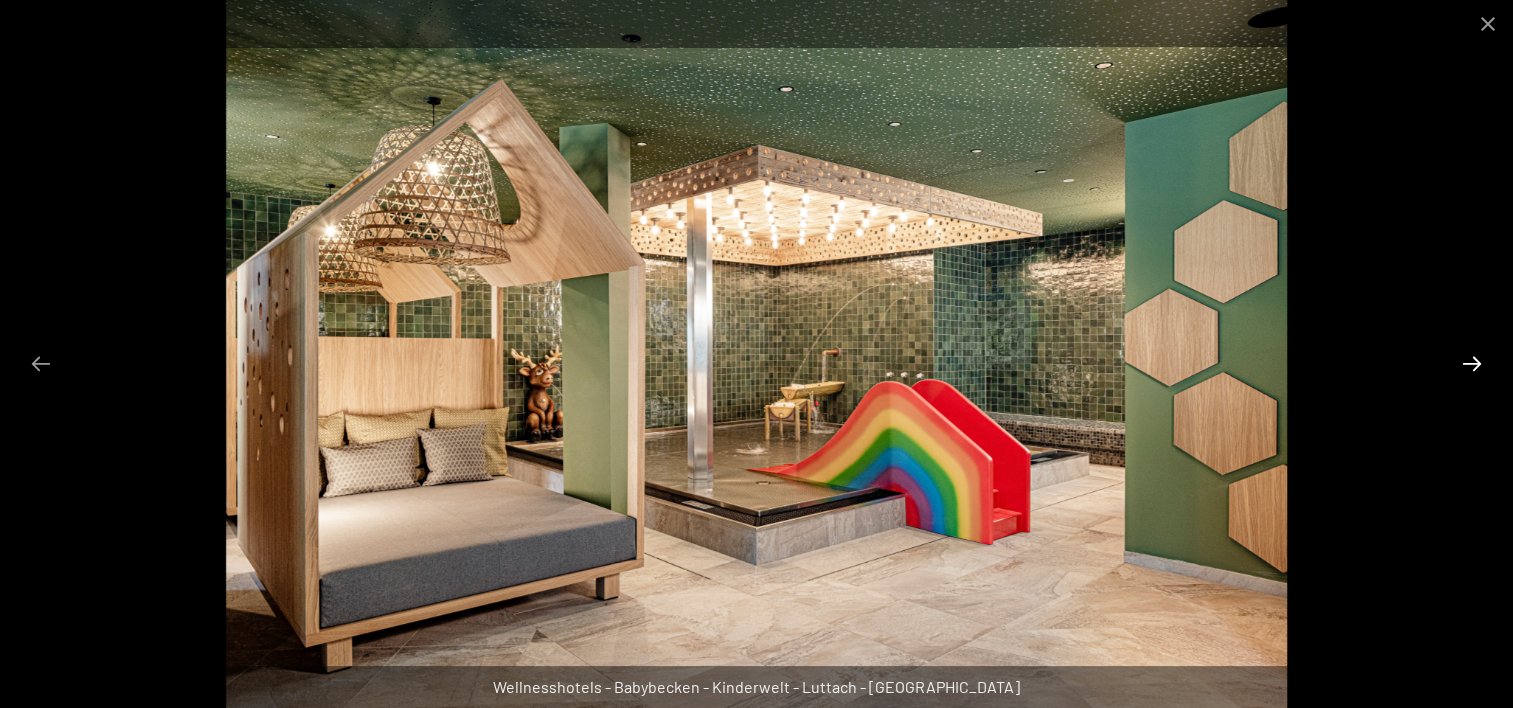 click at bounding box center [1472, 363] 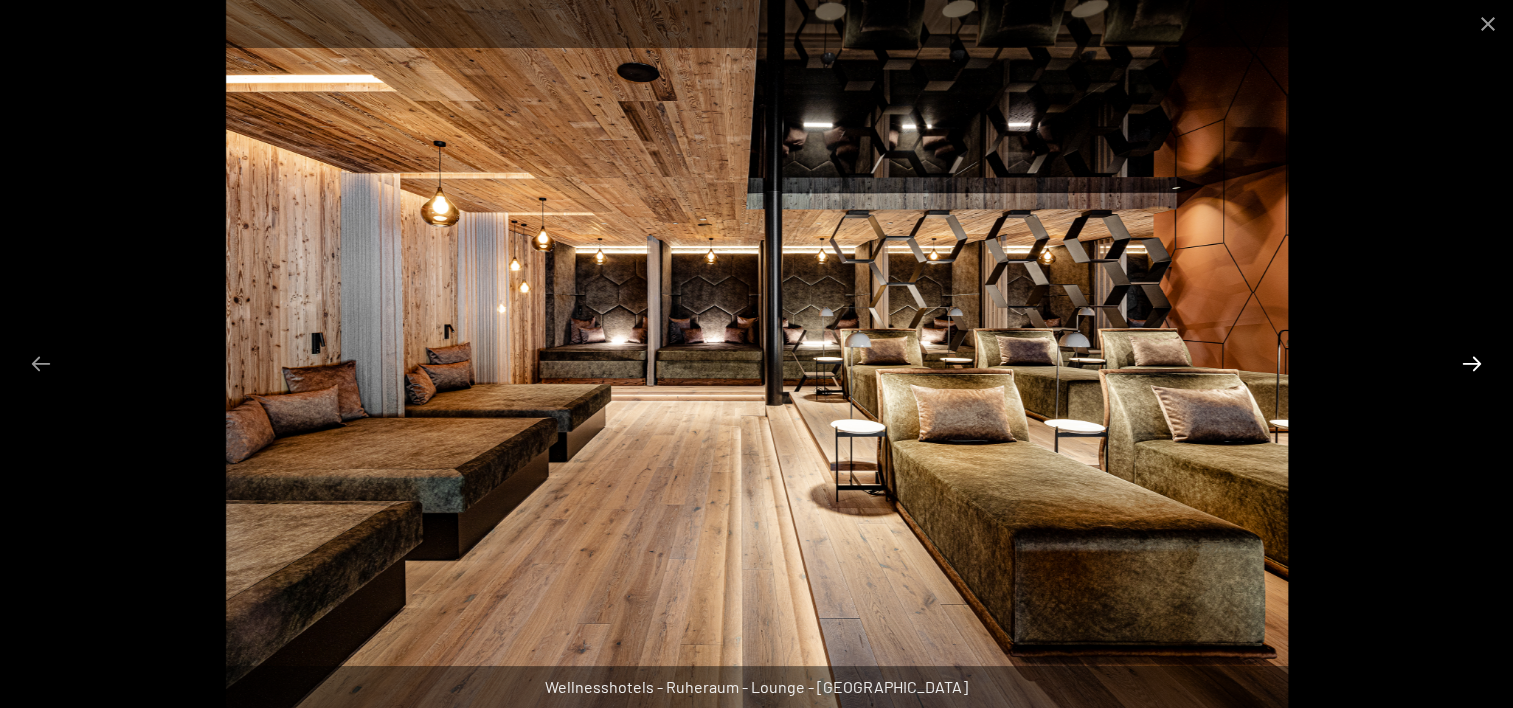click at bounding box center (1472, 363) 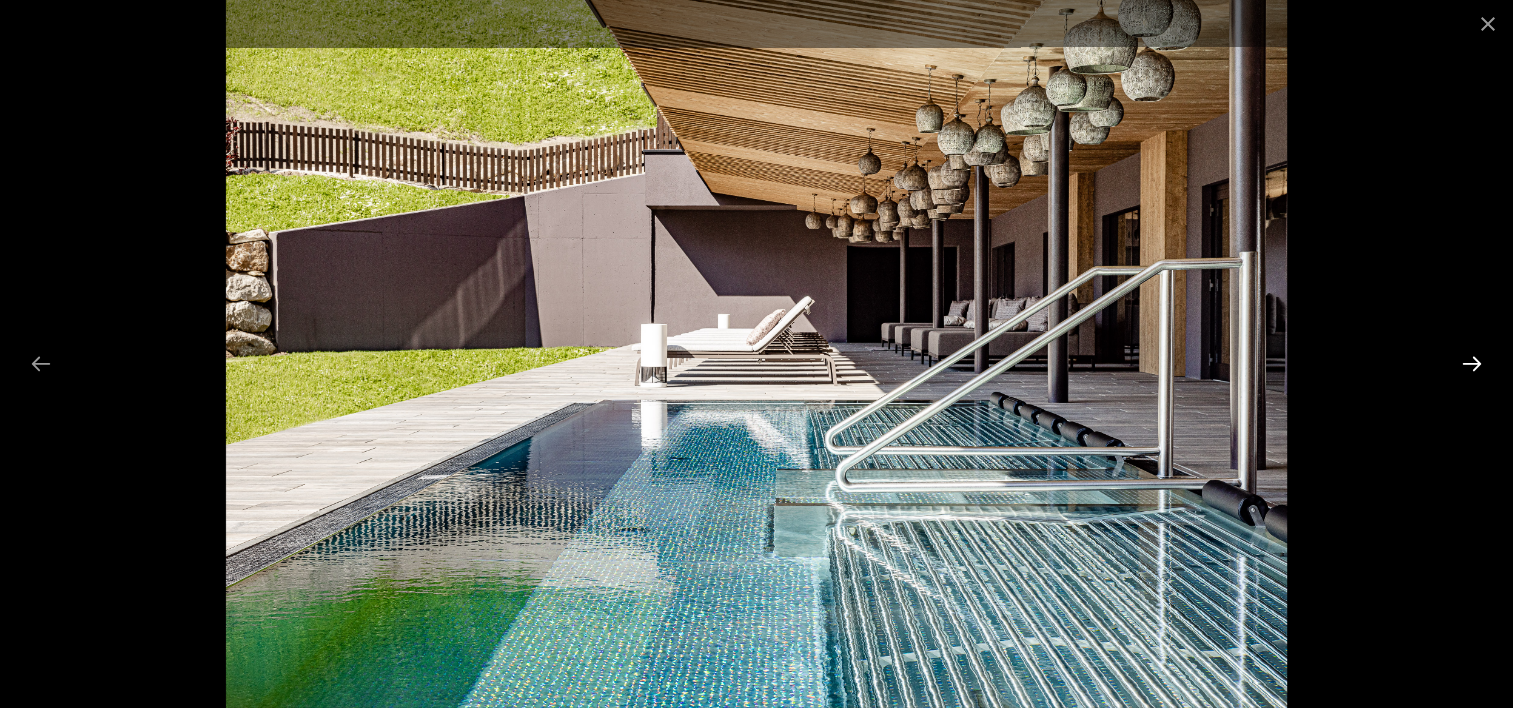 click at bounding box center (1472, 363) 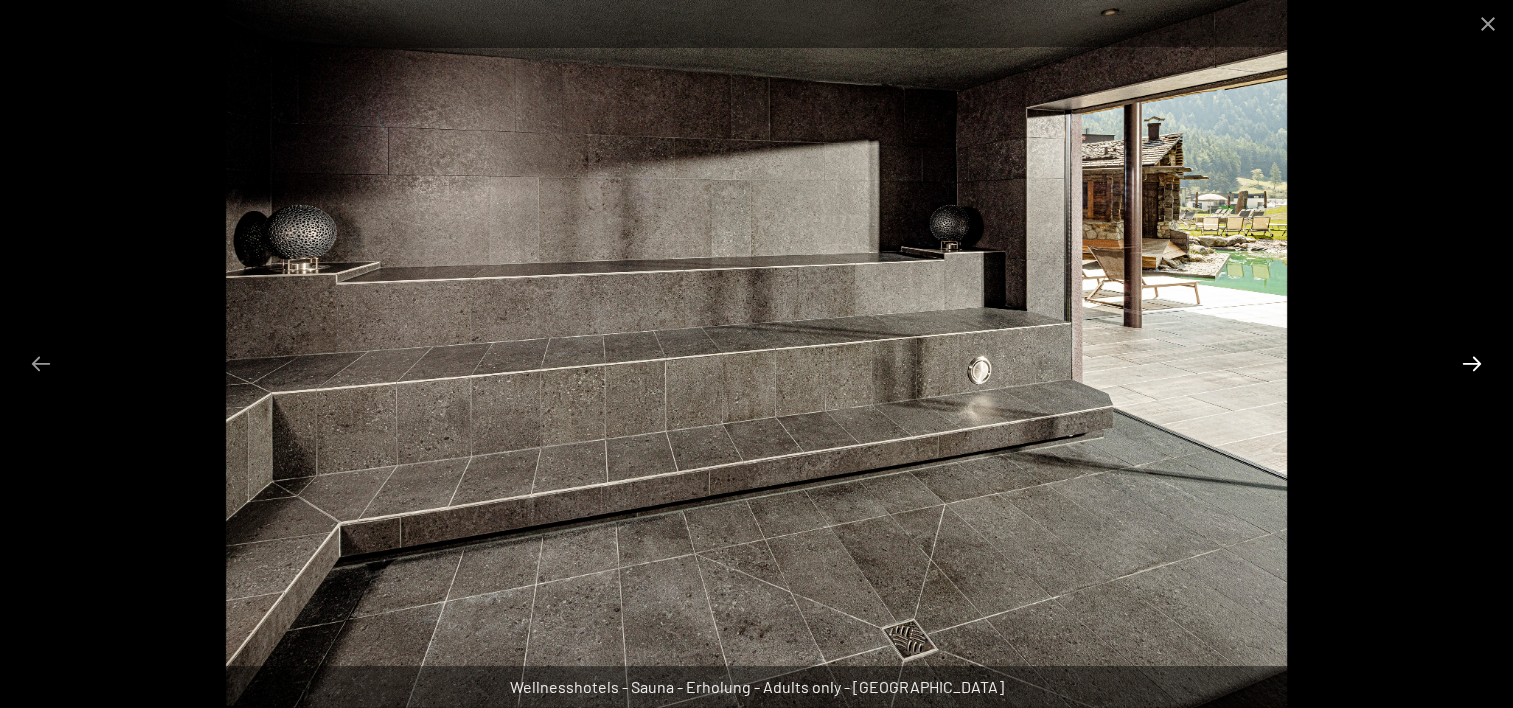 click at bounding box center [1472, 363] 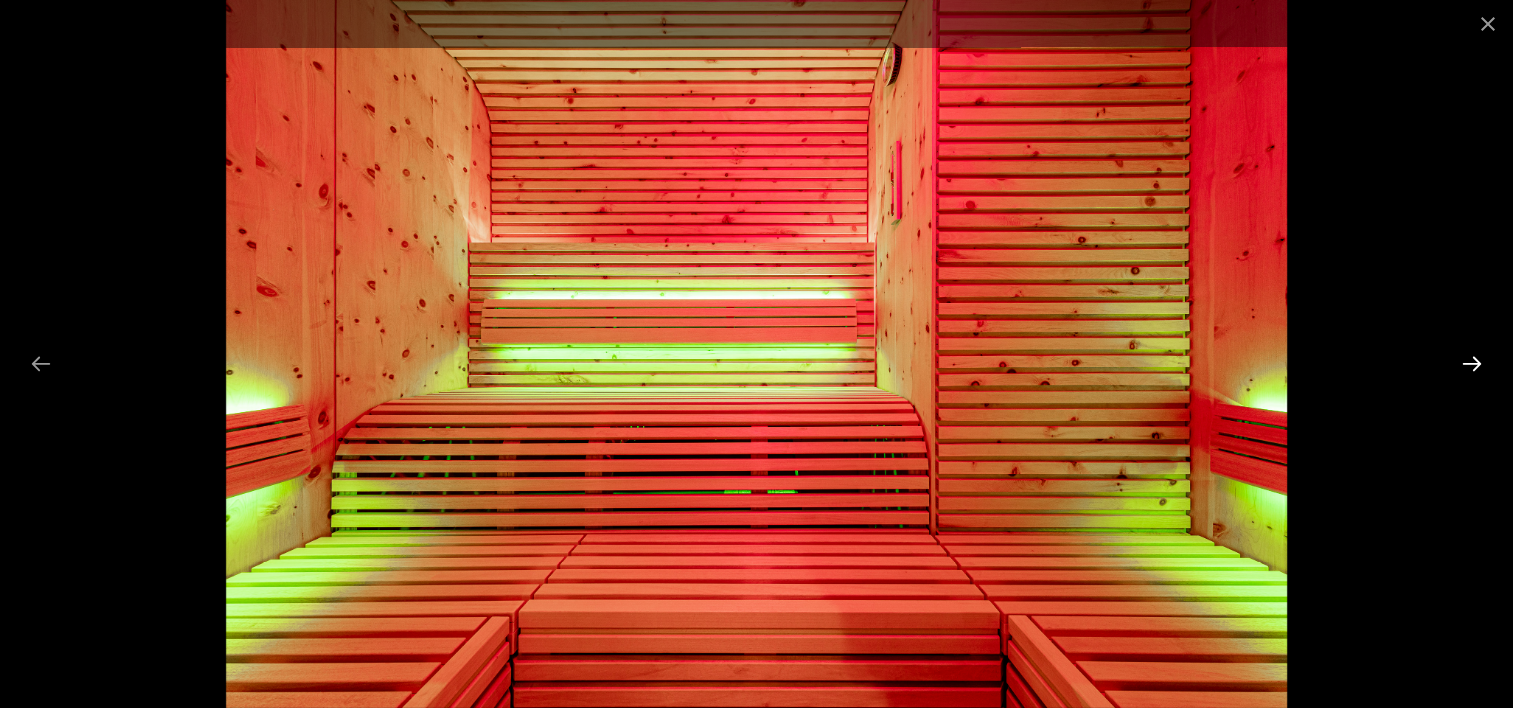 click at bounding box center (1472, 363) 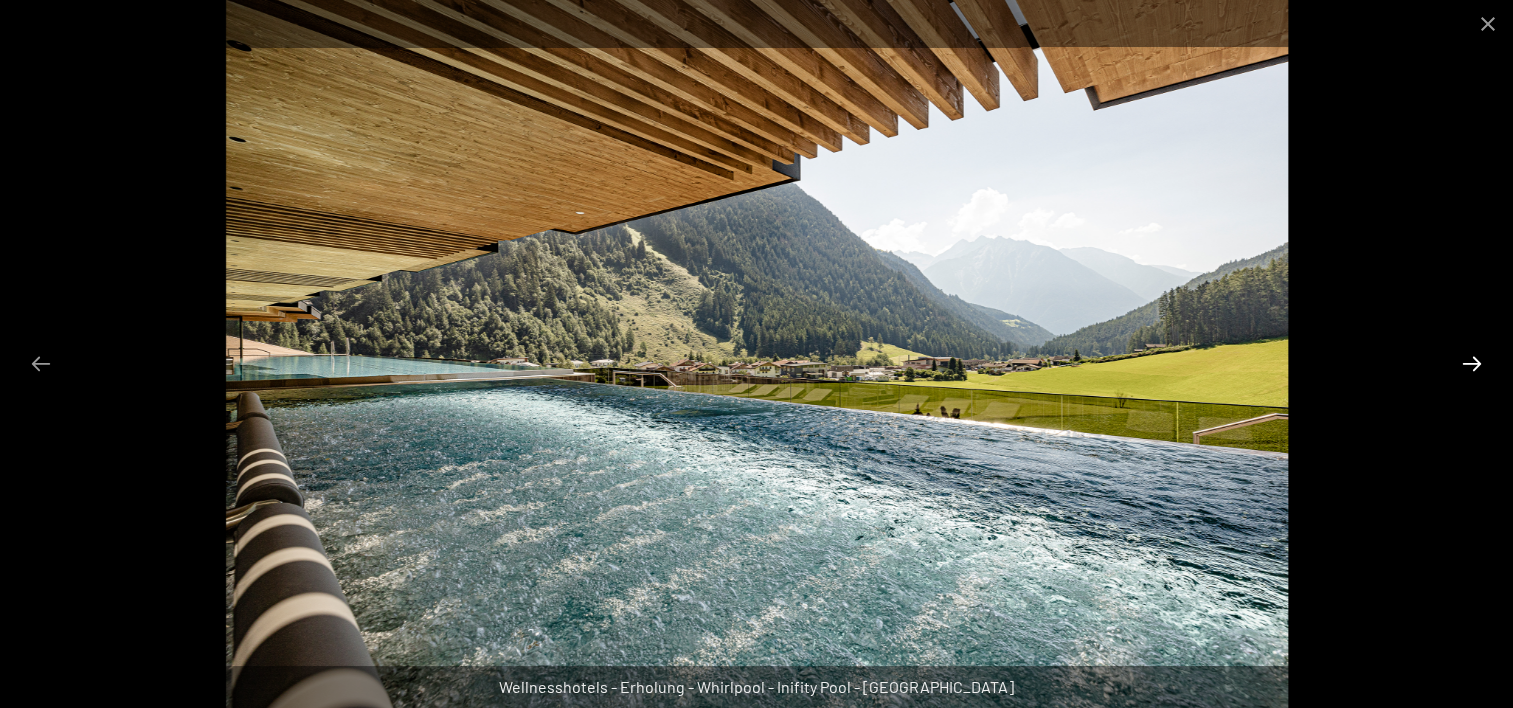 click at bounding box center (1472, 363) 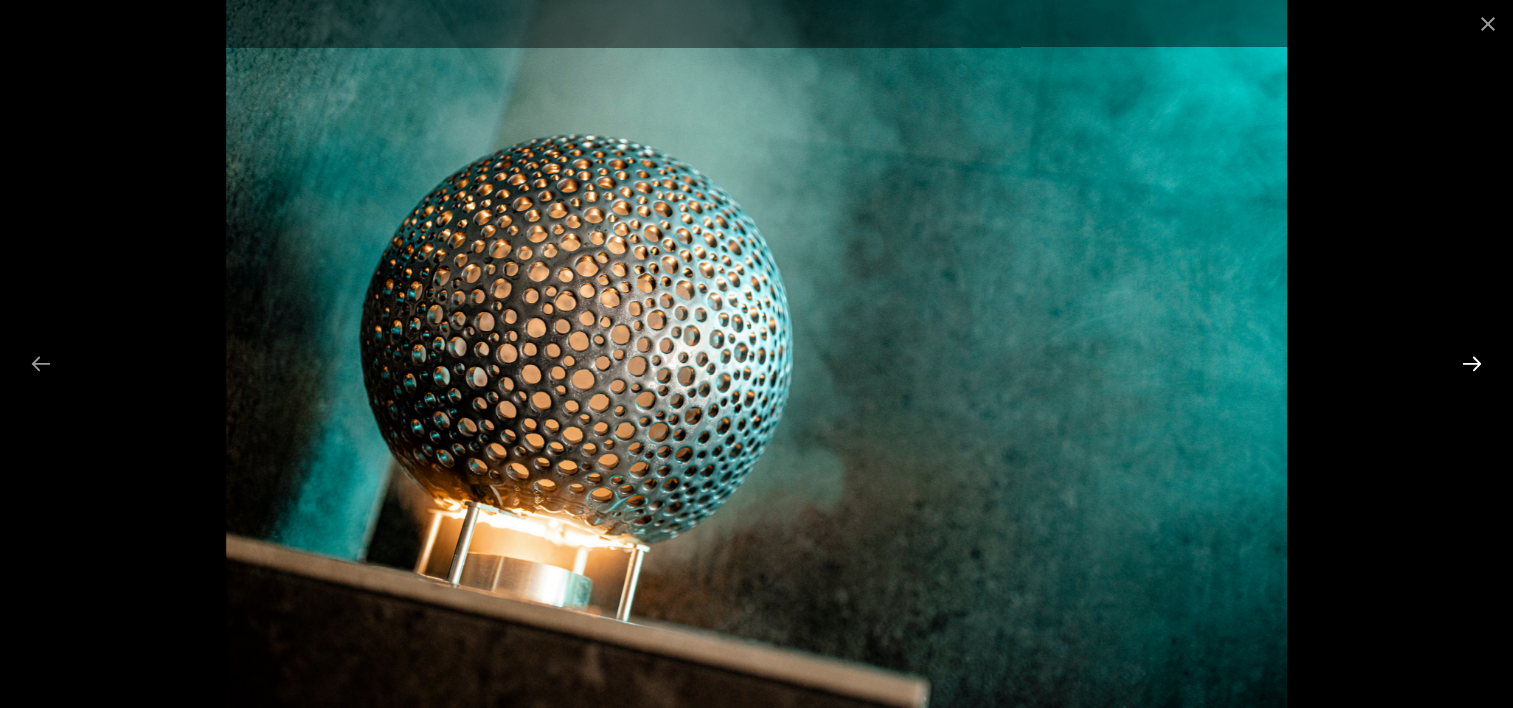 click at bounding box center (1472, 363) 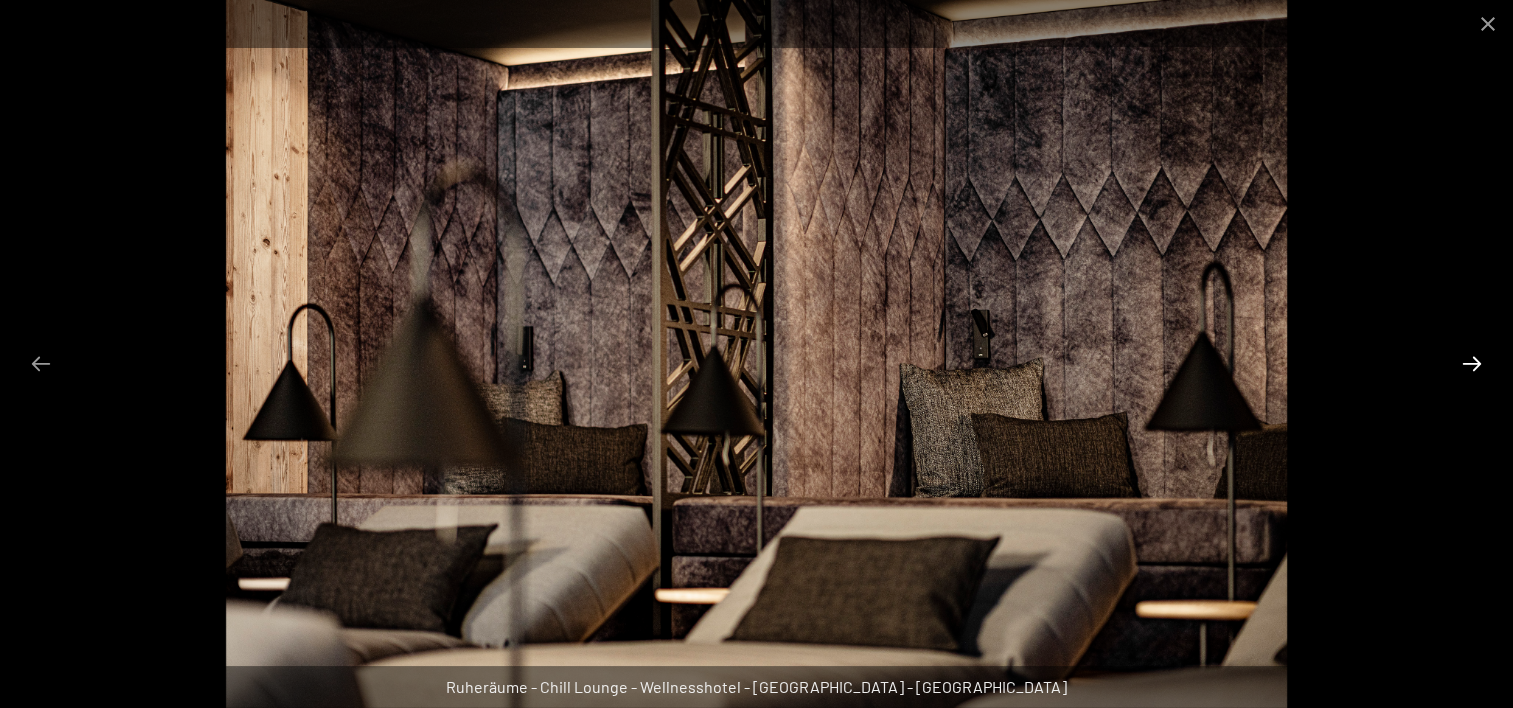 click at bounding box center [1472, 363] 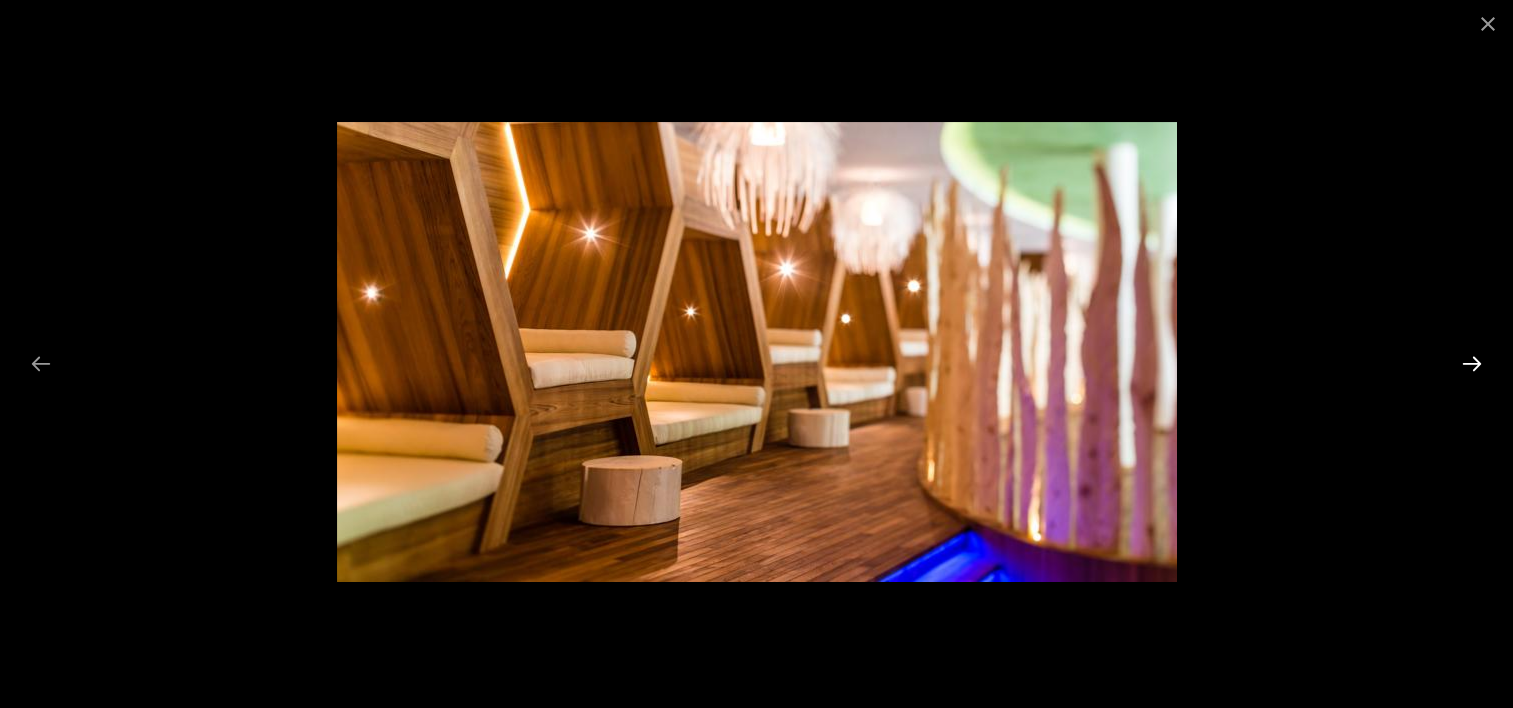 drag, startPoint x: 1476, startPoint y: 360, endPoint x: 1473, endPoint y: 349, distance: 11.401754 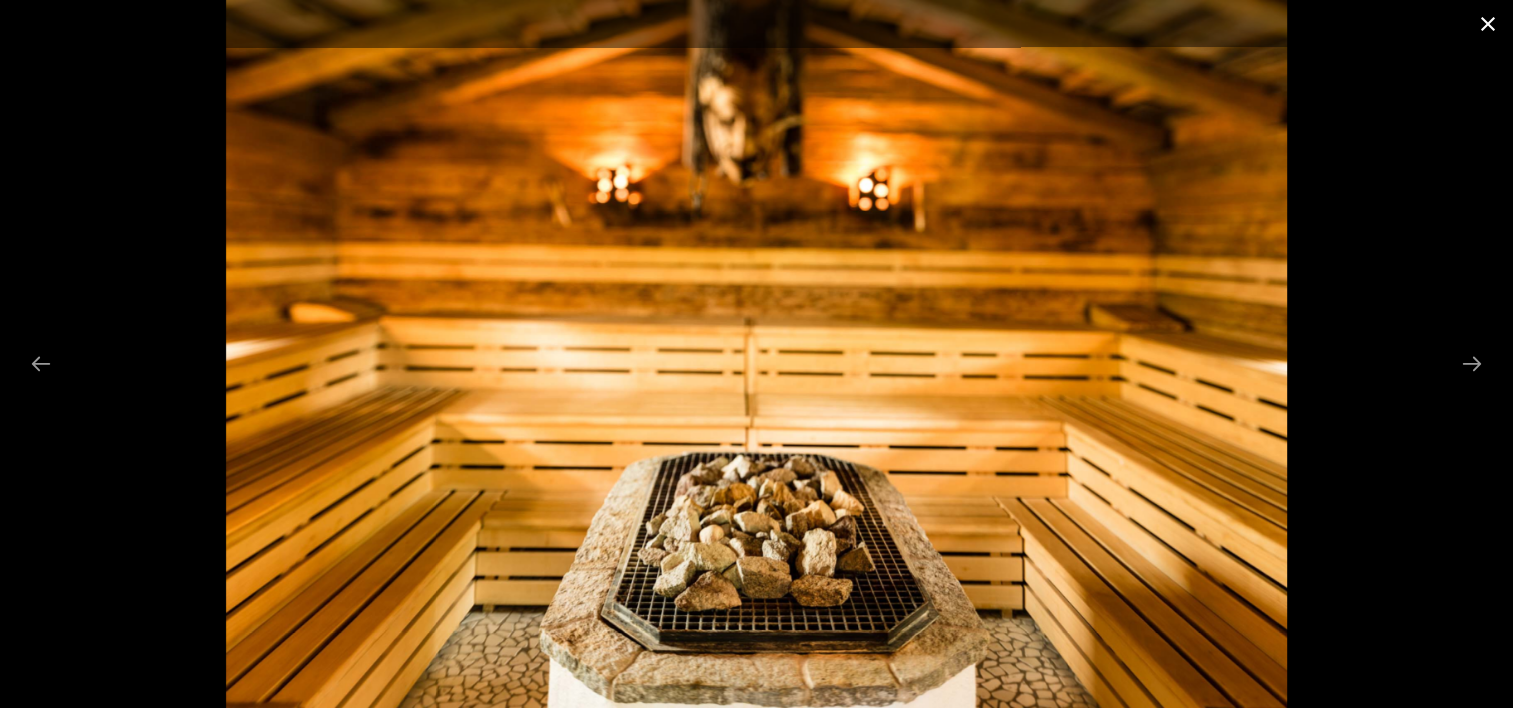 click at bounding box center [1488, 23] 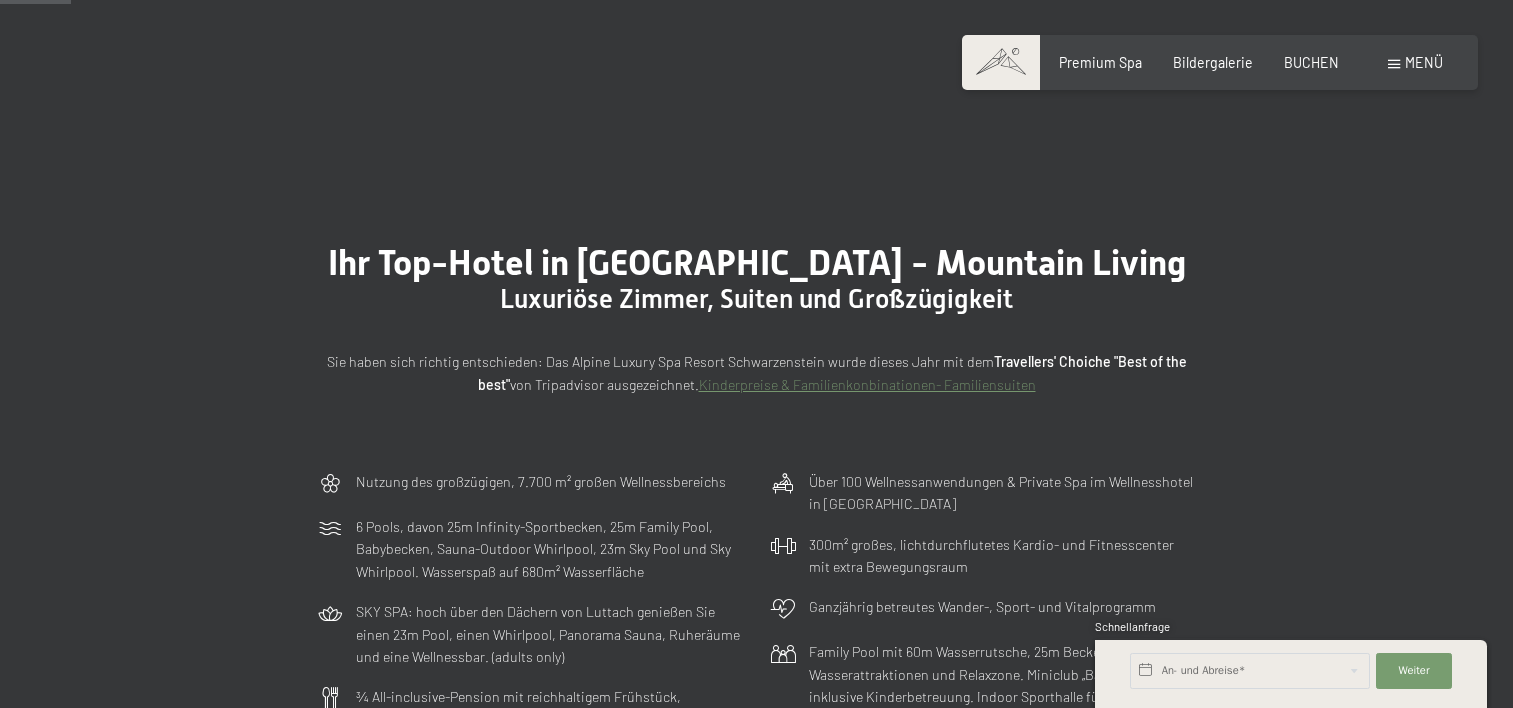scroll, scrollTop: 266, scrollLeft: 0, axis: vertical 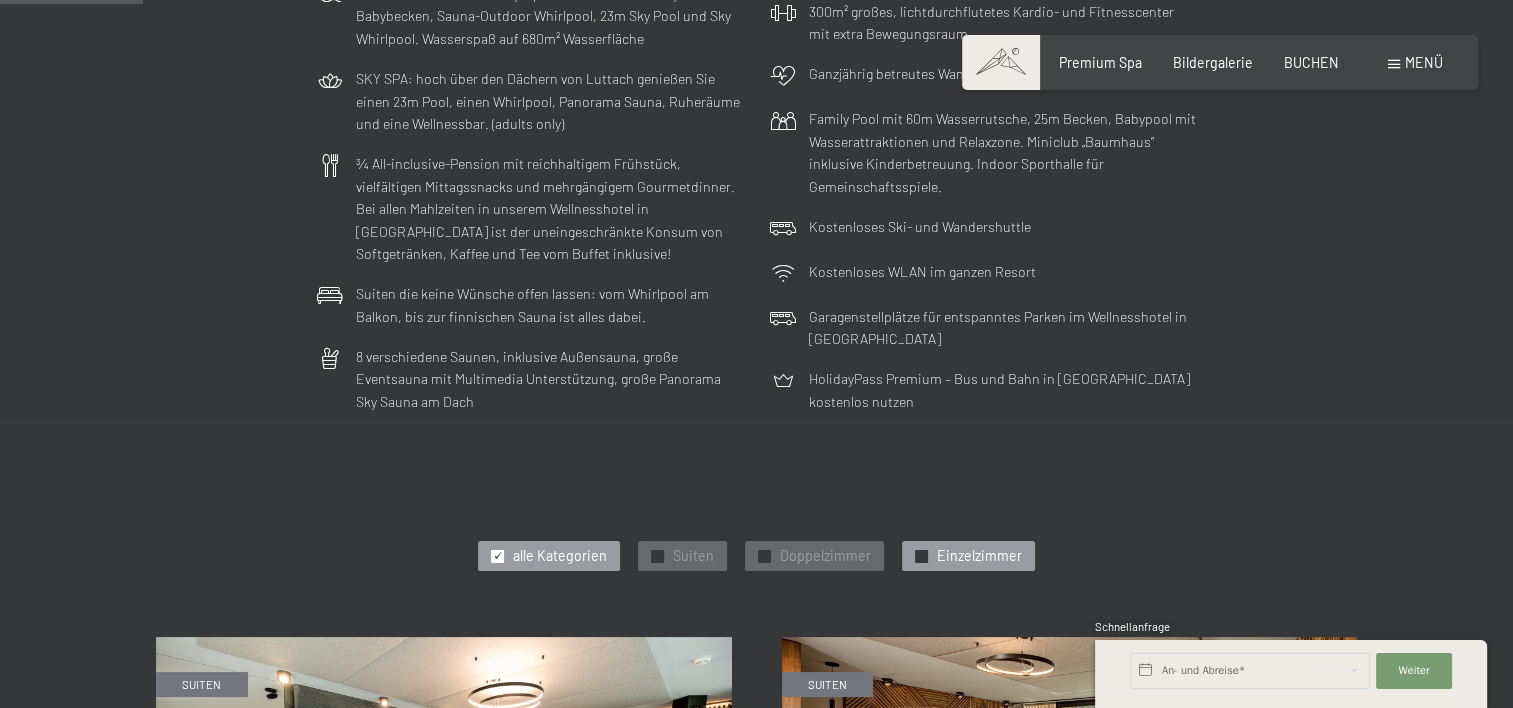 click on "✓" at bounding box center [921, 556] 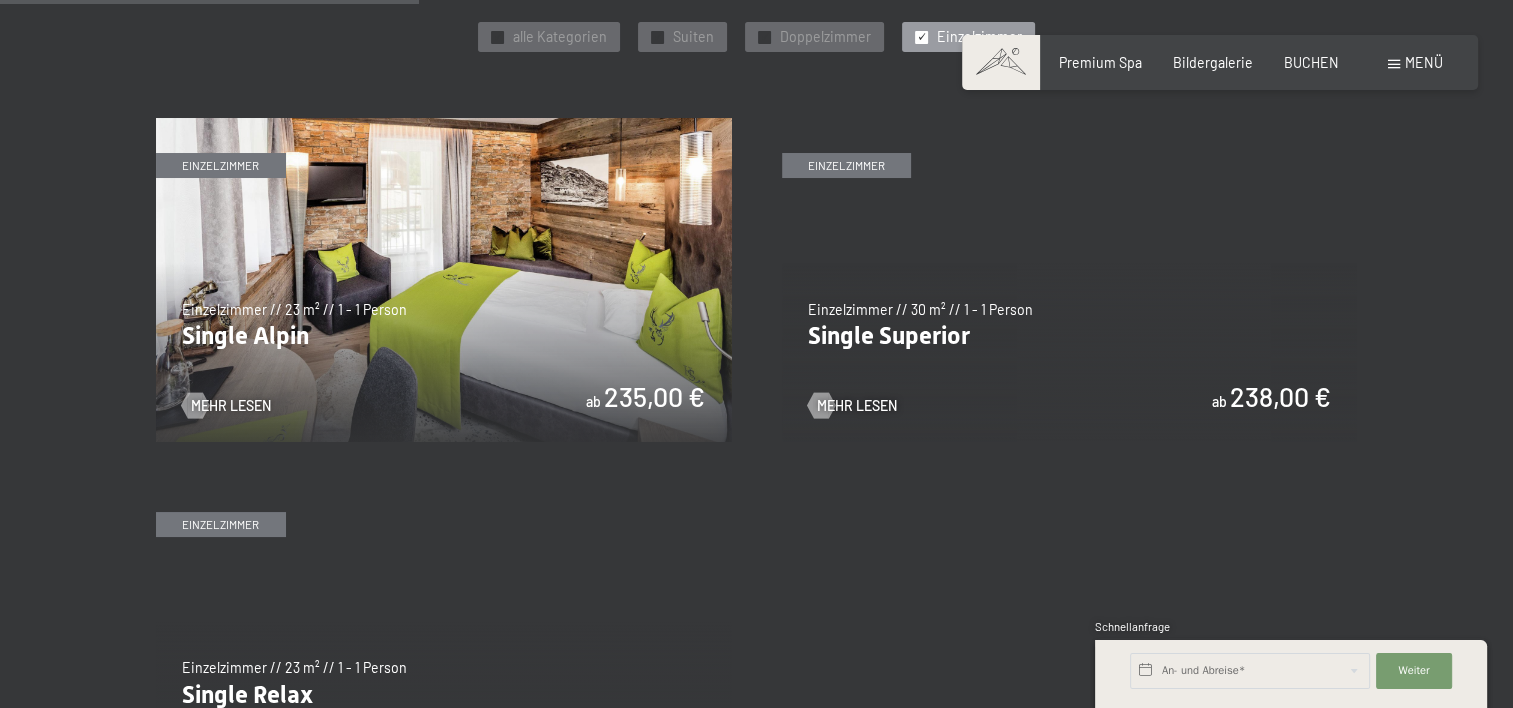 scroll, scrollTop: 1066, scrollLeft: 0, axis: vertical 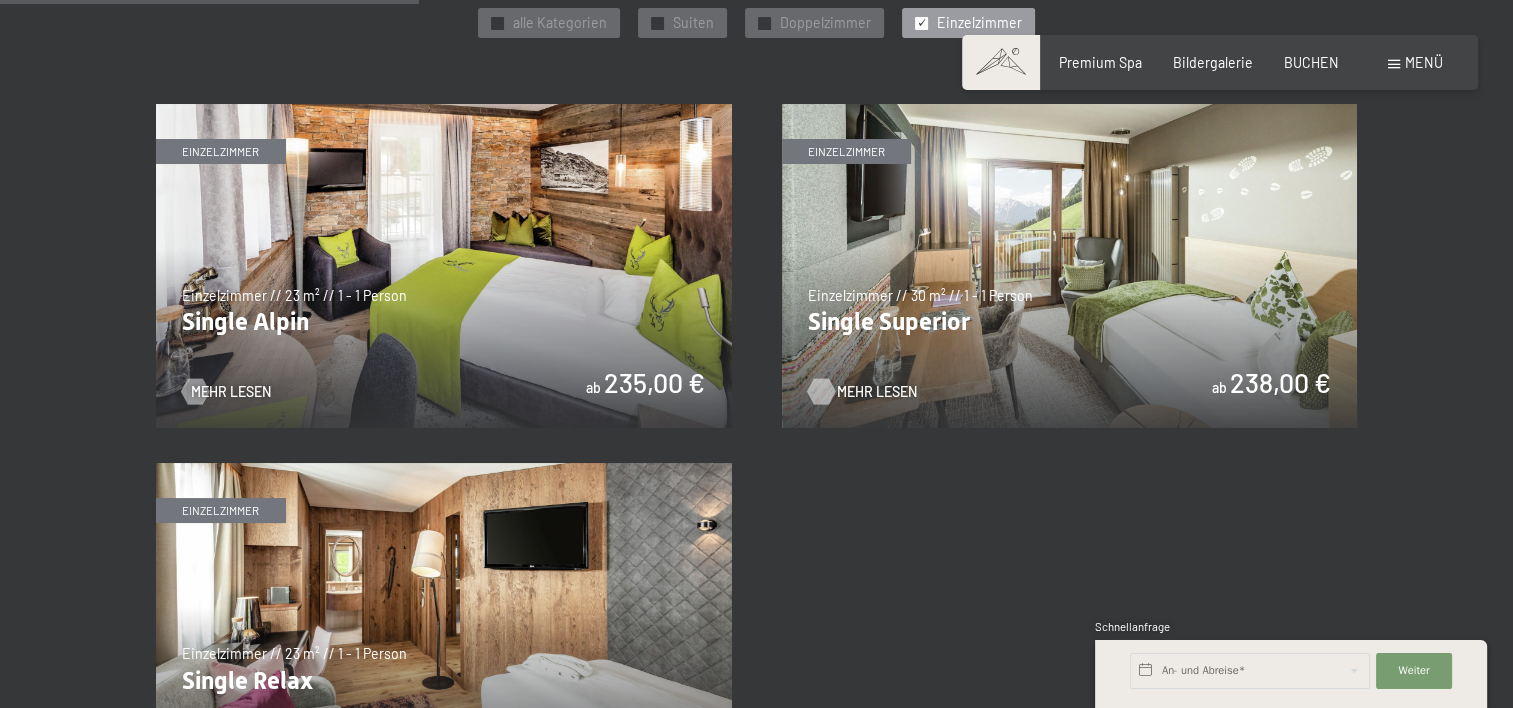 click on "Mehr Lesen" at bounding box center [877, 392] 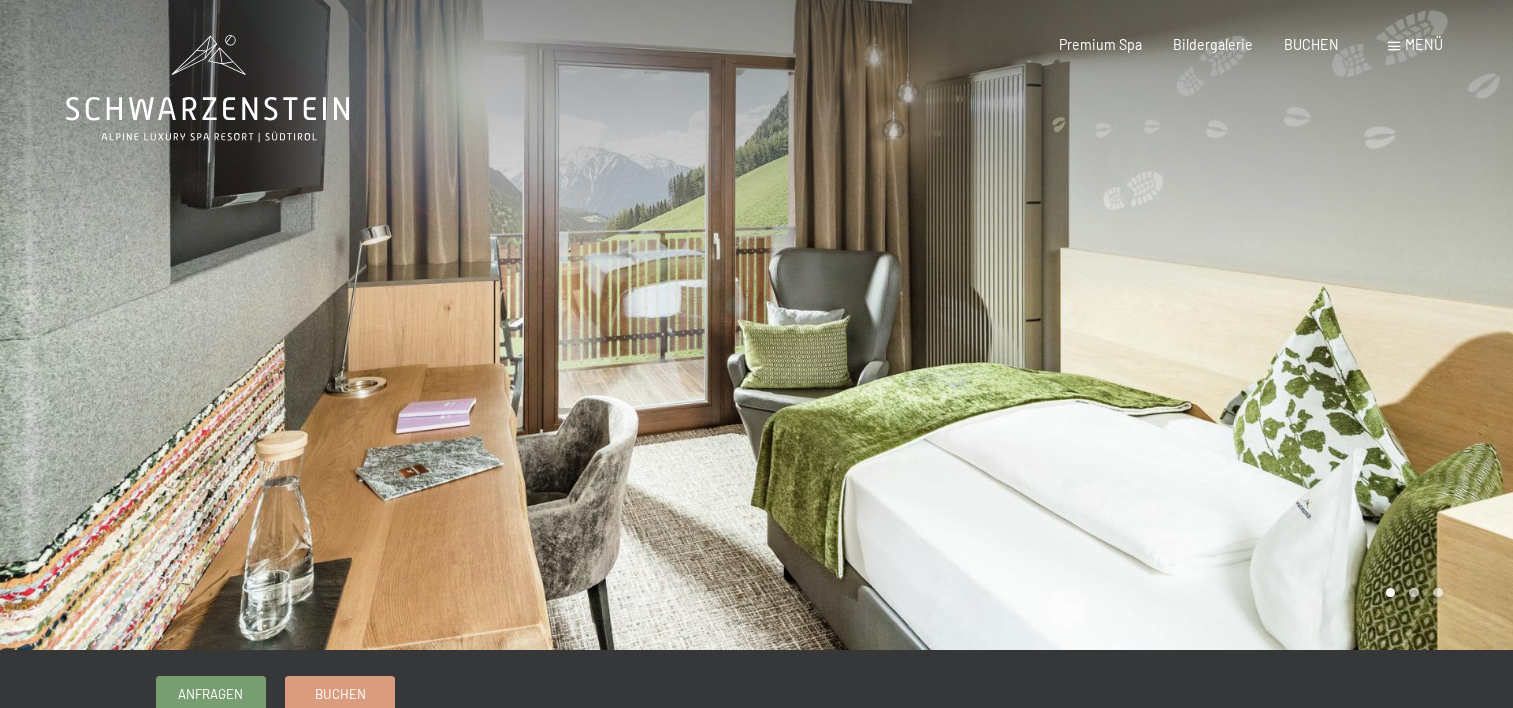 scroll, scrollTop: 0, scrollLeft: 0, axis: both 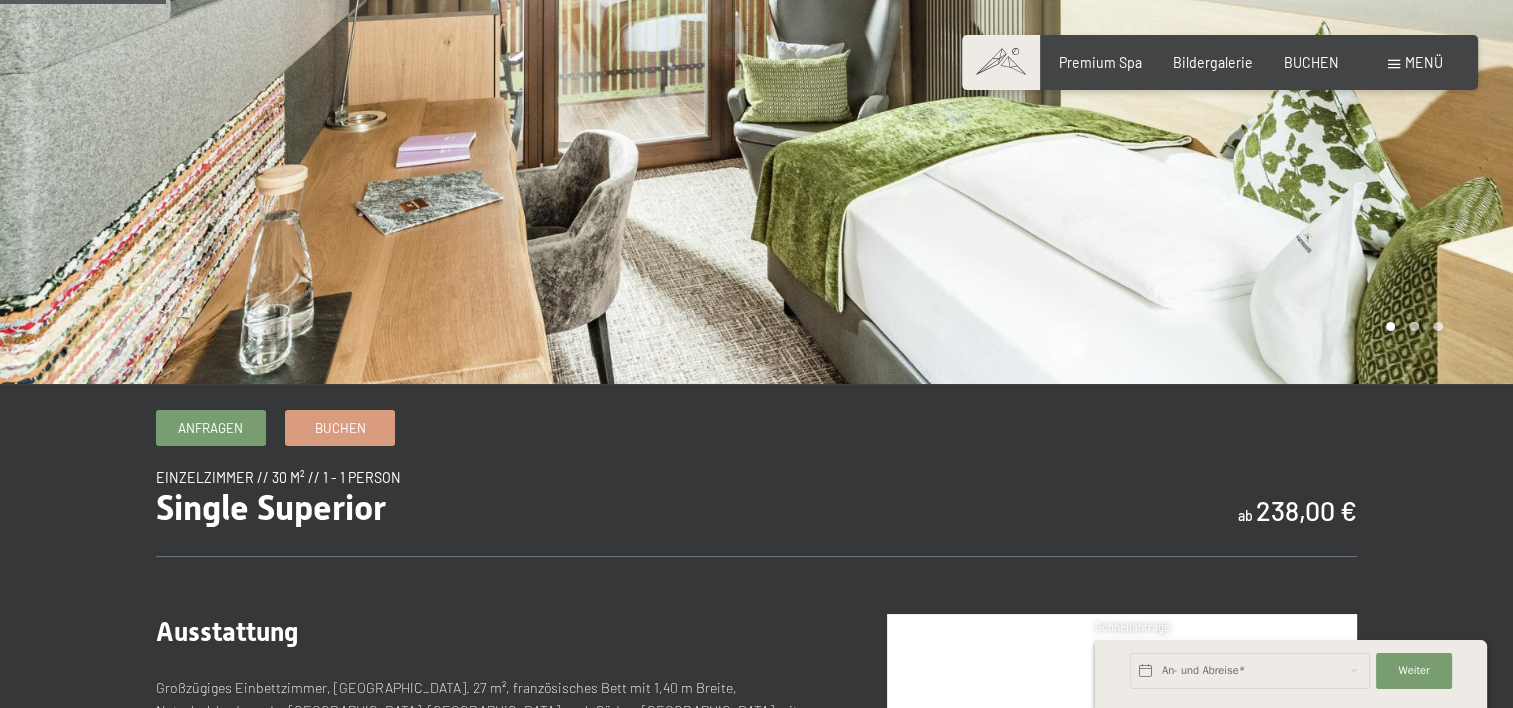 click at bounding box center [1135, 59] 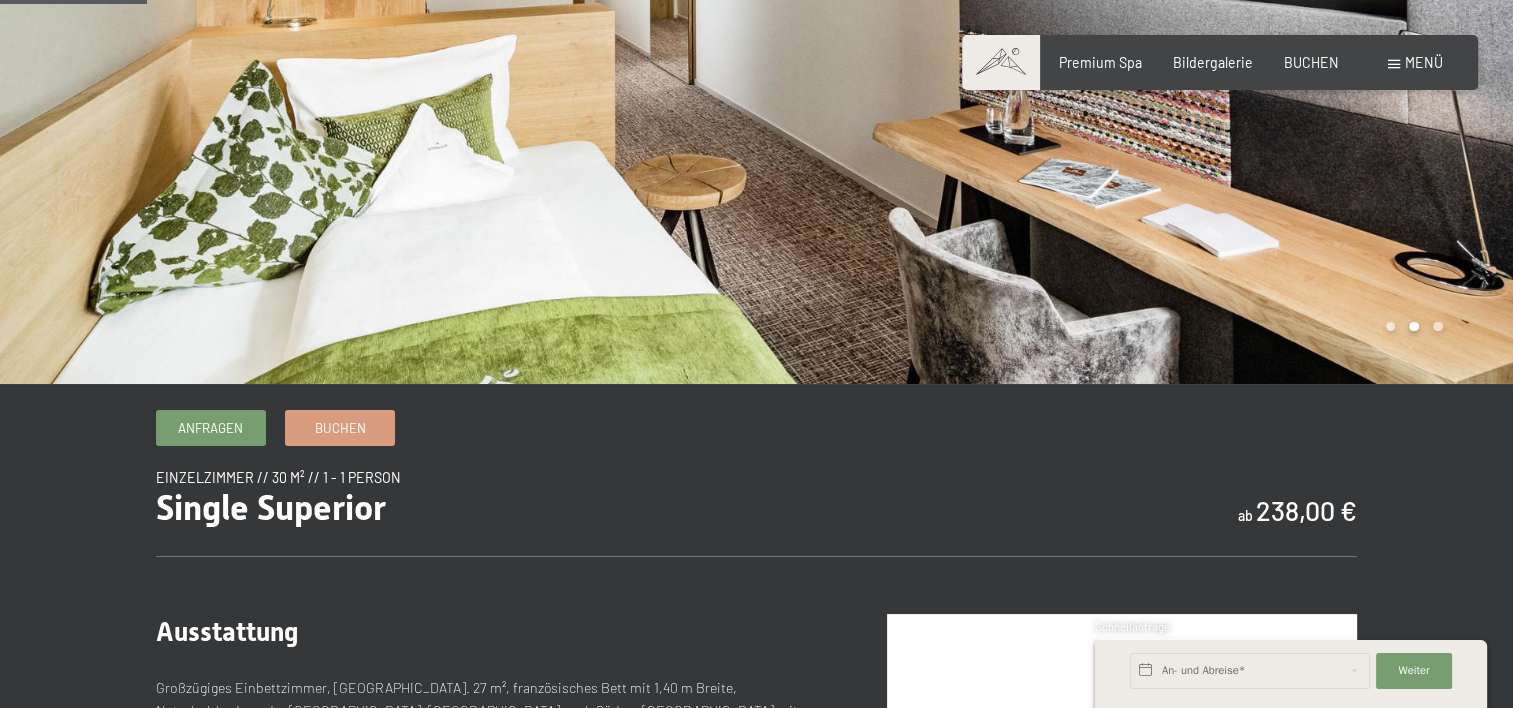 scroll, scrollTop: 0, scrollLeft: 0, axis: both 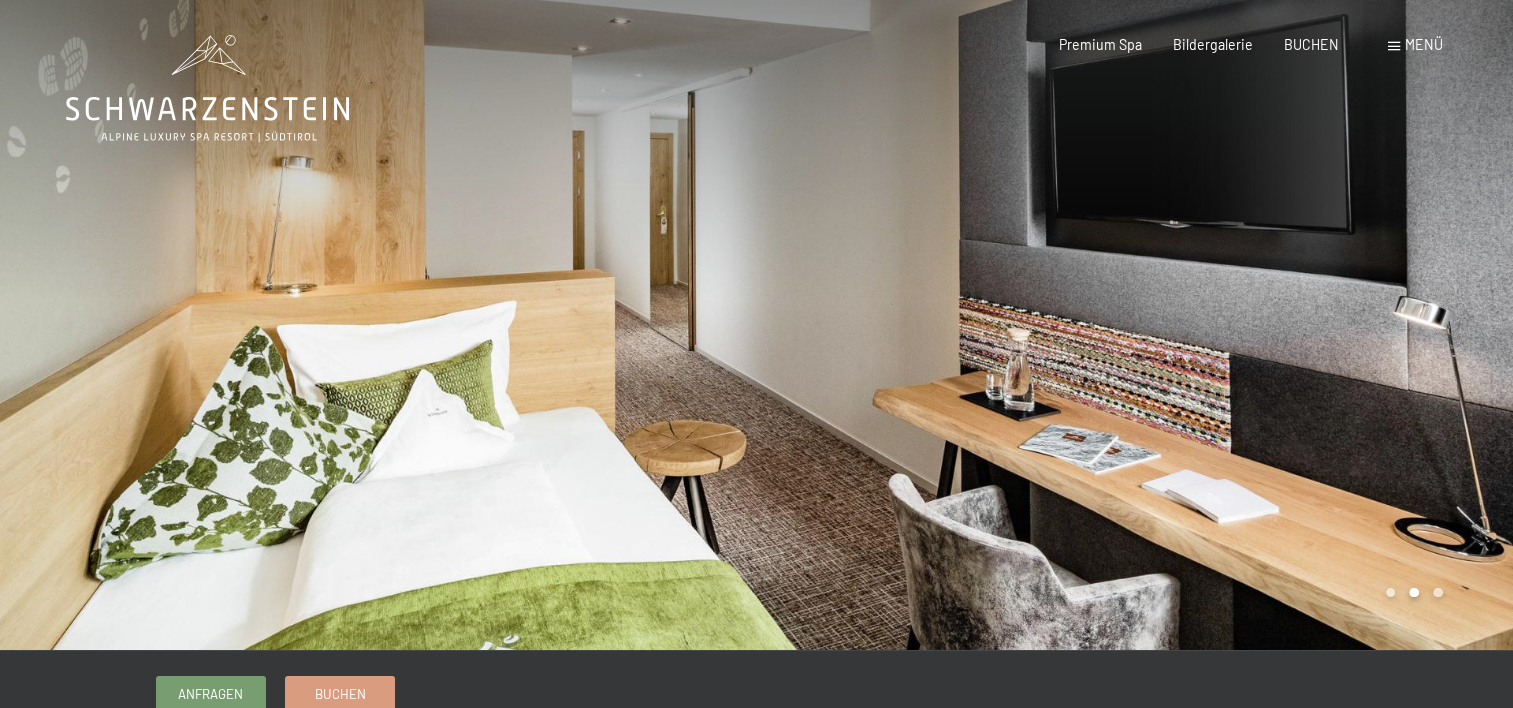 click at bounding box center [378, 325] 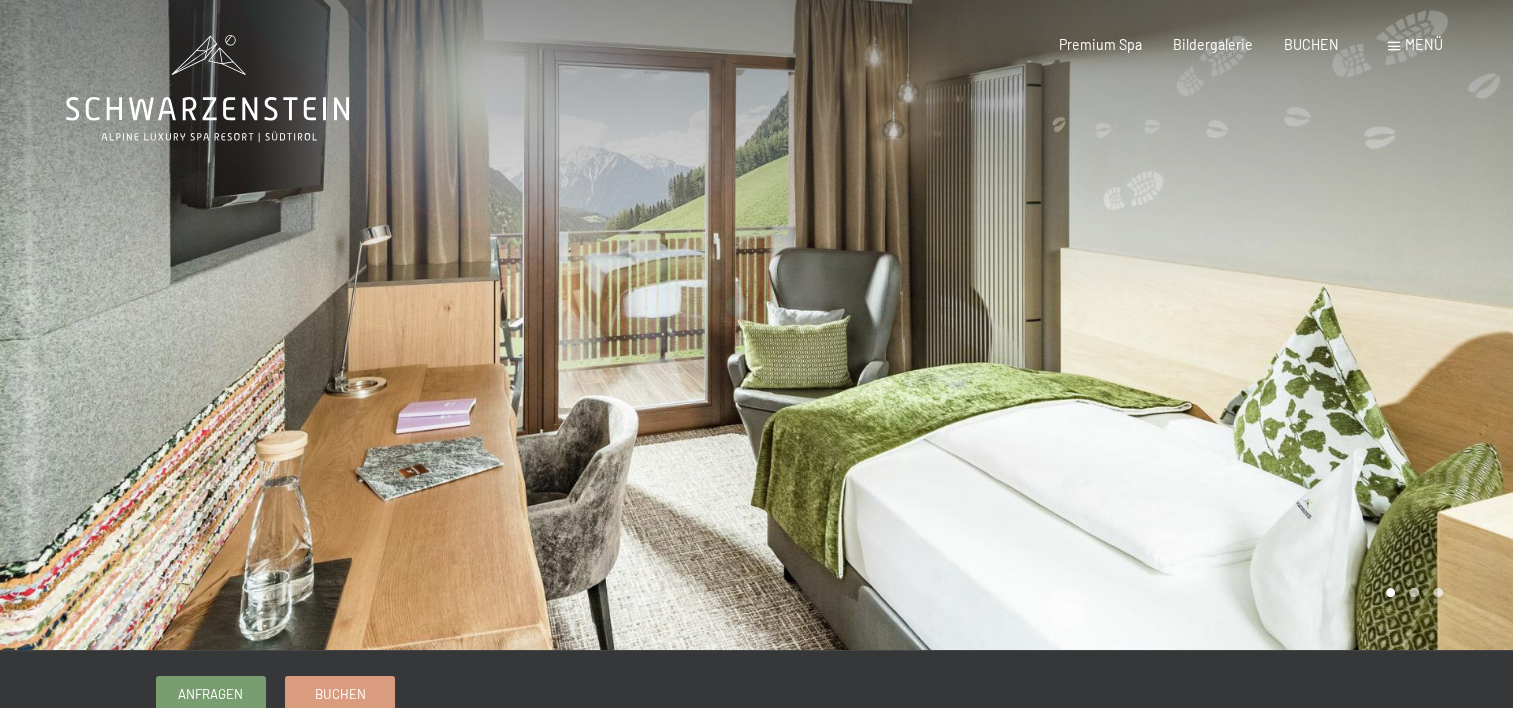 click at bounding box center (378, 325) 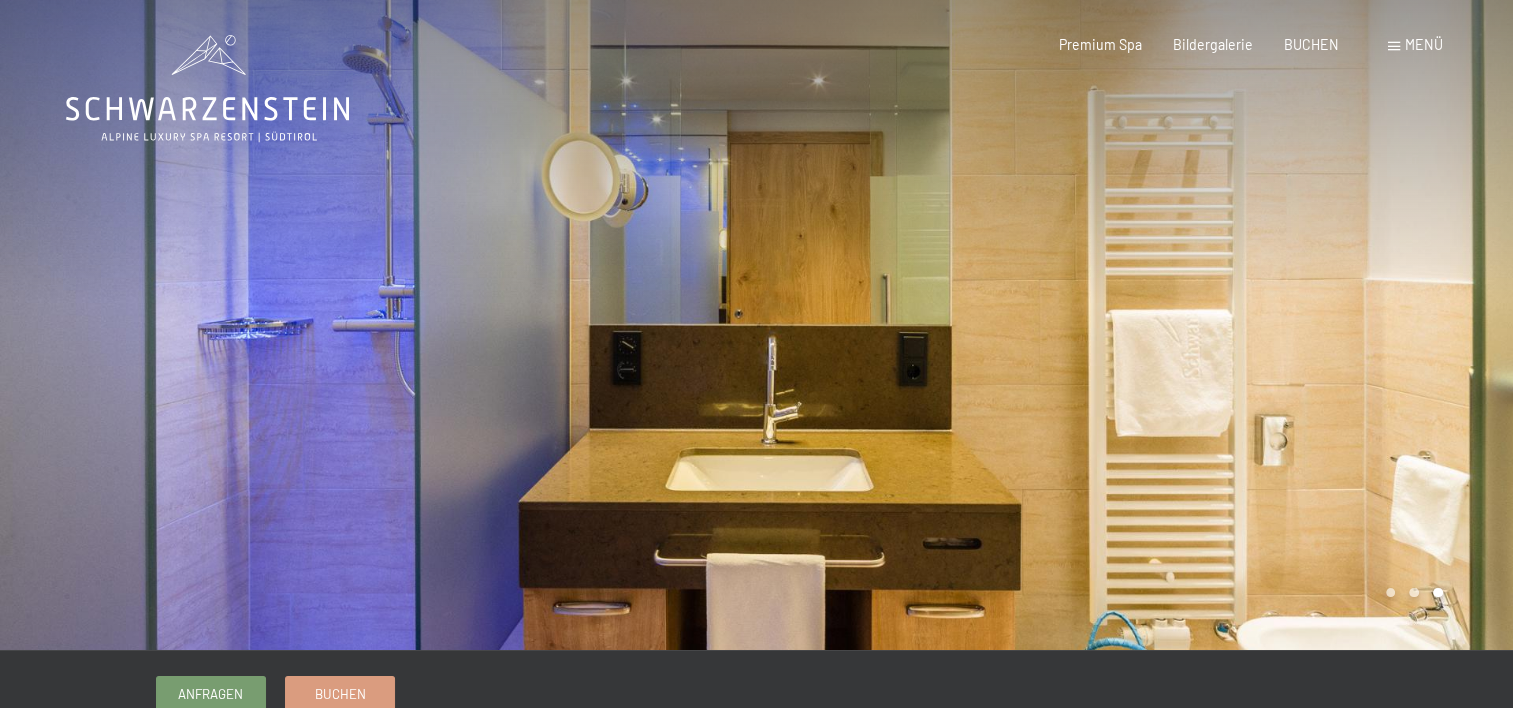 click at bounding box center [378, 325] 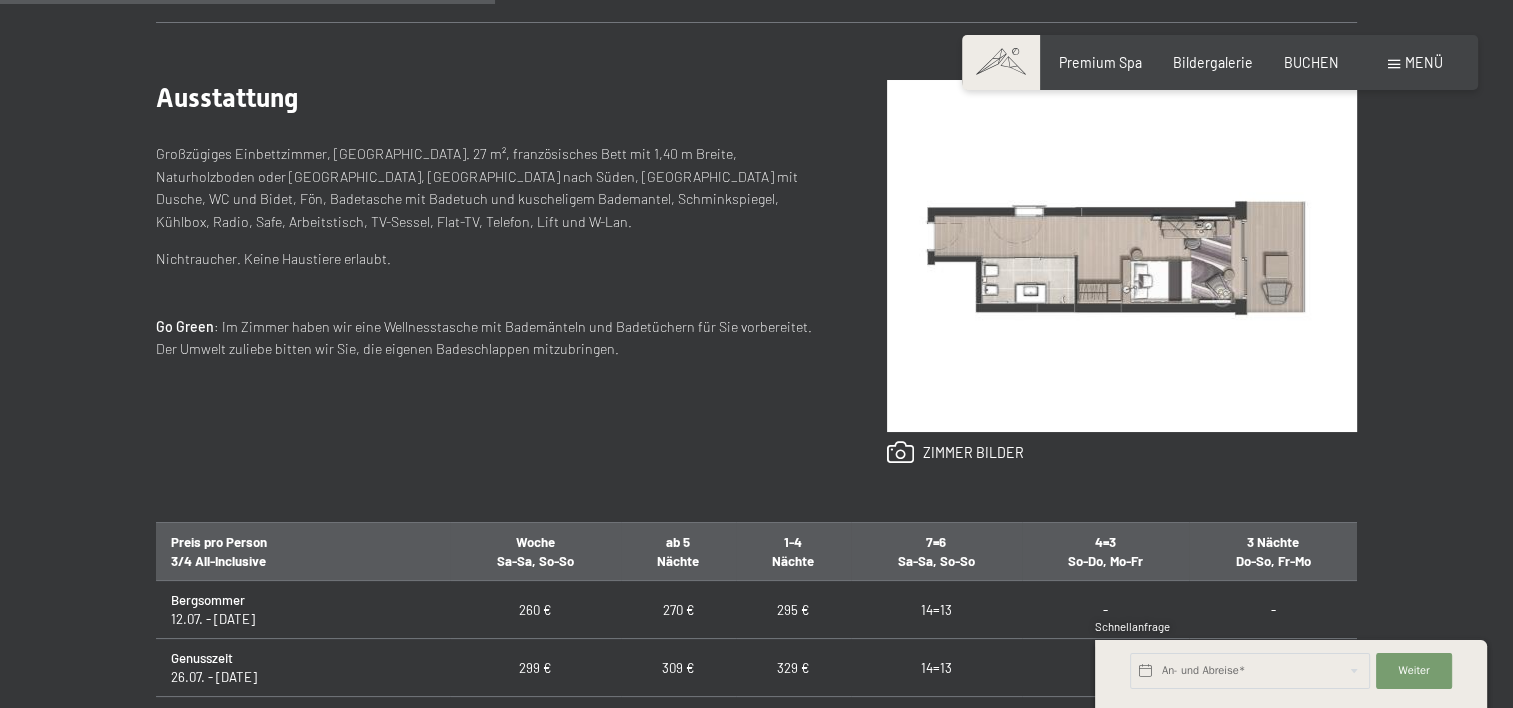 scroll, scrollTop: 533, scrollLeft: 0, axis: vertical 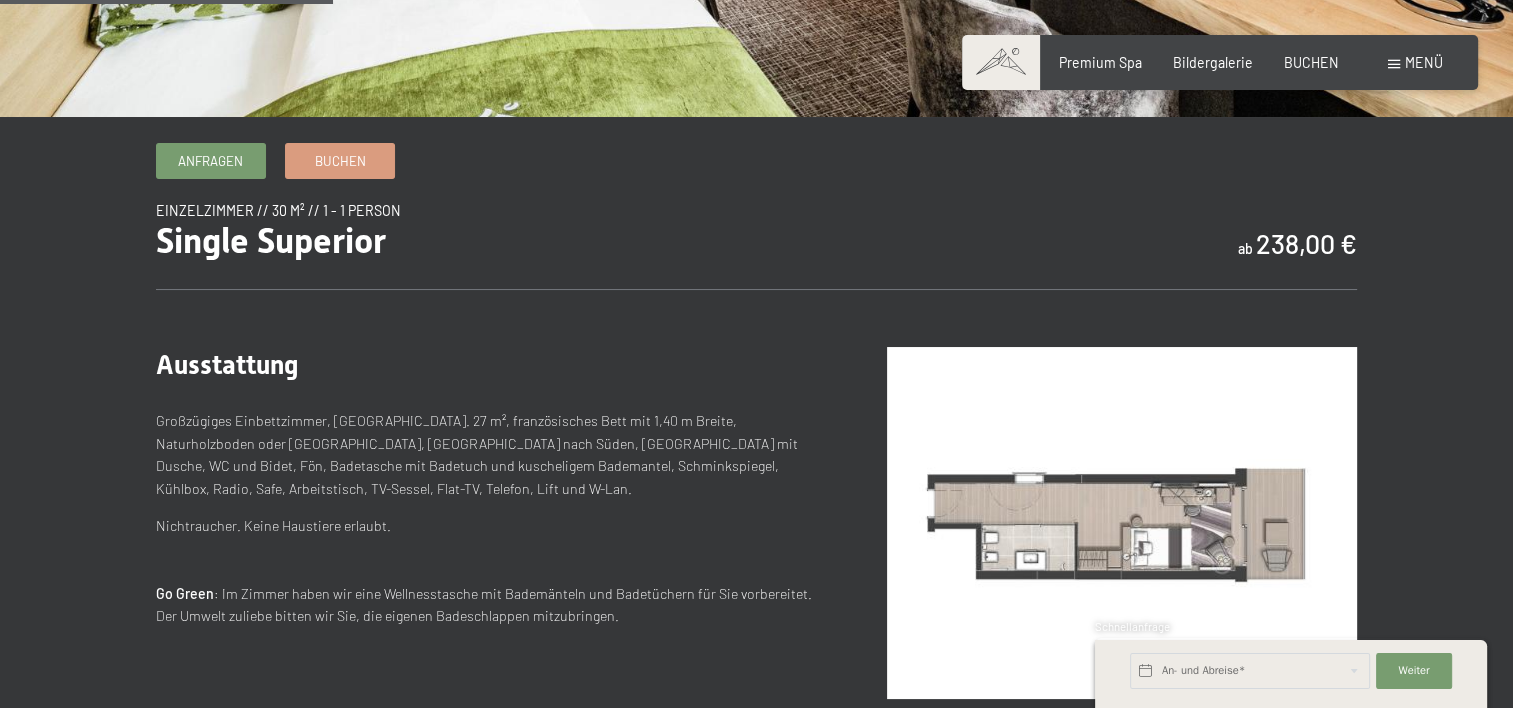 click at bounding box center [1122, 523] 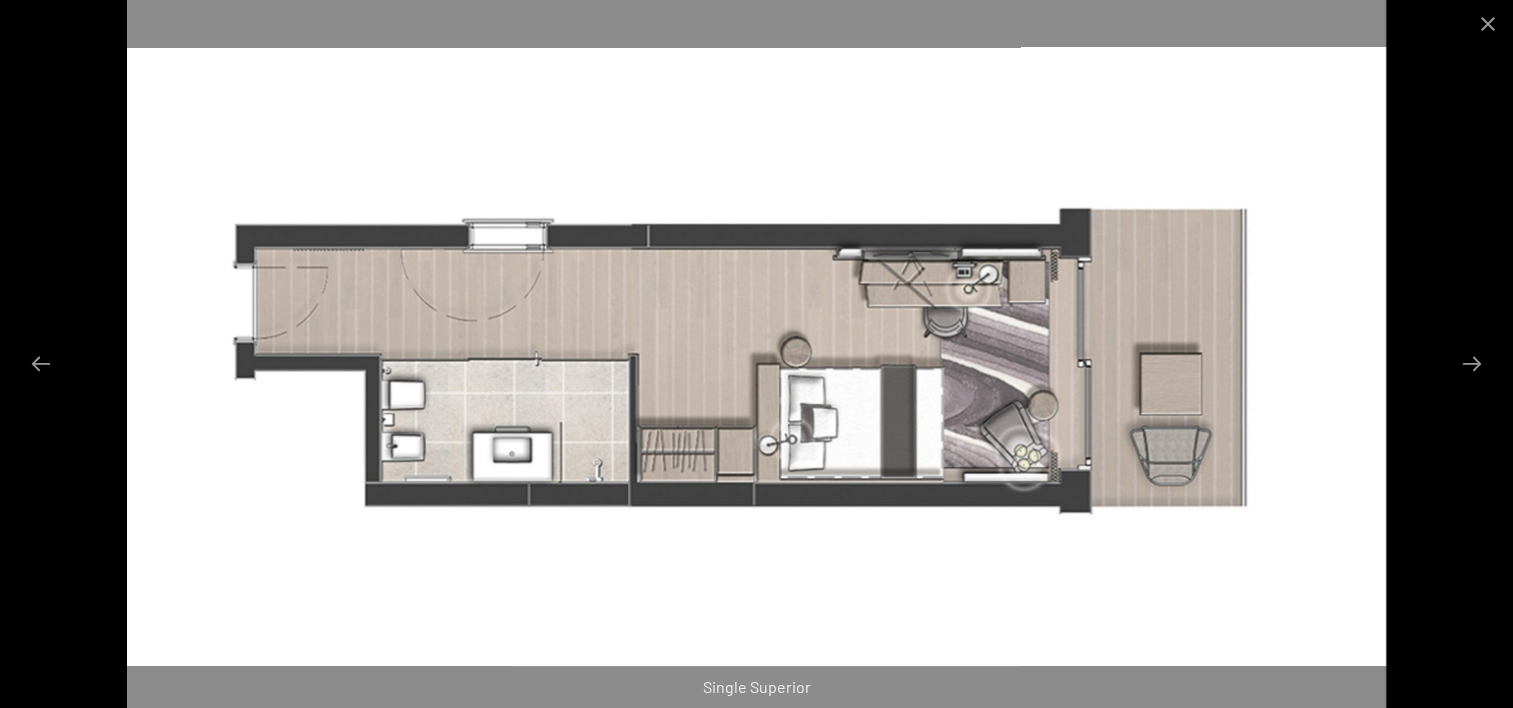 click at bounding box center (756, 354) 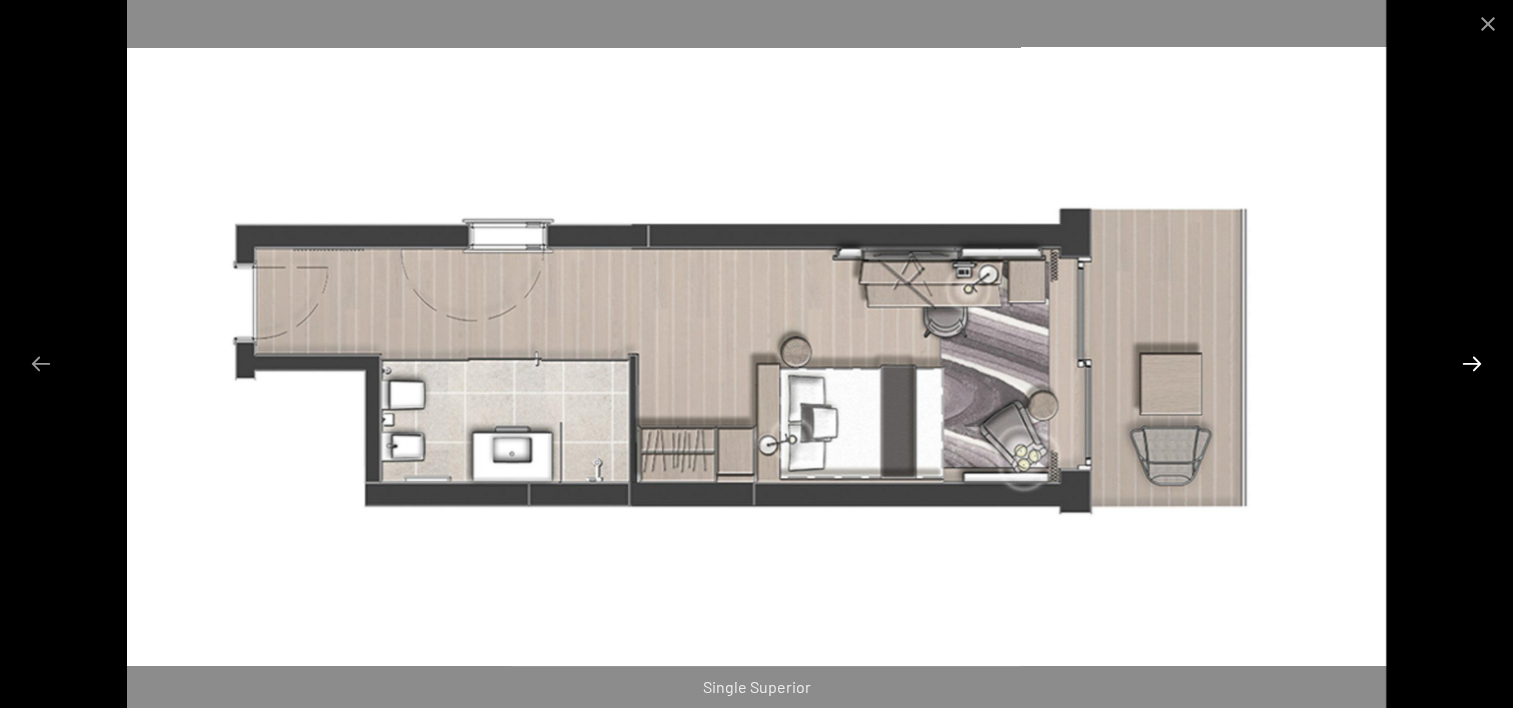 click at bounding box center (1472, 363) 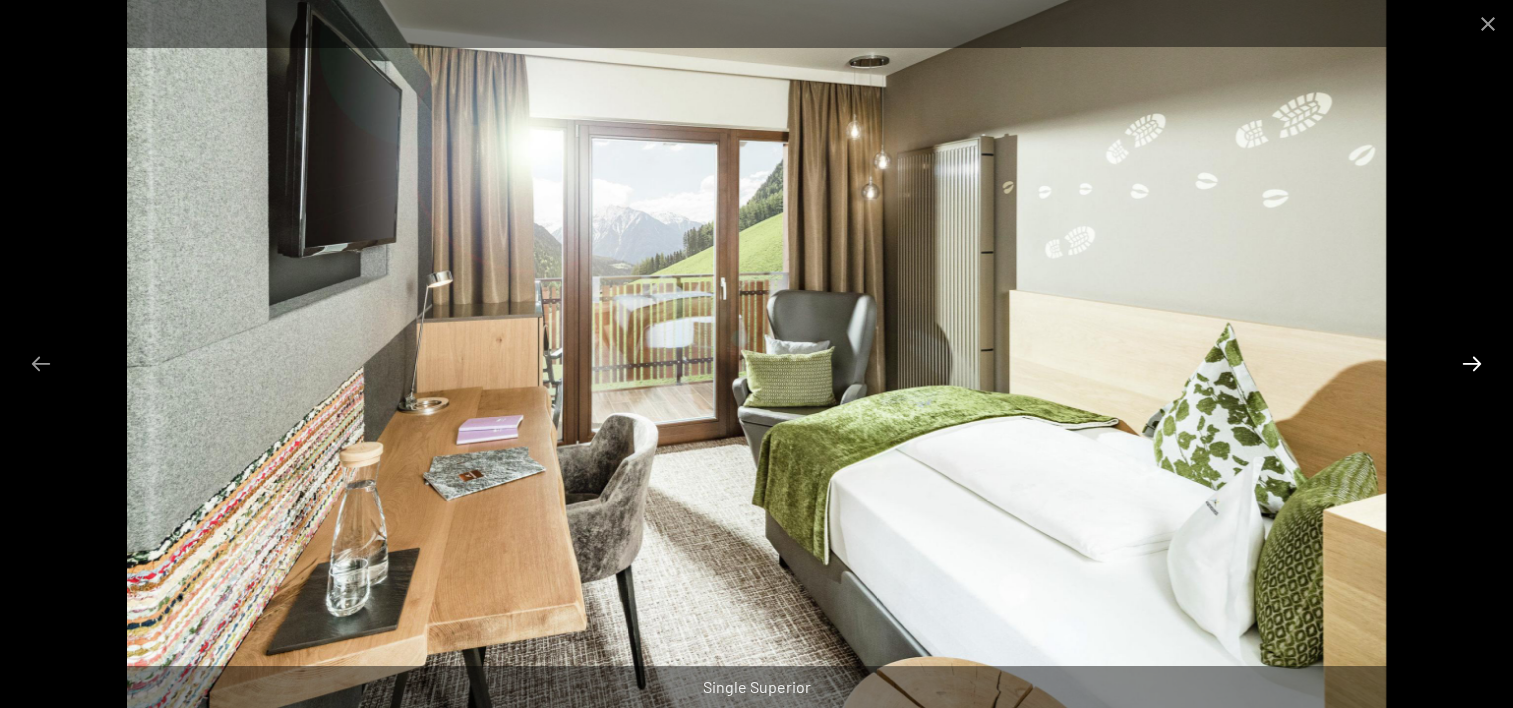 click at bounding box center (1472, 363) 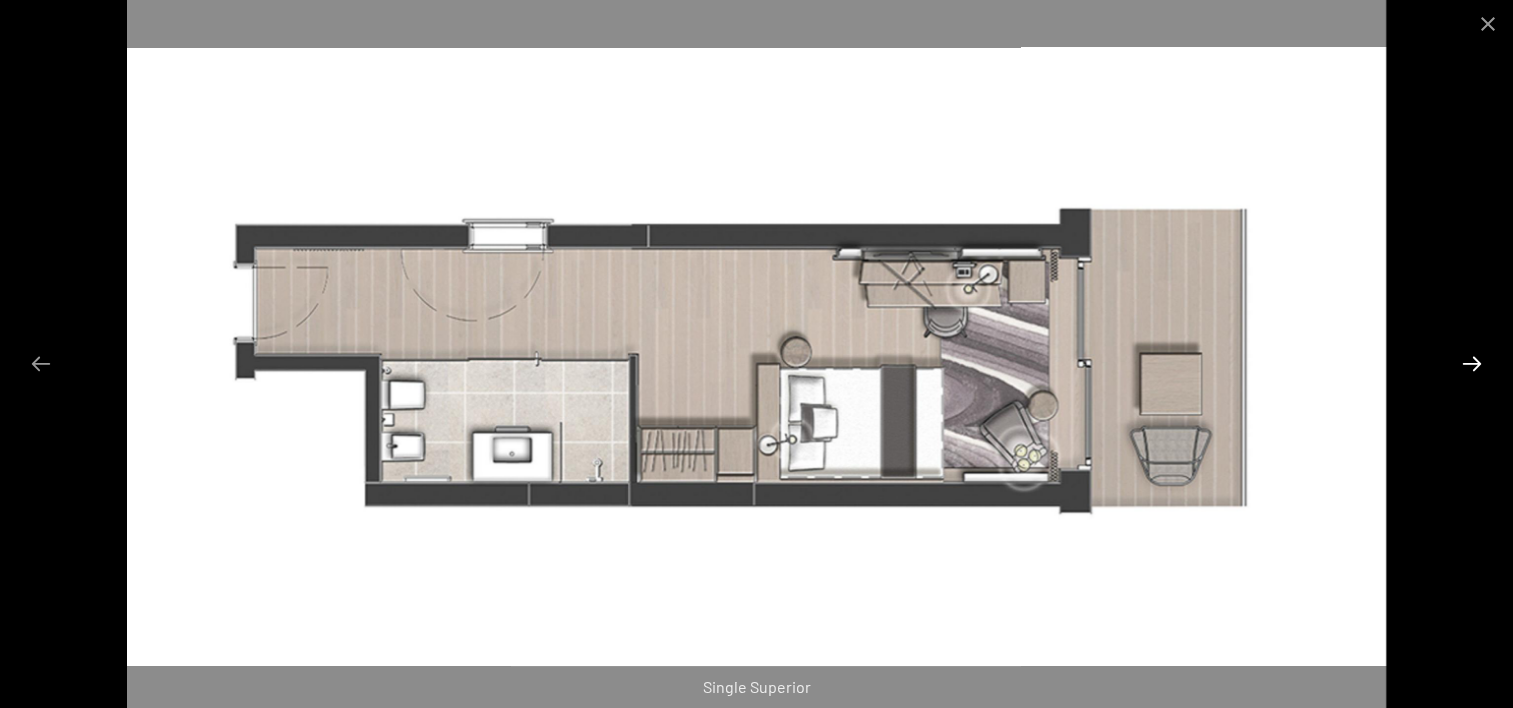 click at bounding box center [1472, 363] 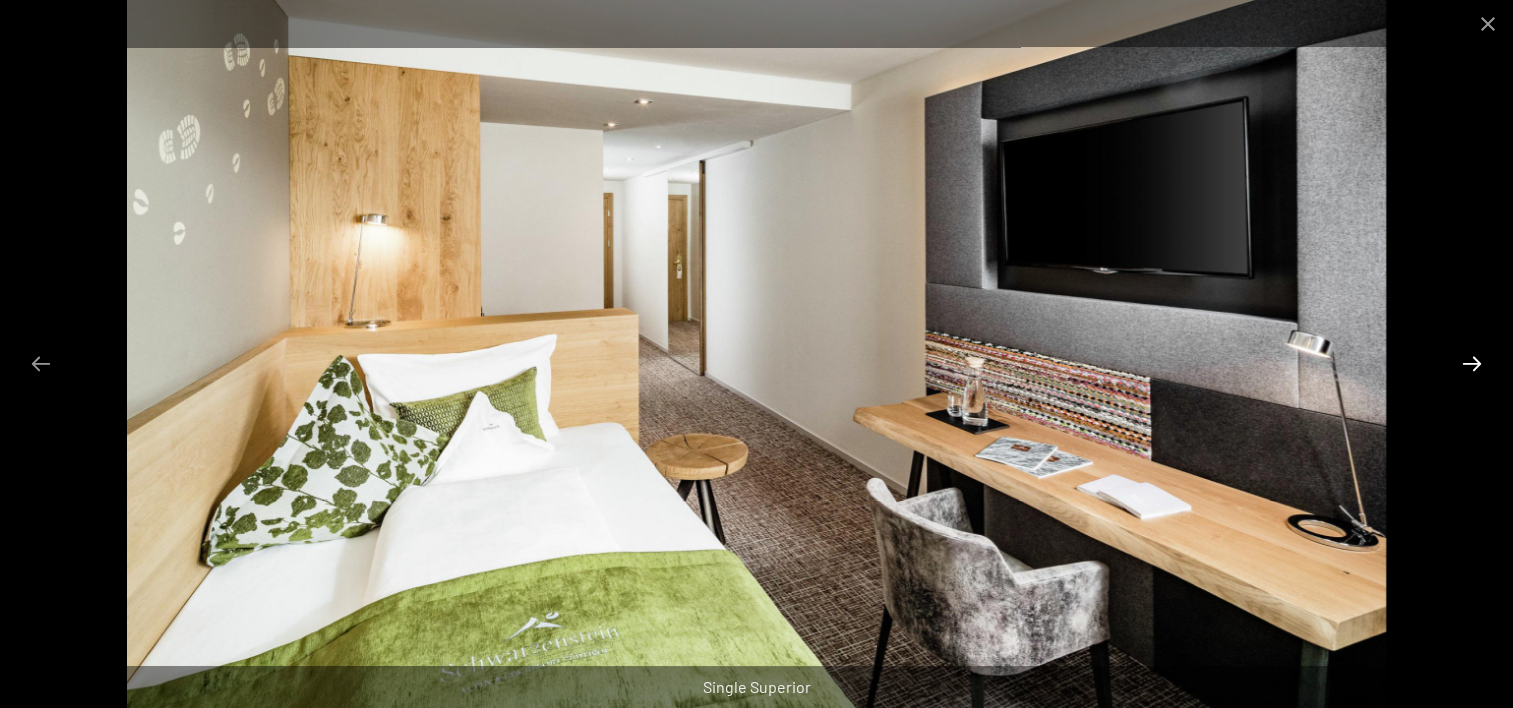 click at bounding box center [1472, 363] 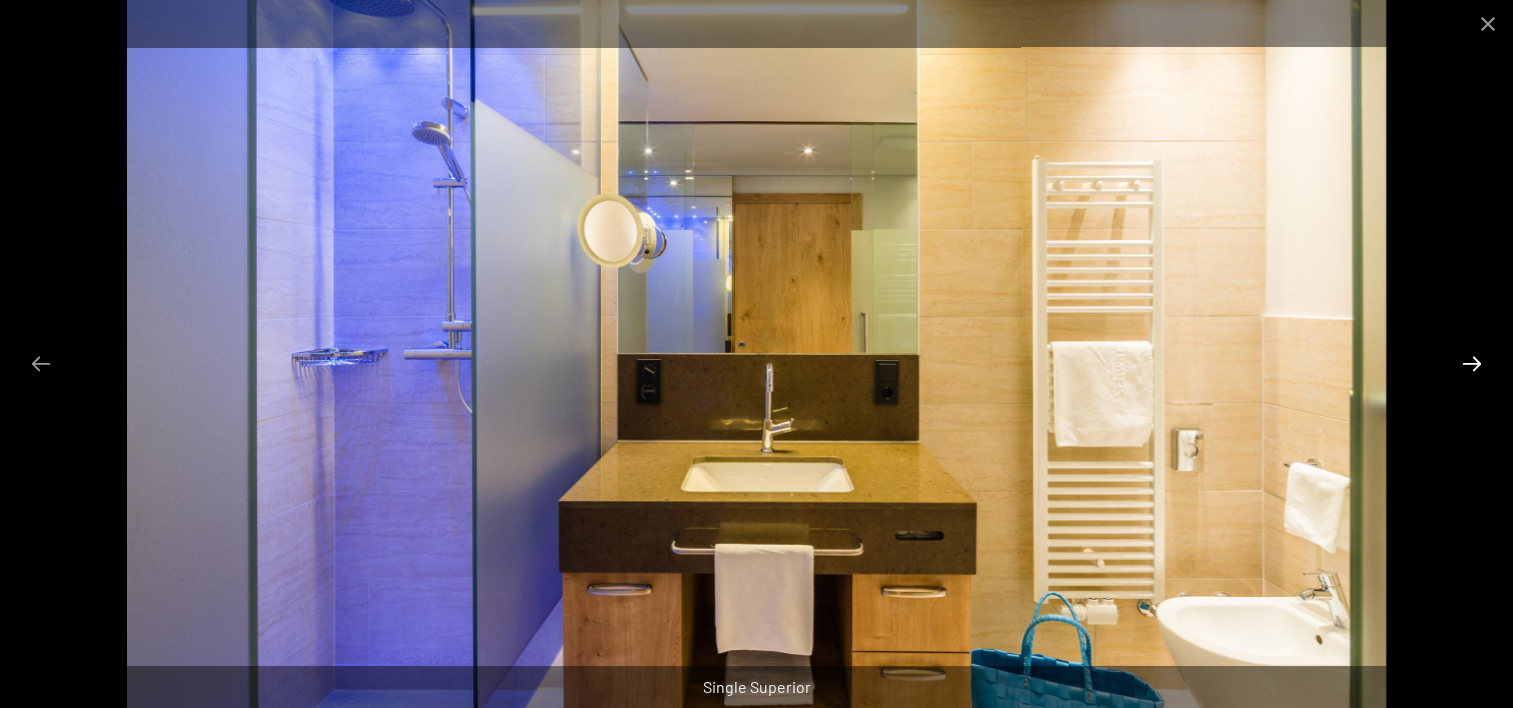 click at bounding box center (1472, 363) 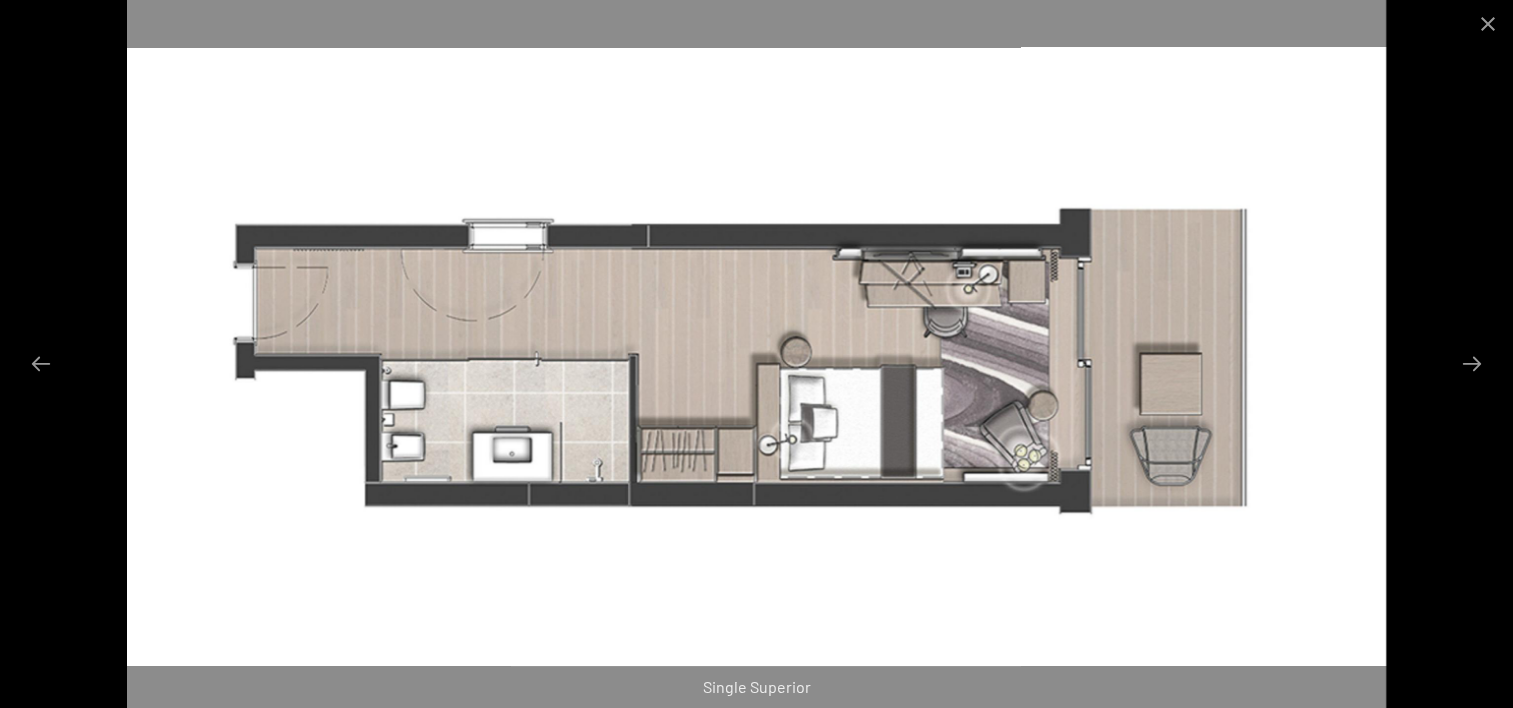 click at bounding box center [756, 354] 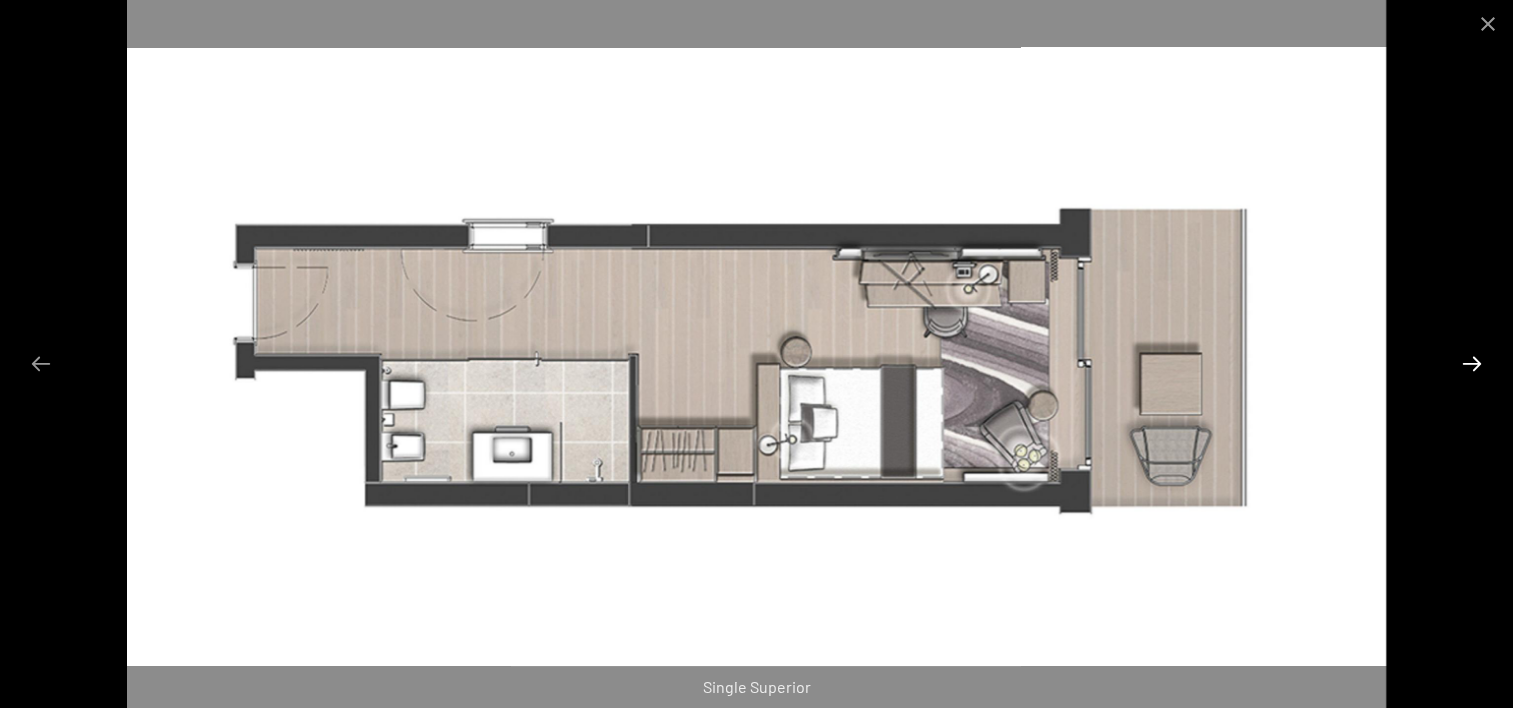 click at bounding box center (1472, 363) 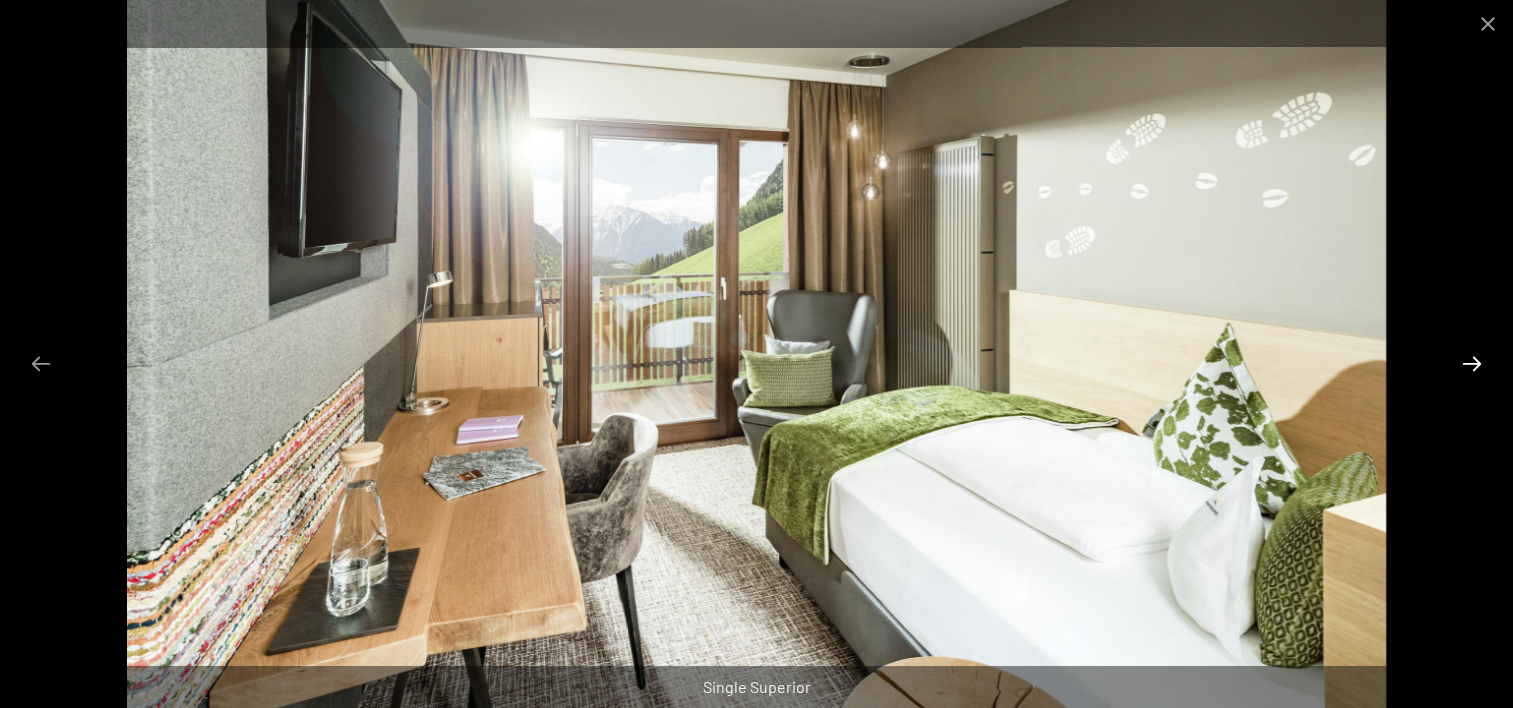 click at bounding box center [1472, 363] 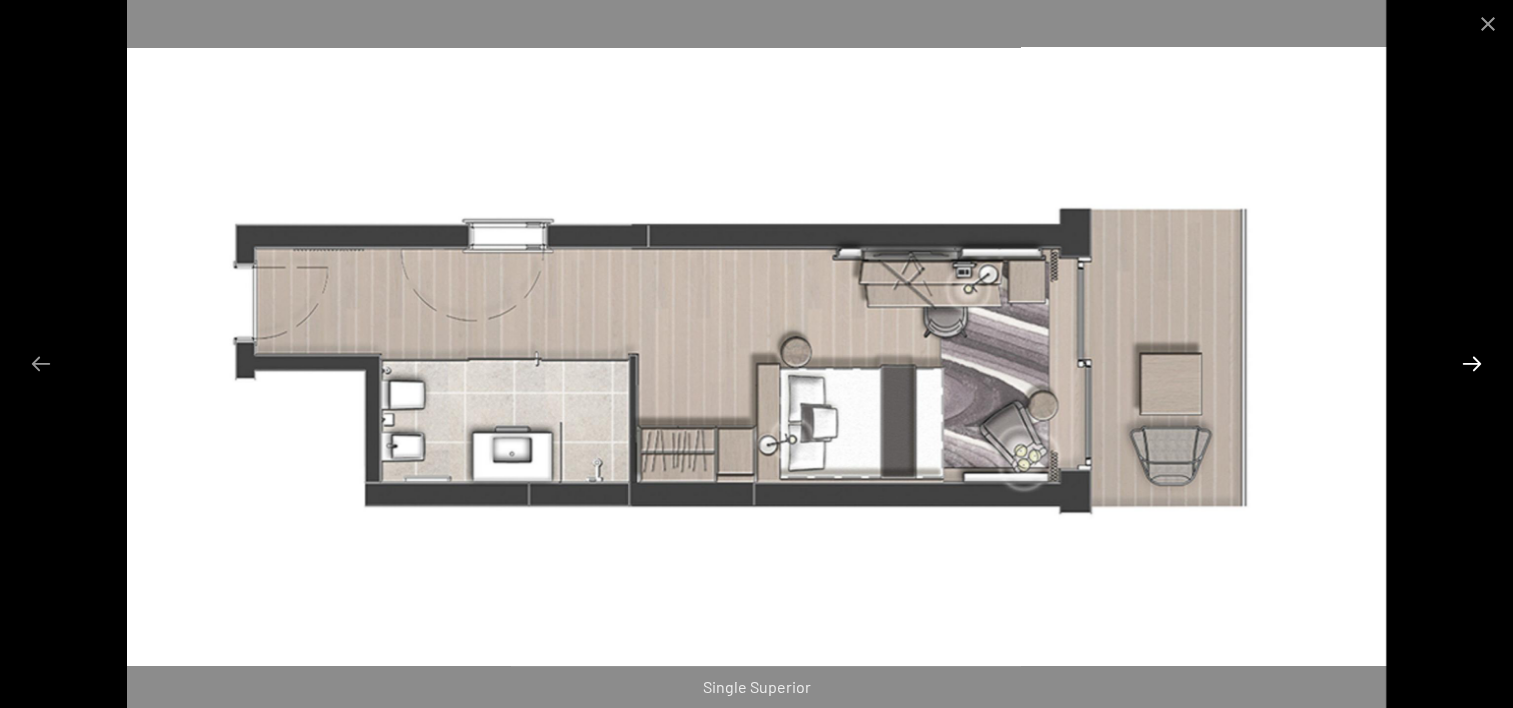 click at bounding box center [1472, 363] 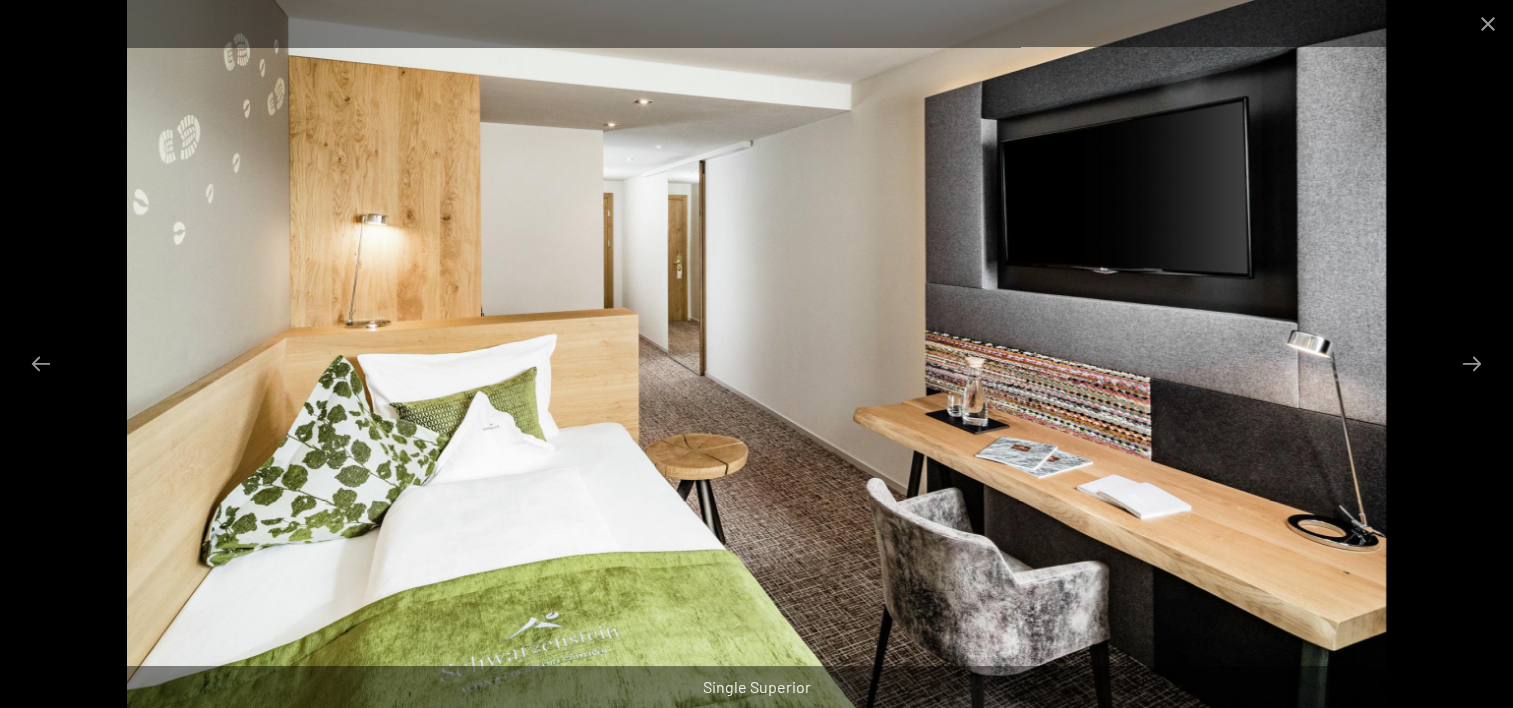 click at bounding box center (756, 354) 